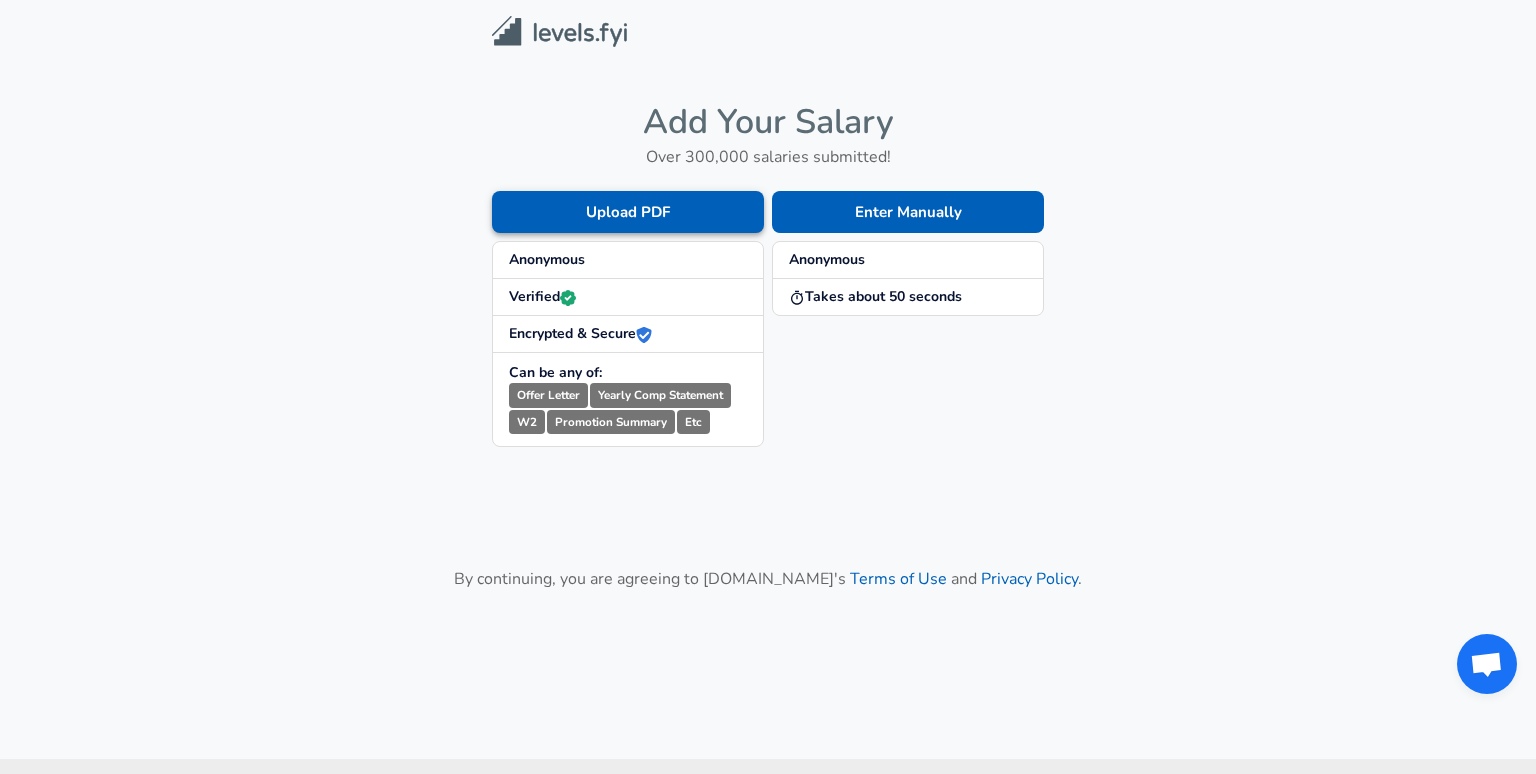 scroll, scrollTop: 0, scrollLeft: 0, axis: both 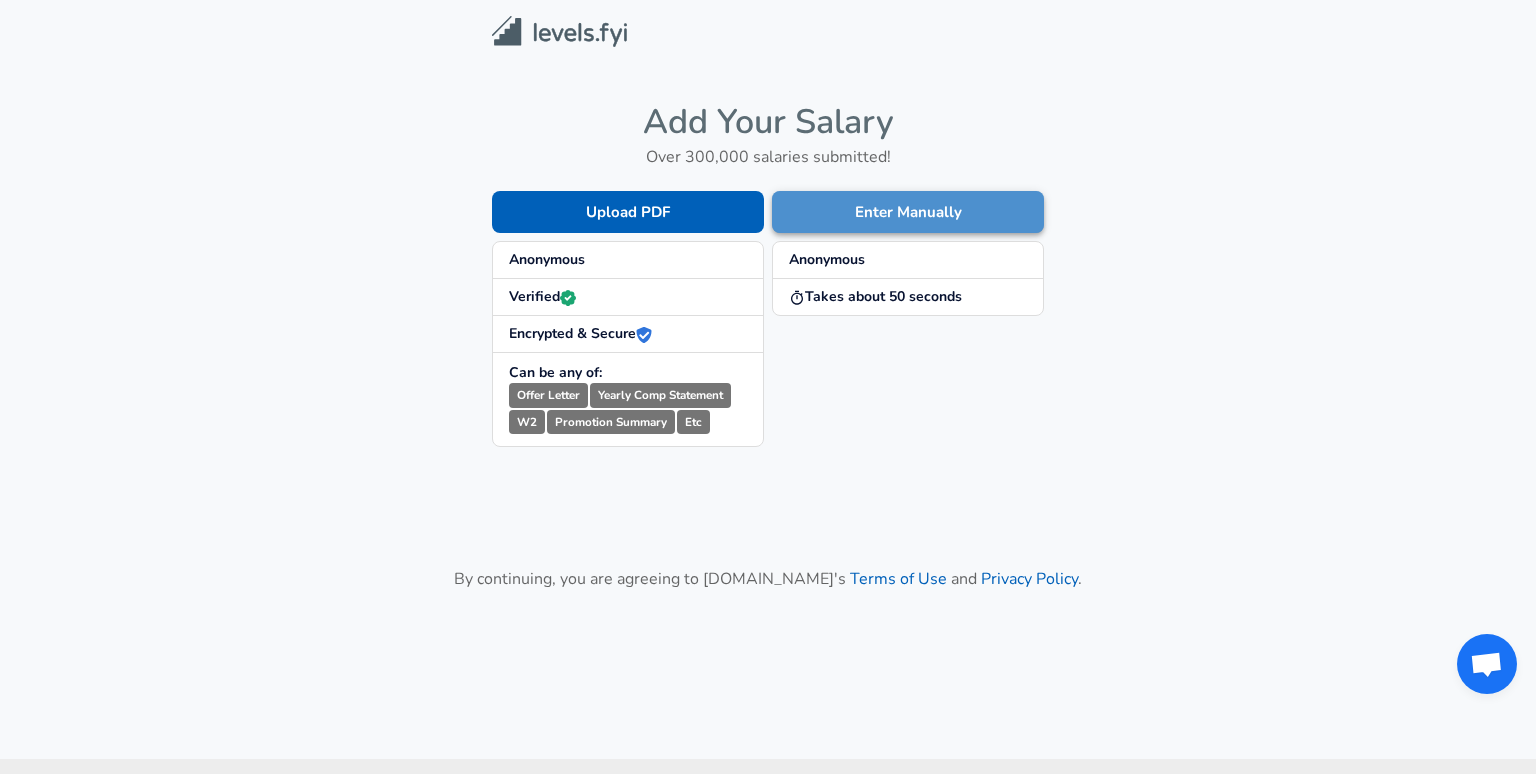 click on "Enter Manually" at bounding box center [908, 212] 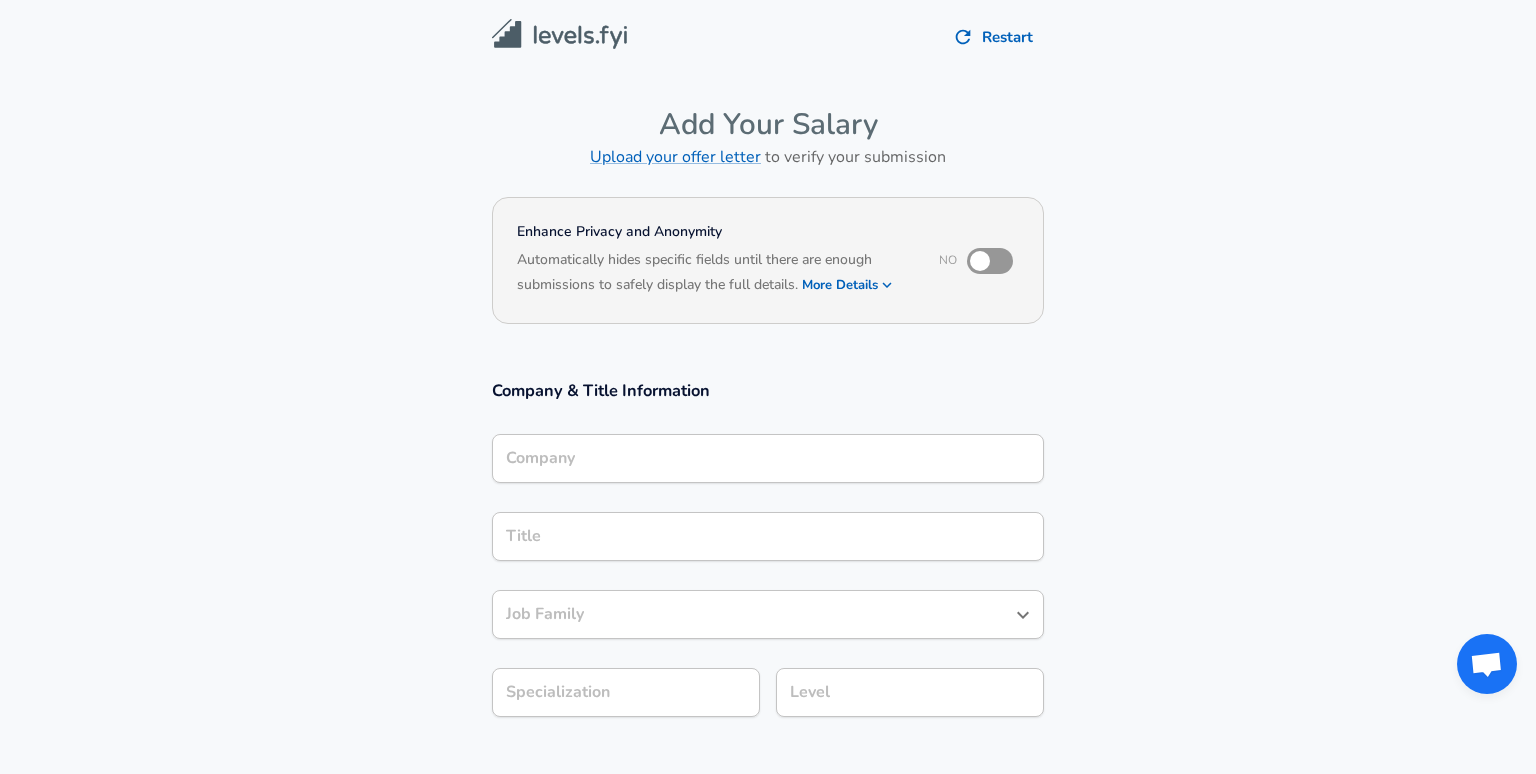 click at bounding box center (980, 261) 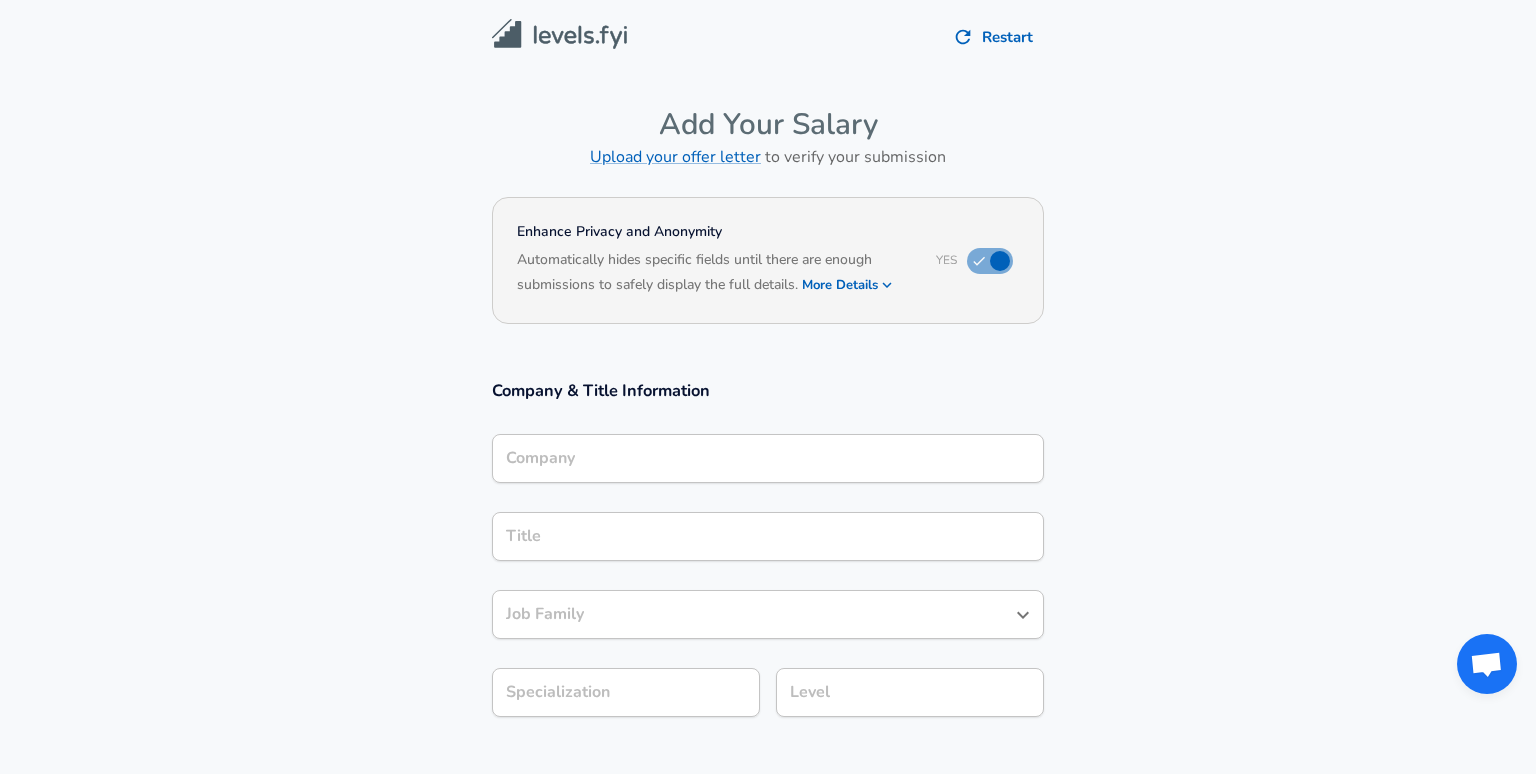 click on "More Details" at bounding box center [848, 285] 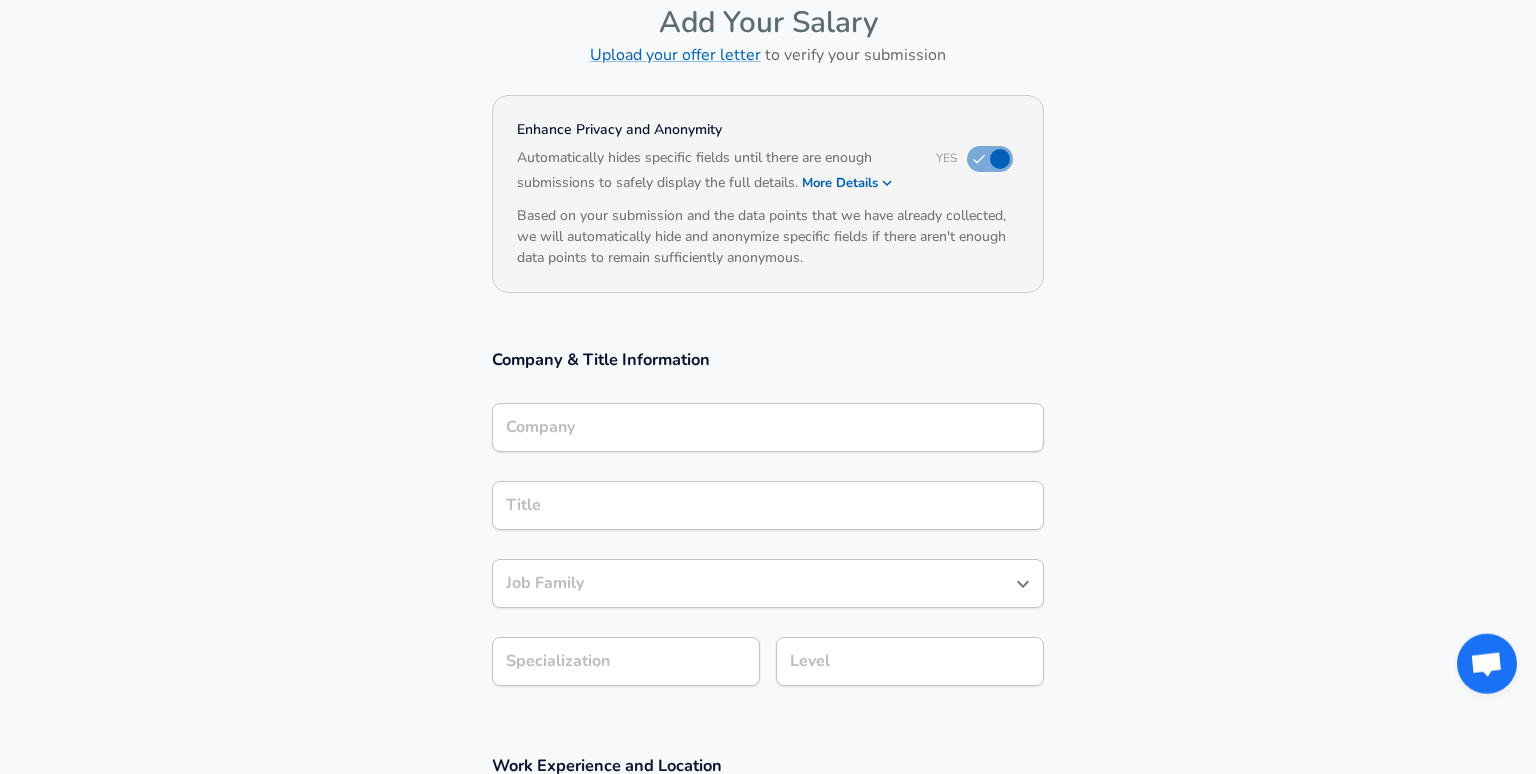 scroll, scrollTop: 115, scrollLeft: 0, axis: vertical 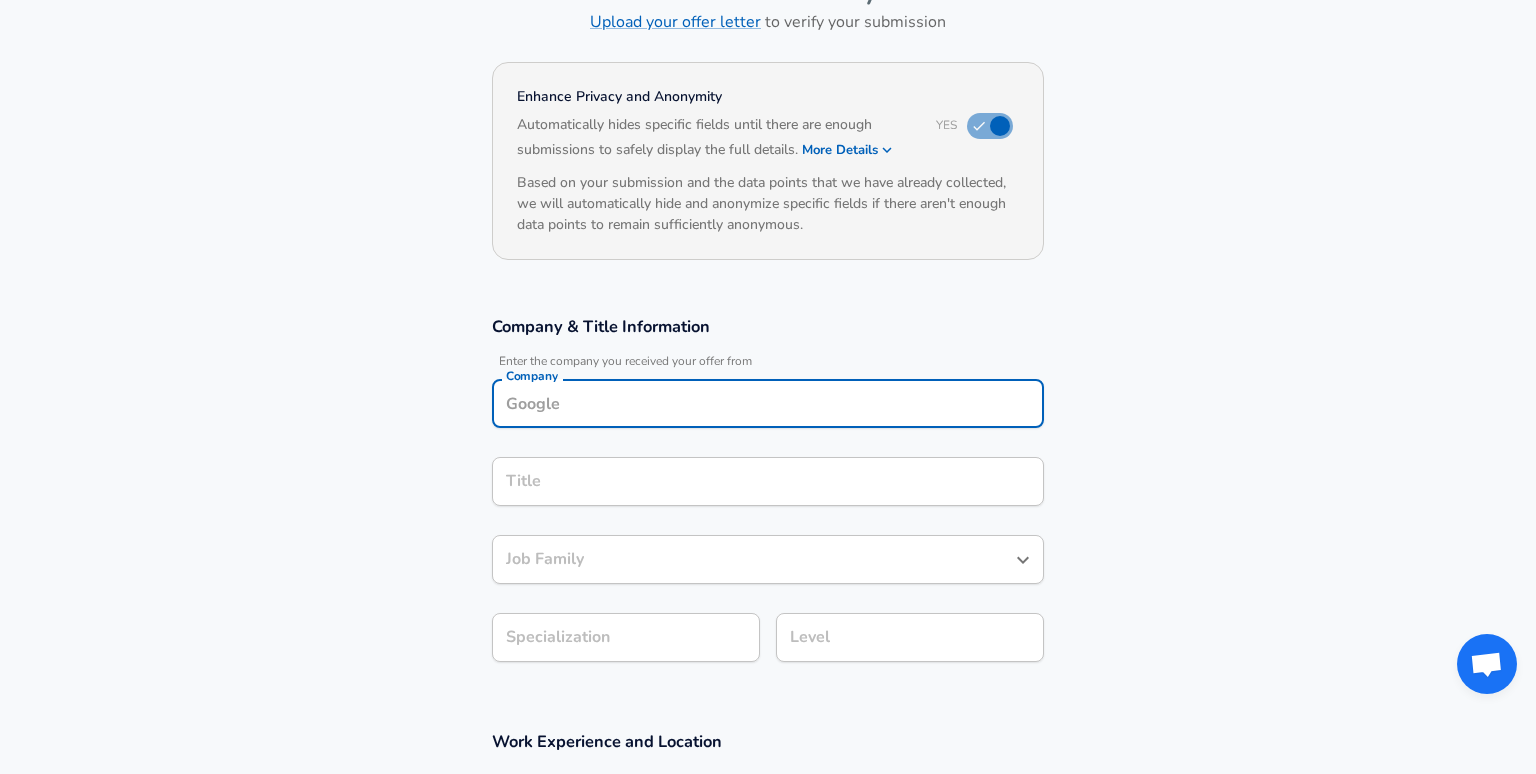 click on "Company" at bounding box center [768, 403] 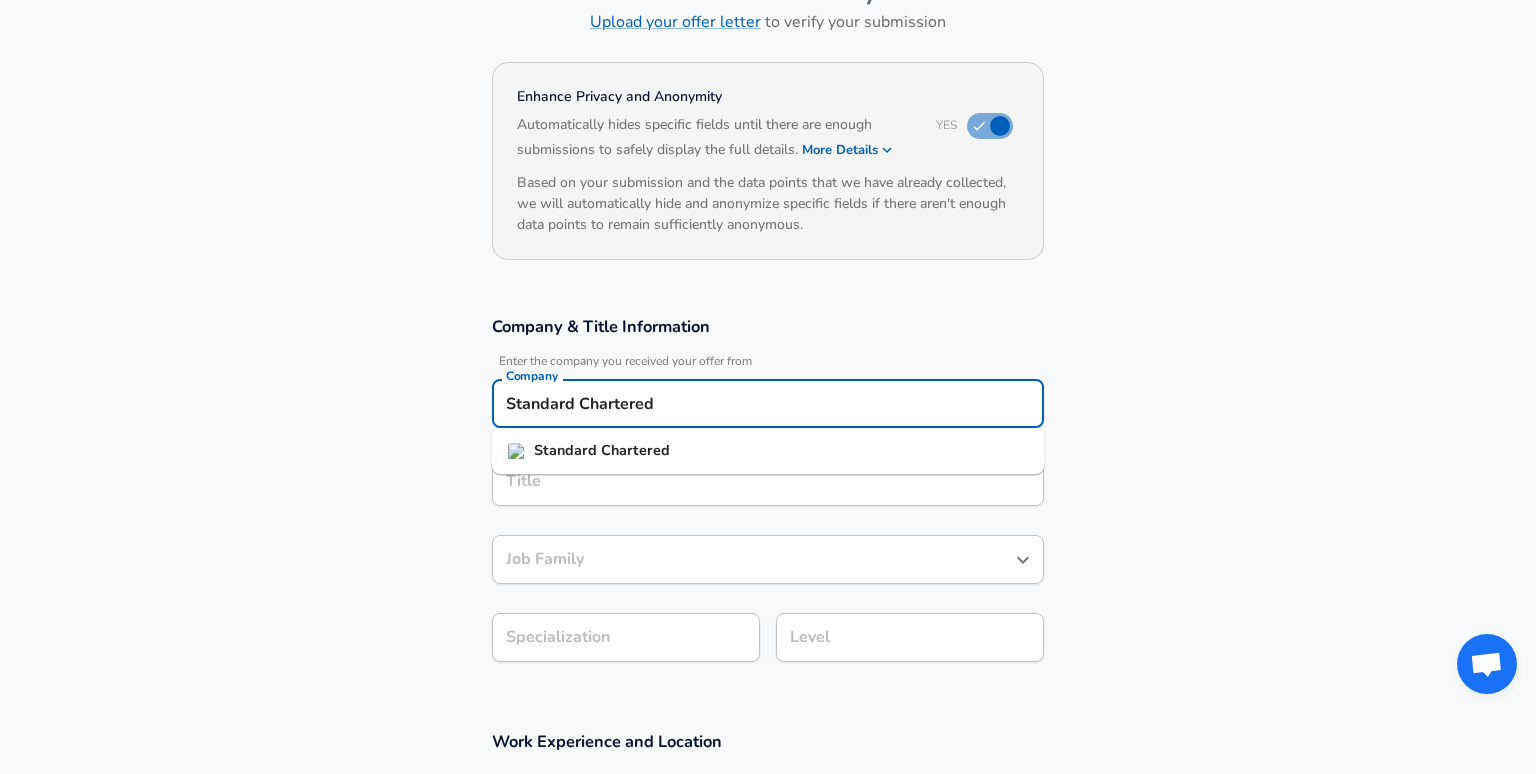 click on "Standard" at bounding box center (567, 450) 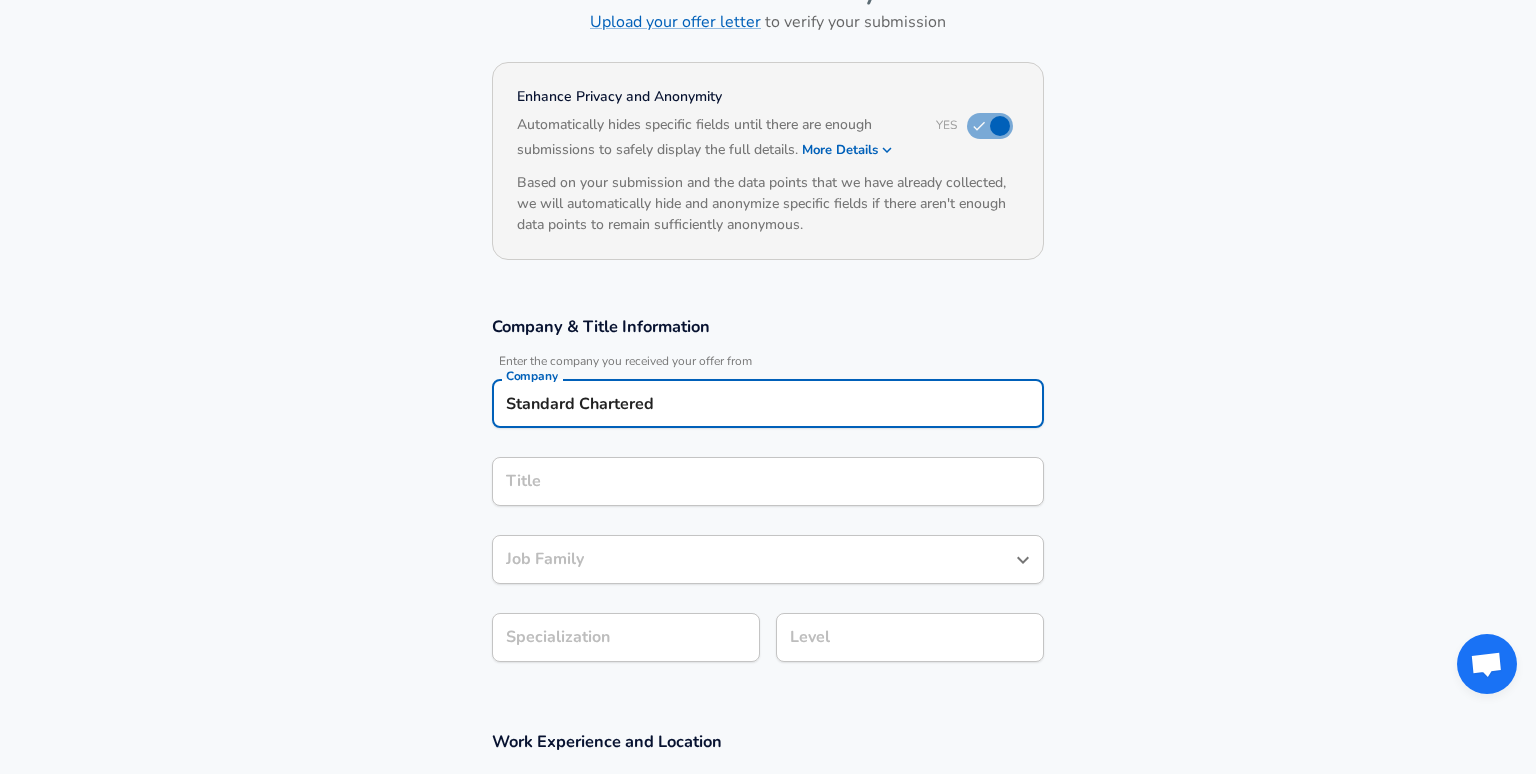 type on "Standard Chartered" 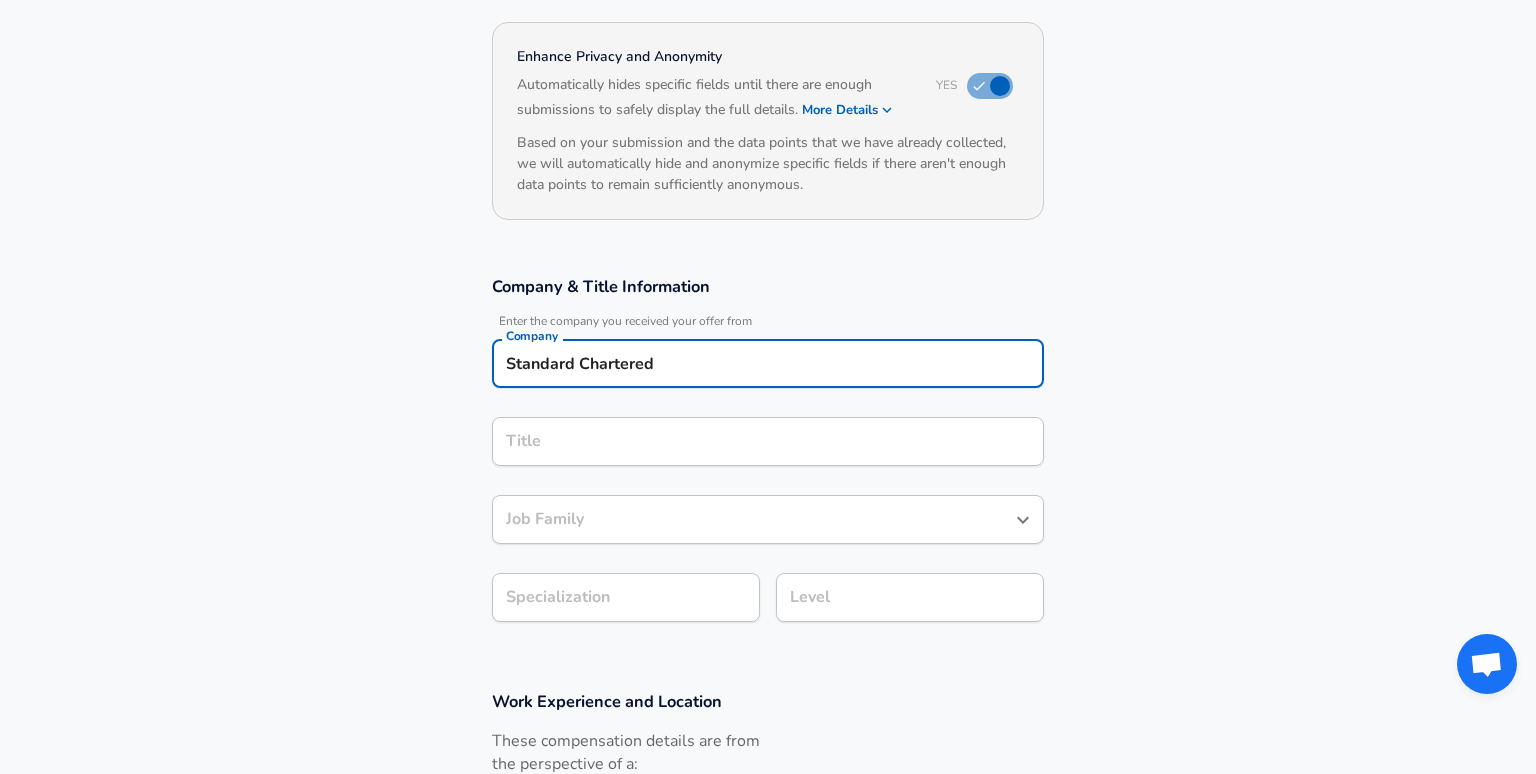 click on "Title" at bounding box center (768, 441) 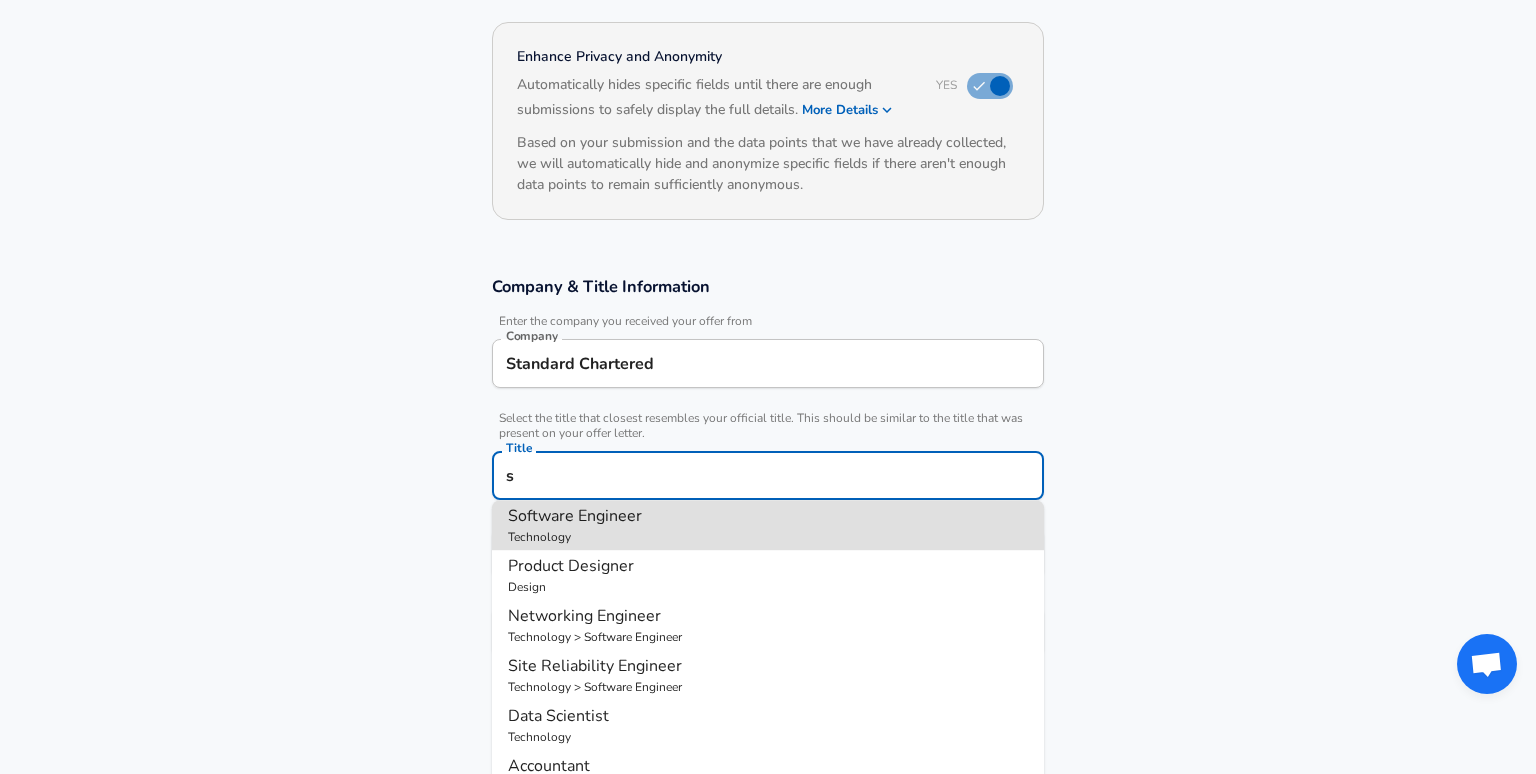 scroll, scrollTop: 0, scrollLeft: 0, axis: both 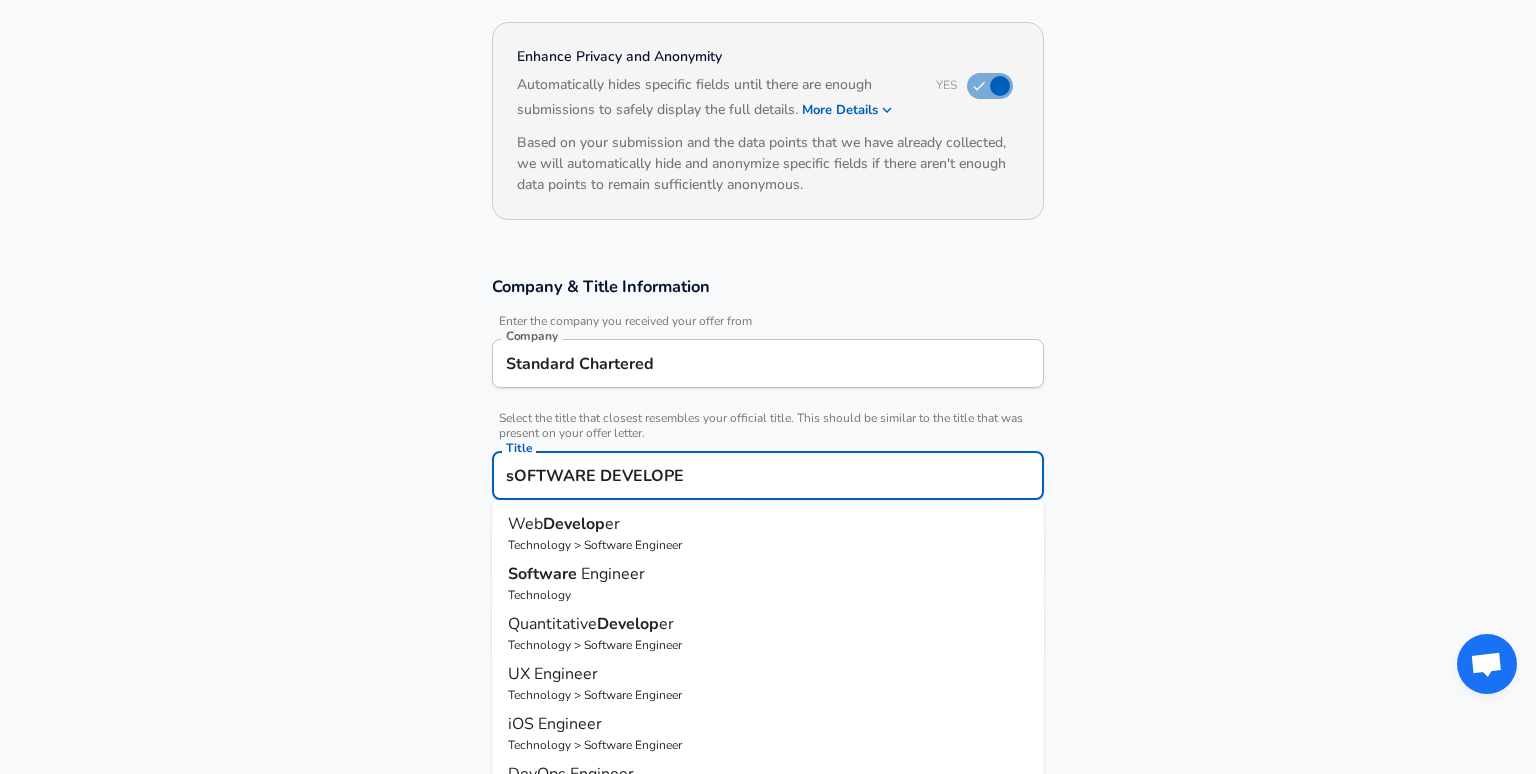type on "sOFTWARE DEVELOPEM" 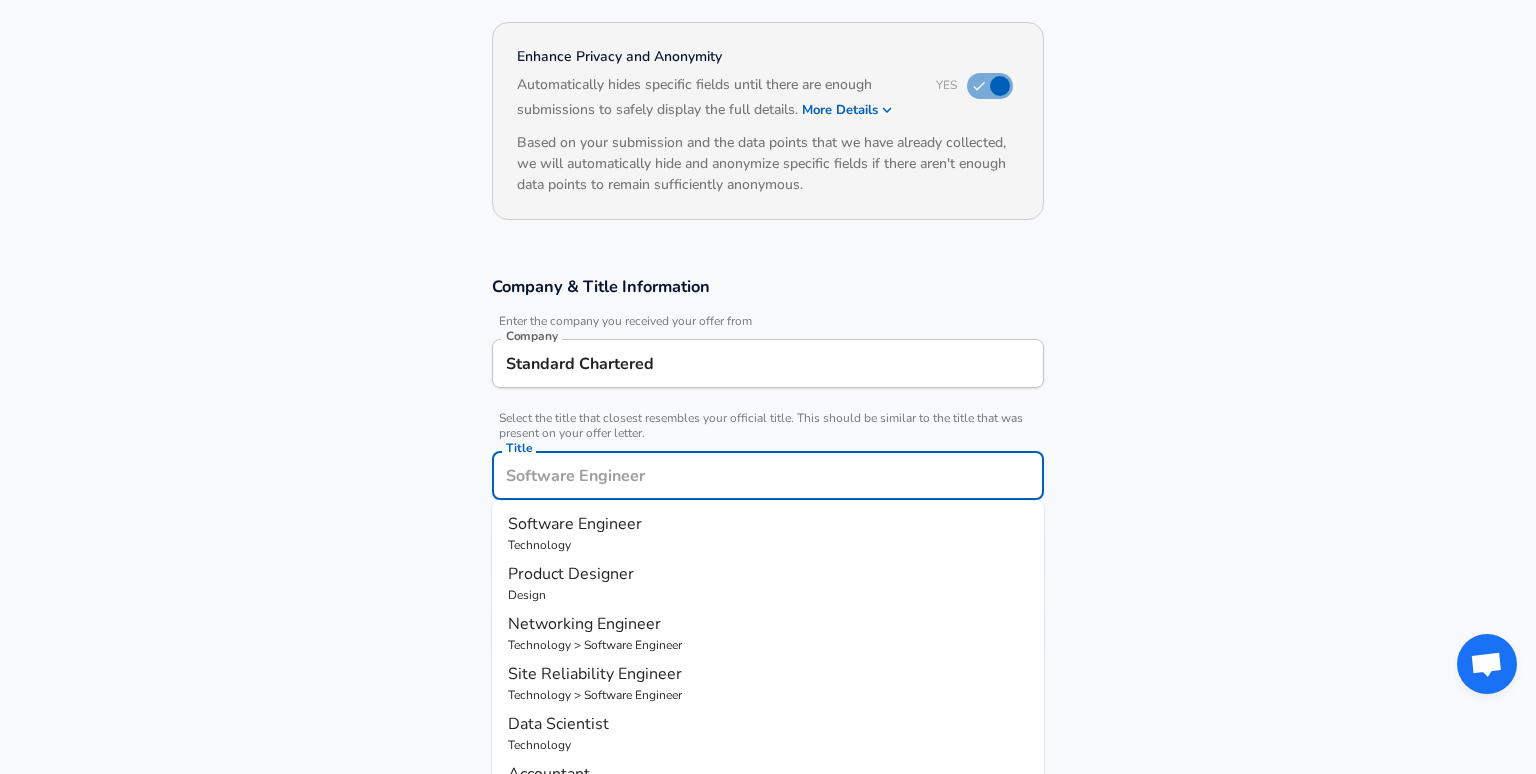 click on "Software Engineer" at bounding box center (768, 524) 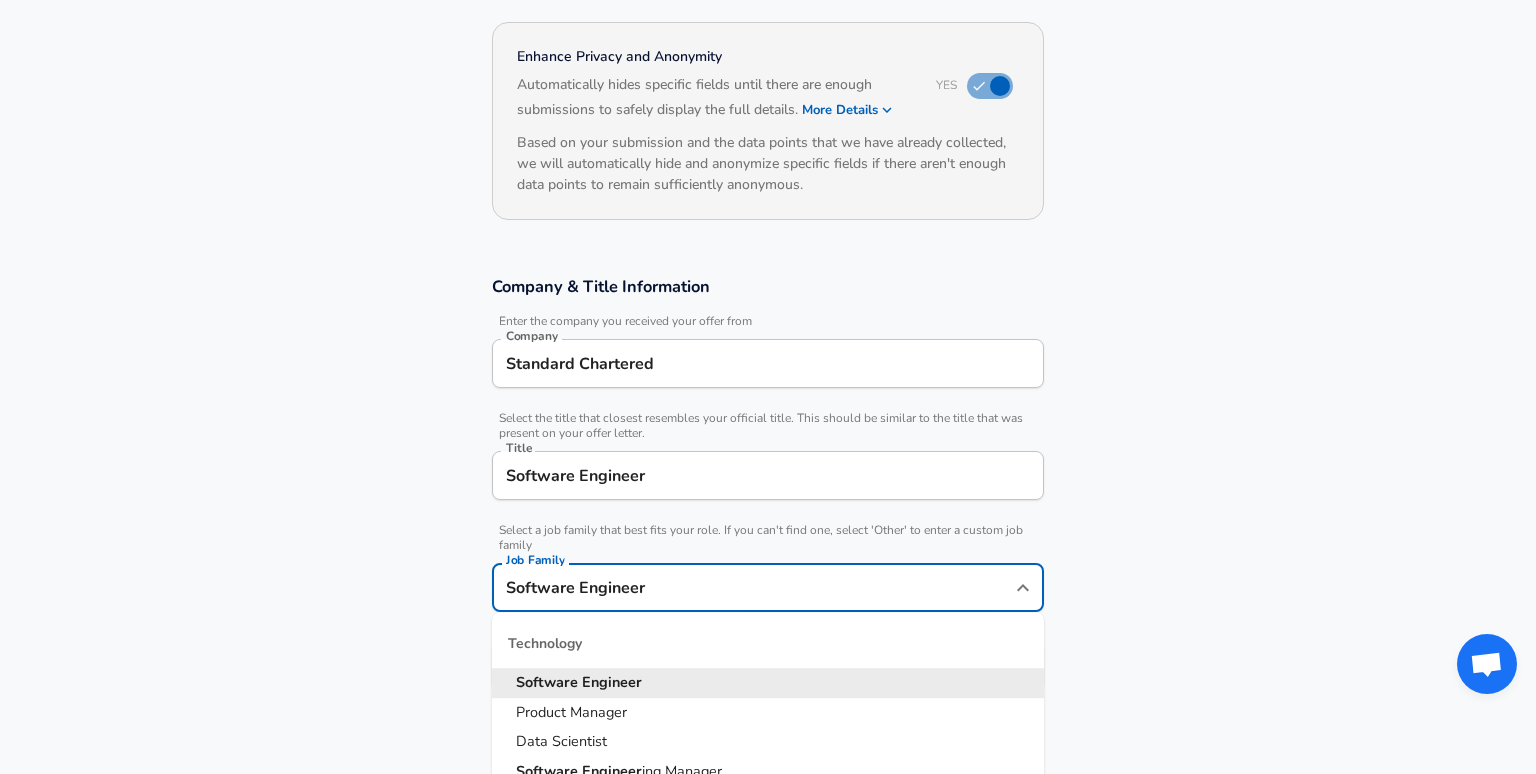 click on "Software Engineer Job Family" at bounding box center [768, 587] 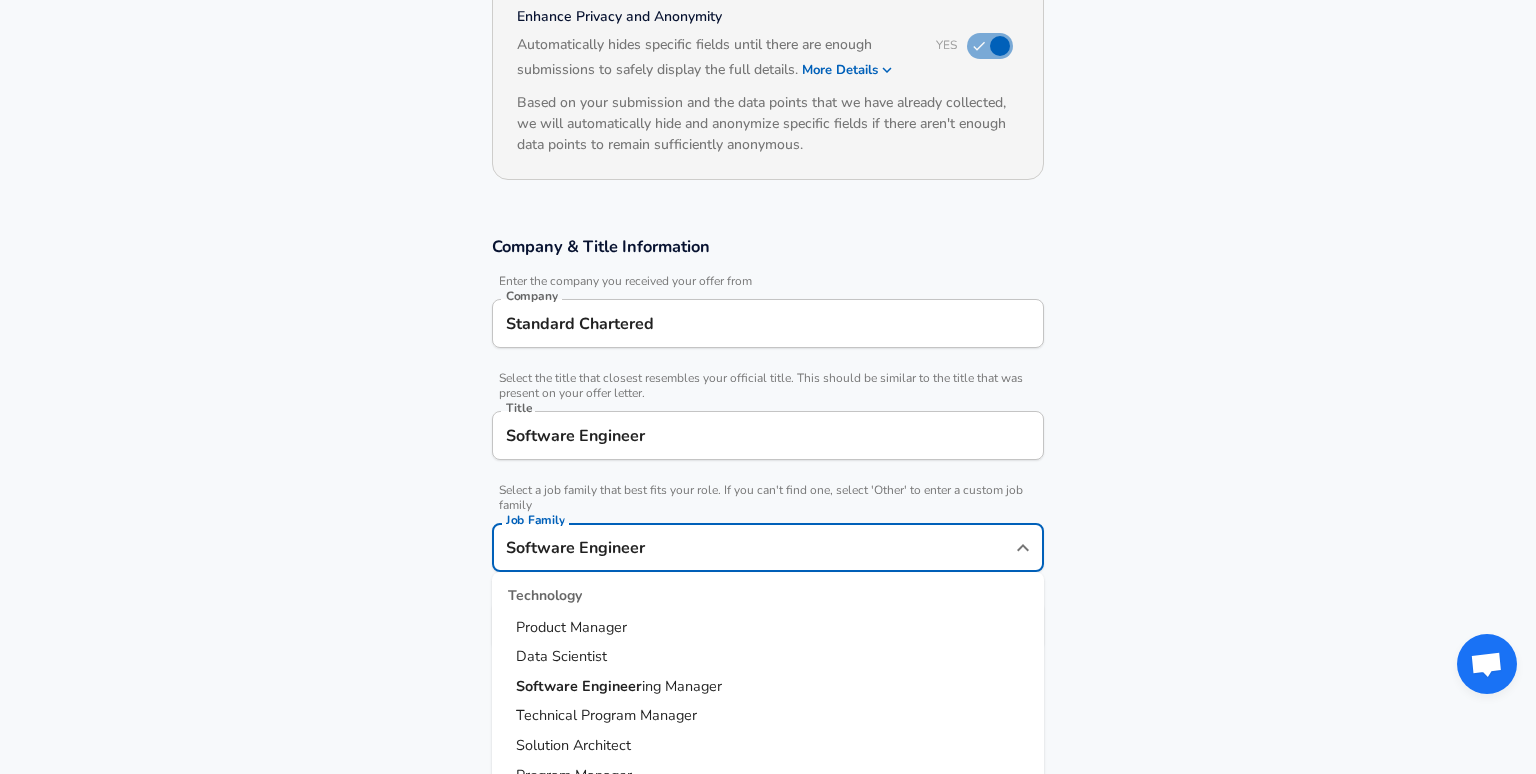 scroll, scrollTop: 0, scrollLeft: 0, axis: both 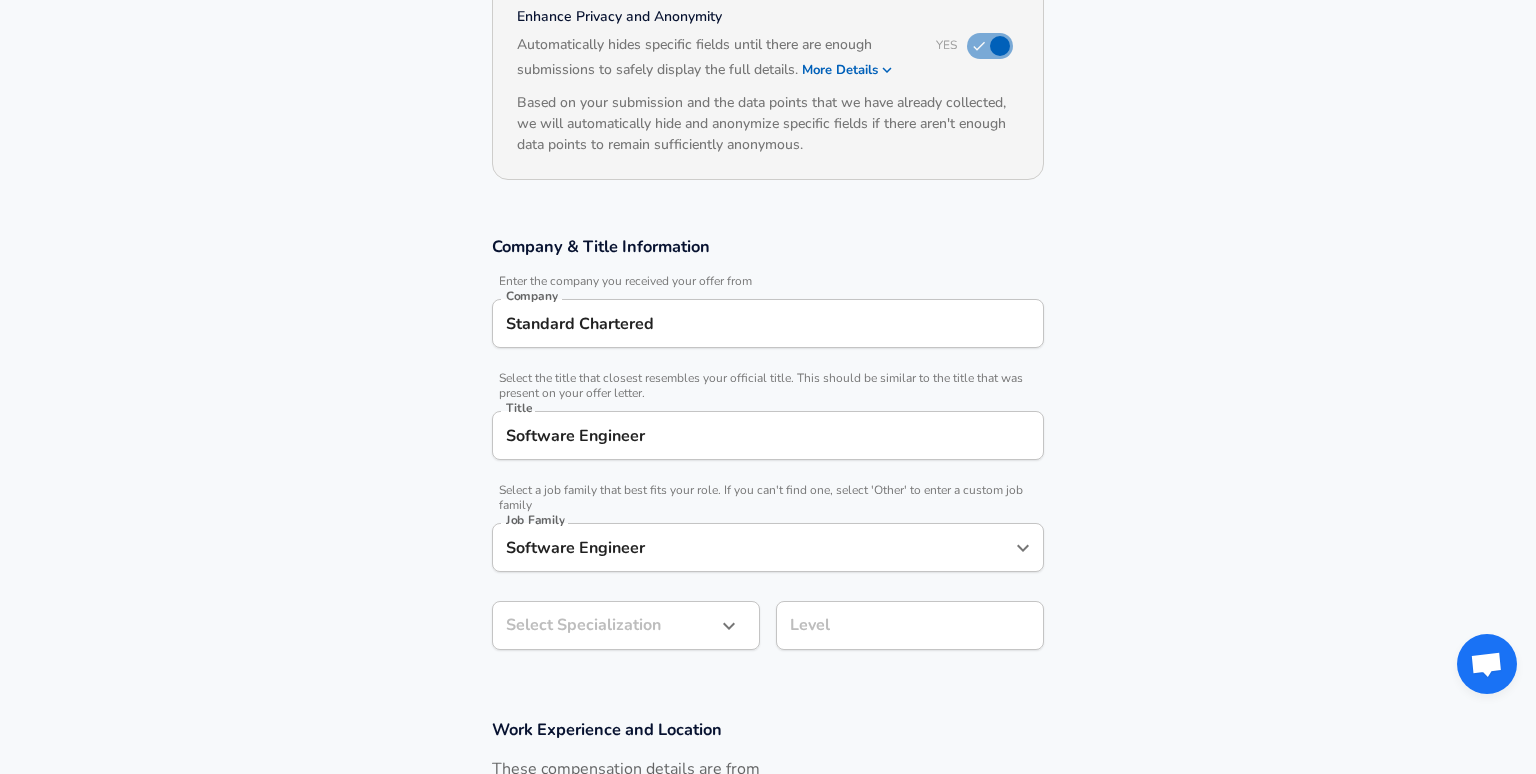 click on "Company & Title Information   Enter the company you received your offer from Company Standard Chartered Company   Select the title that closest resembles your official title. This should be similar to the title that was present on your offer letter. Title Software Engineer Title   Select a job family that best fits your role. If you can't find one, select 'Other' to enter a custom job family Job Family Software Engineer Job Family Select Specialization ​ Select Specialization Level Level" at bounding box center [768, 453] 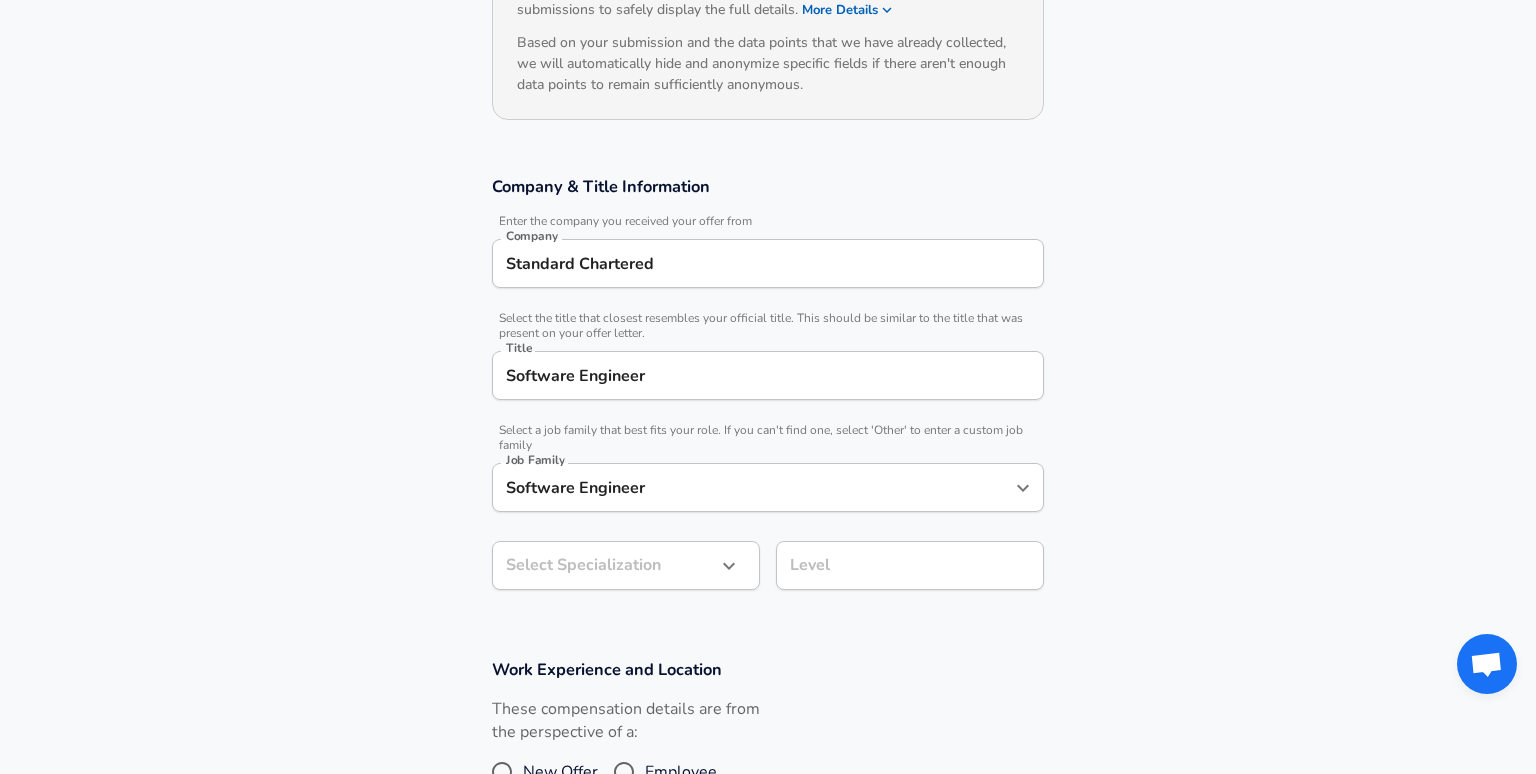 click on "Restart Add Your Salary Upload your offer letter   to verify your submission Enhance Privacy and Anonymity Yes Automatically hides specific fields until there are enough submissions to safely display the full details.   More Details Based on your submission and the data points that we have already collected, we will automatically hide and anonymize specific fields if there aren't enough data points to remain sufficiently anonymous. Company & Title Information   Enter the company you received your offer from Company Standard Chartered Company   Select the title that closest resembles your official title. This should be similar to the title that was present on your offer letter. Title Software Engineer Title   Select a job family that best fits your role. If you can't find one, select 'Other' to enter a custom job family Job Family Software Engineer Job Family Select Specialization ​ Select Specialization Level Level Work Experience and Location These compensation details are from the perspective of a:" at bounding box center [768, 112] 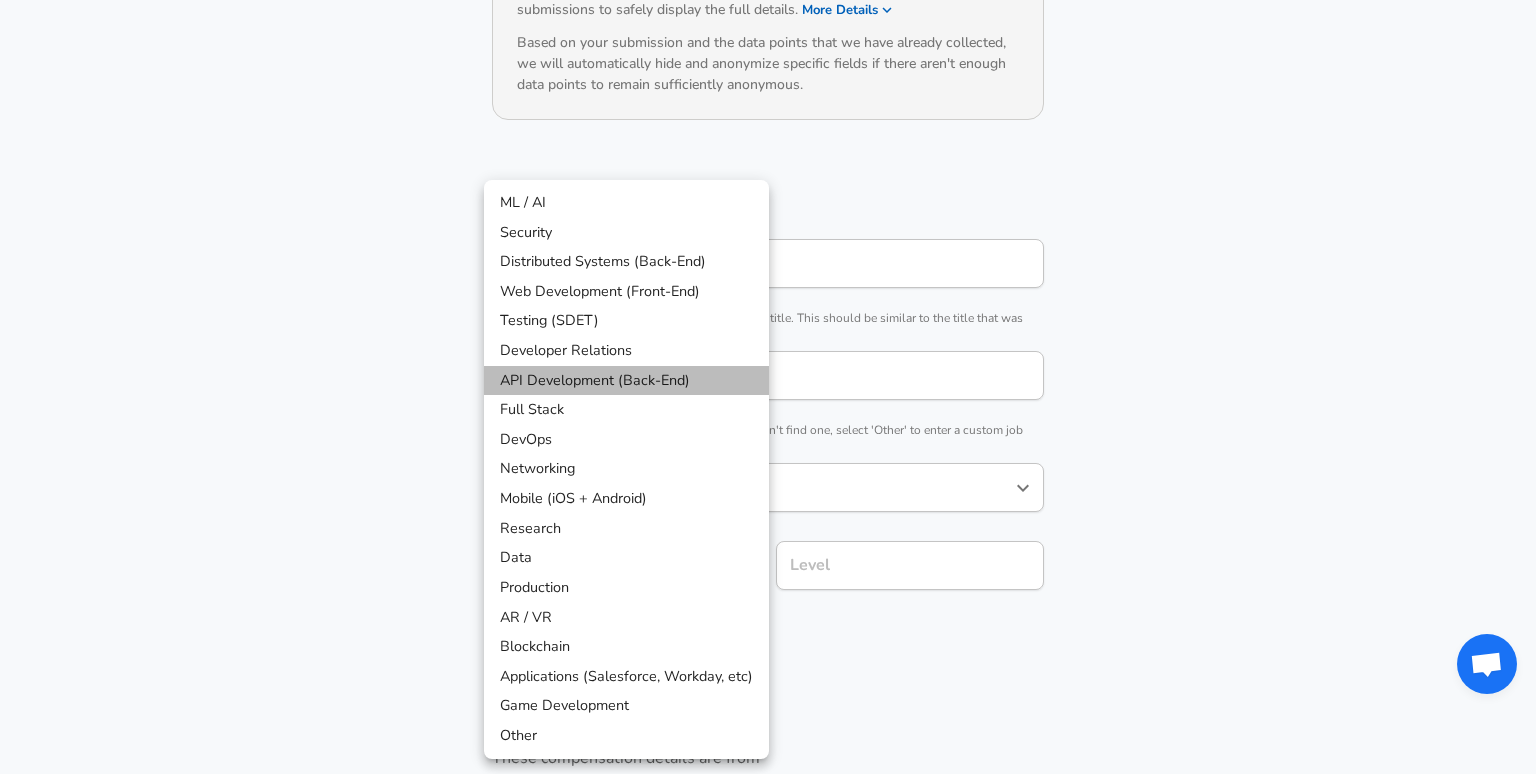 click on "API Development (Back-End)" at bounding box center [626, 381] 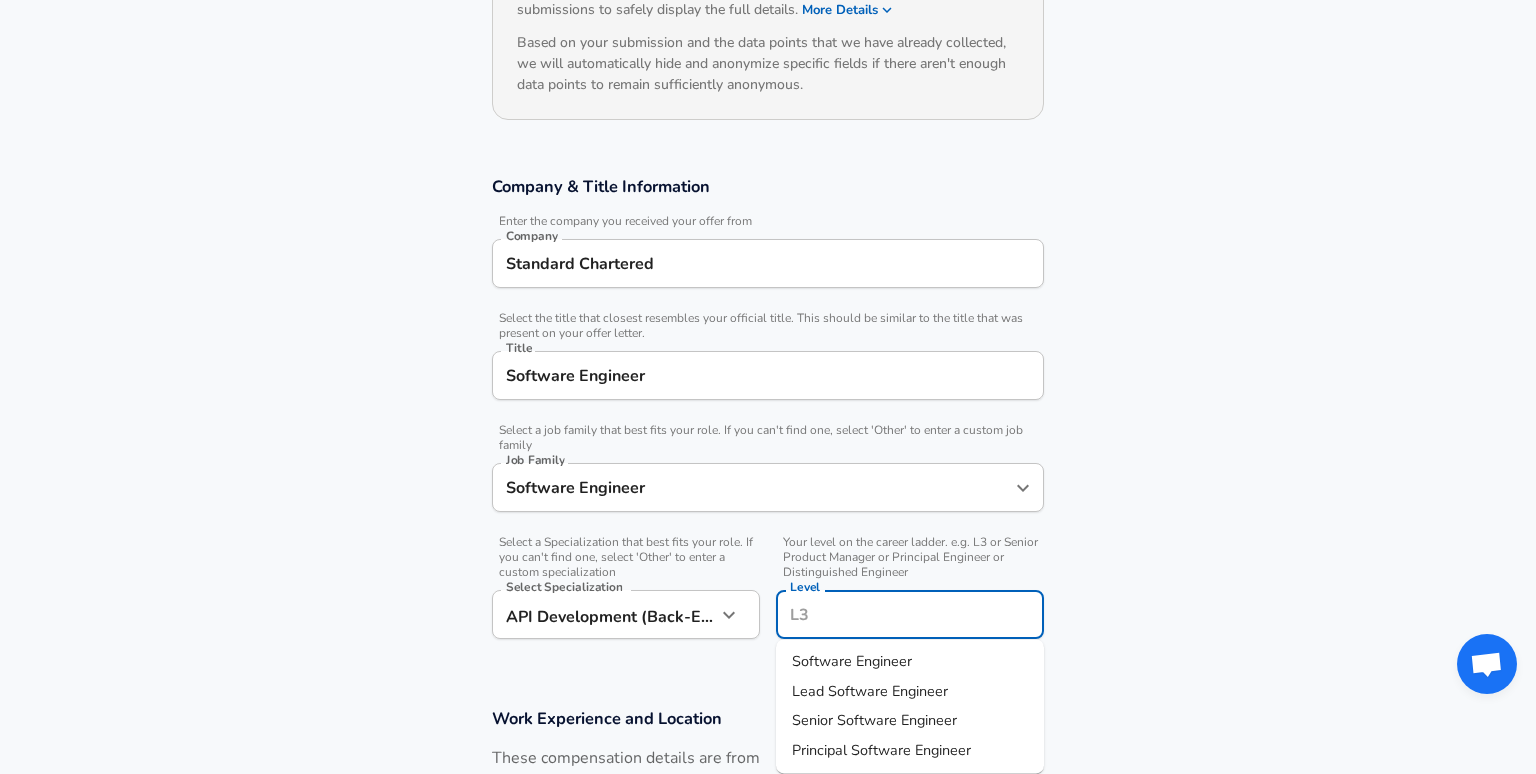 scroll, scrollTop: 315, scrollLeft: 0, axis: vertical 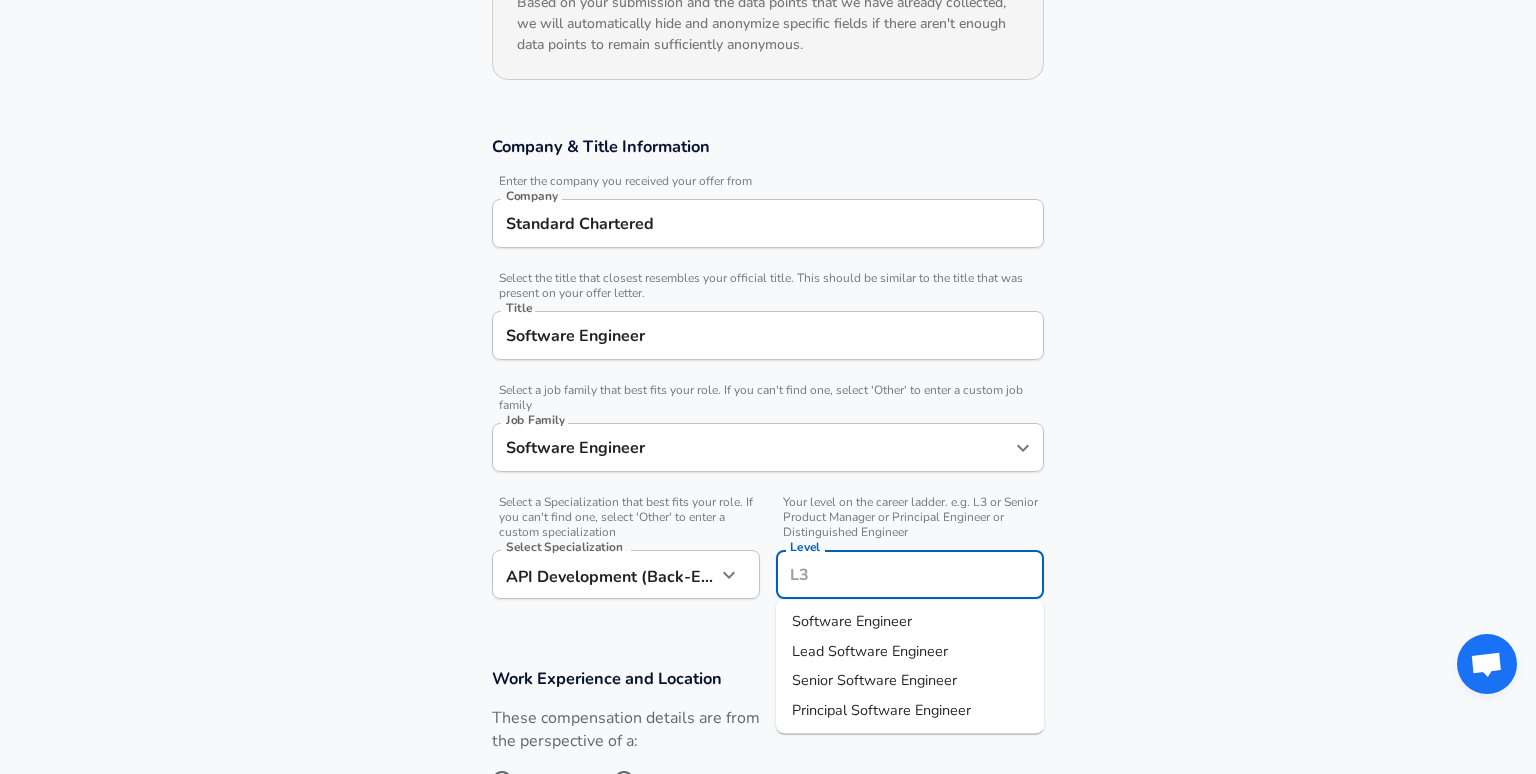 click on "Level" at bounding box center [910, 574] 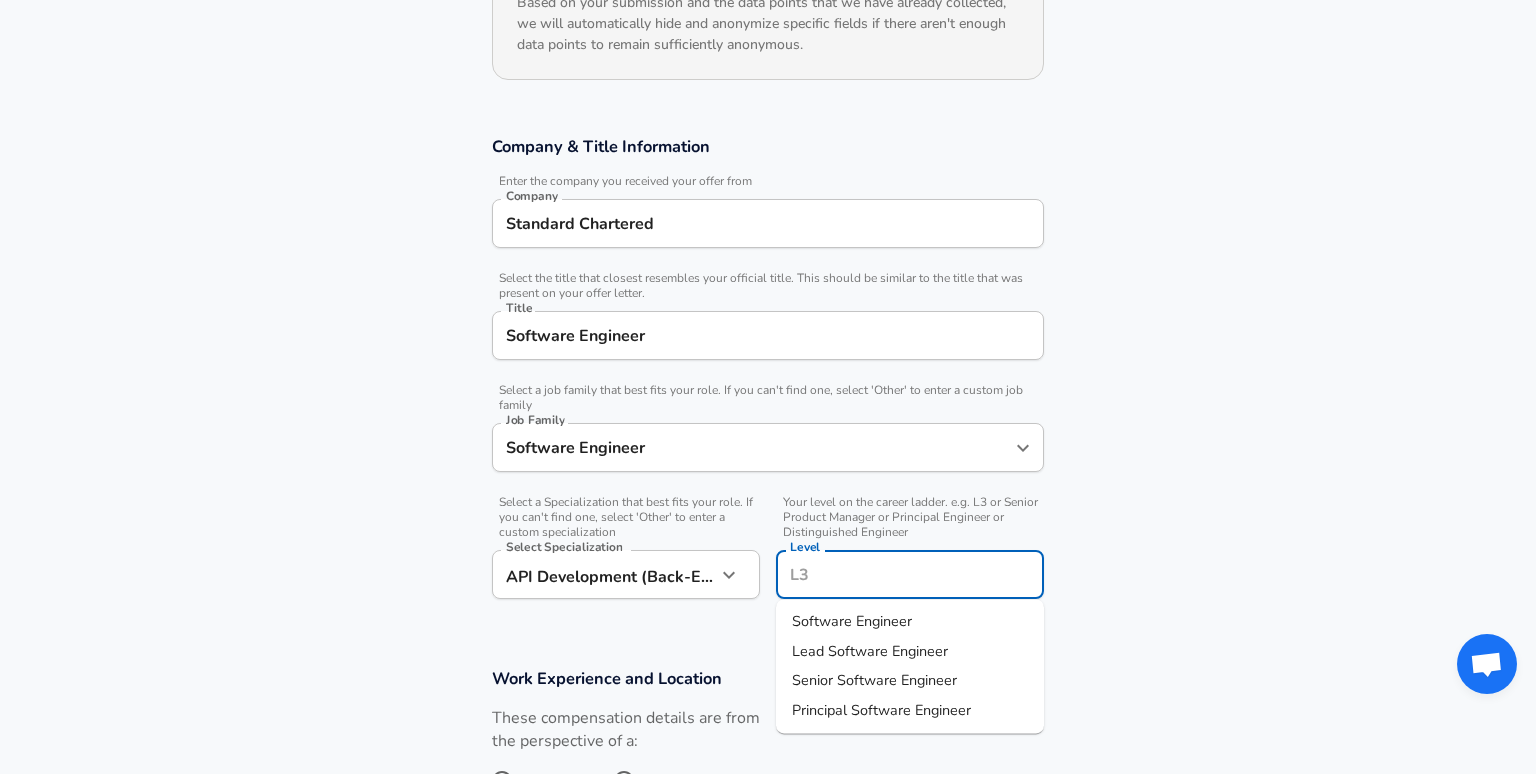 click on "Software Engineer" at bounding box center (852, 621) 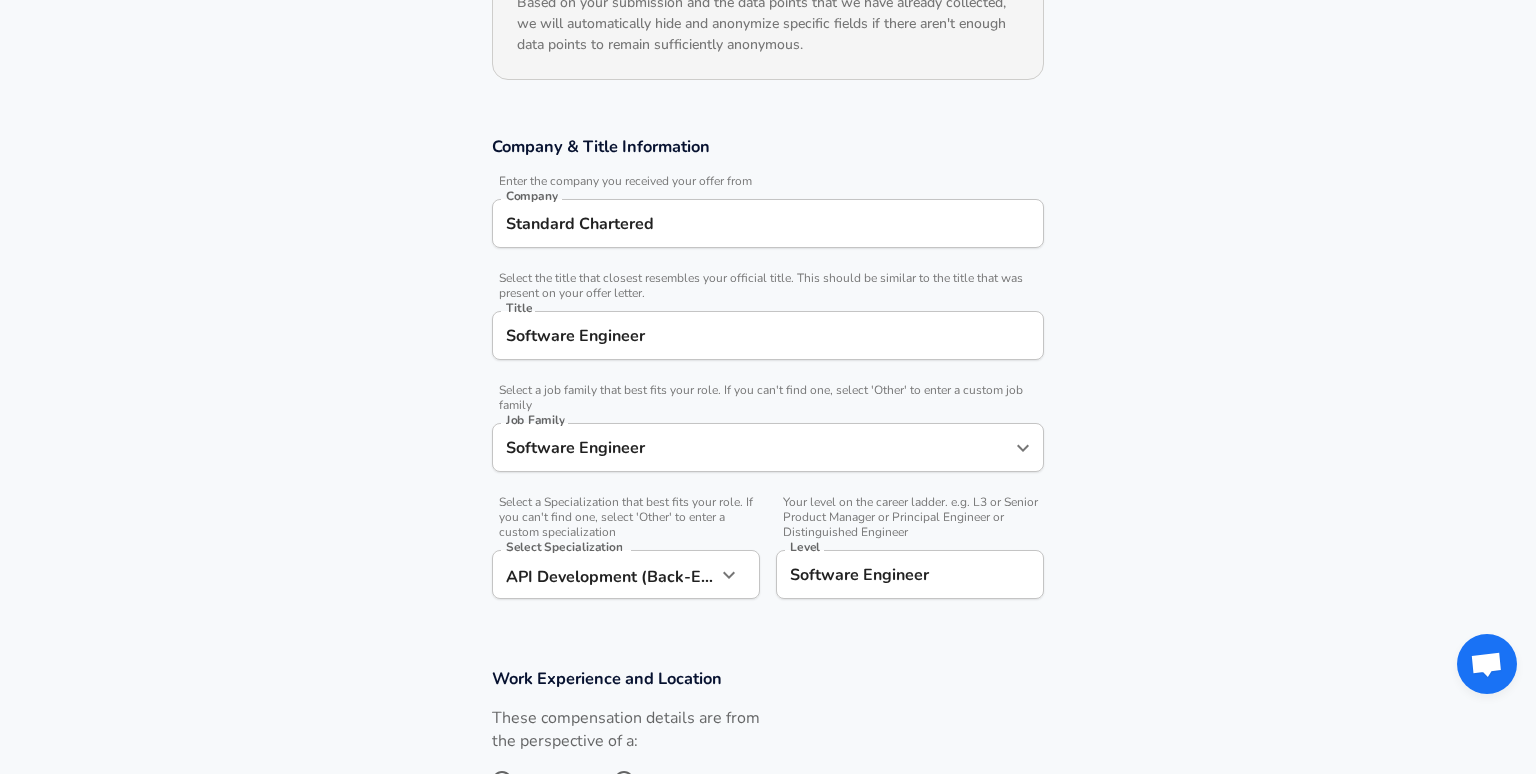 click on "Company & Title Information   Enter the company you received your offer from Company Standard Chartered Company   Select the title that closest resembles your official title. This should be similar to the title that was present on your offer letter. Title Software Engineer Title   Select a job family that best fits your role. If you can't find one, select 'Other' to enter a custom job family Job Family Software Engineer Job Family   Select a Specialization that best fits your role. If you can't find one, select 'Other' to enter a custom specialization Select Specialization API Development (Back-End) API Development (Back-End) Select Specialization   Your level on the career ladder. e.g. L3 or Senior Product Manager or Principal Engineer or Distinguished Engineer Level Software Engineer Level" at bounding box center [768, 378] 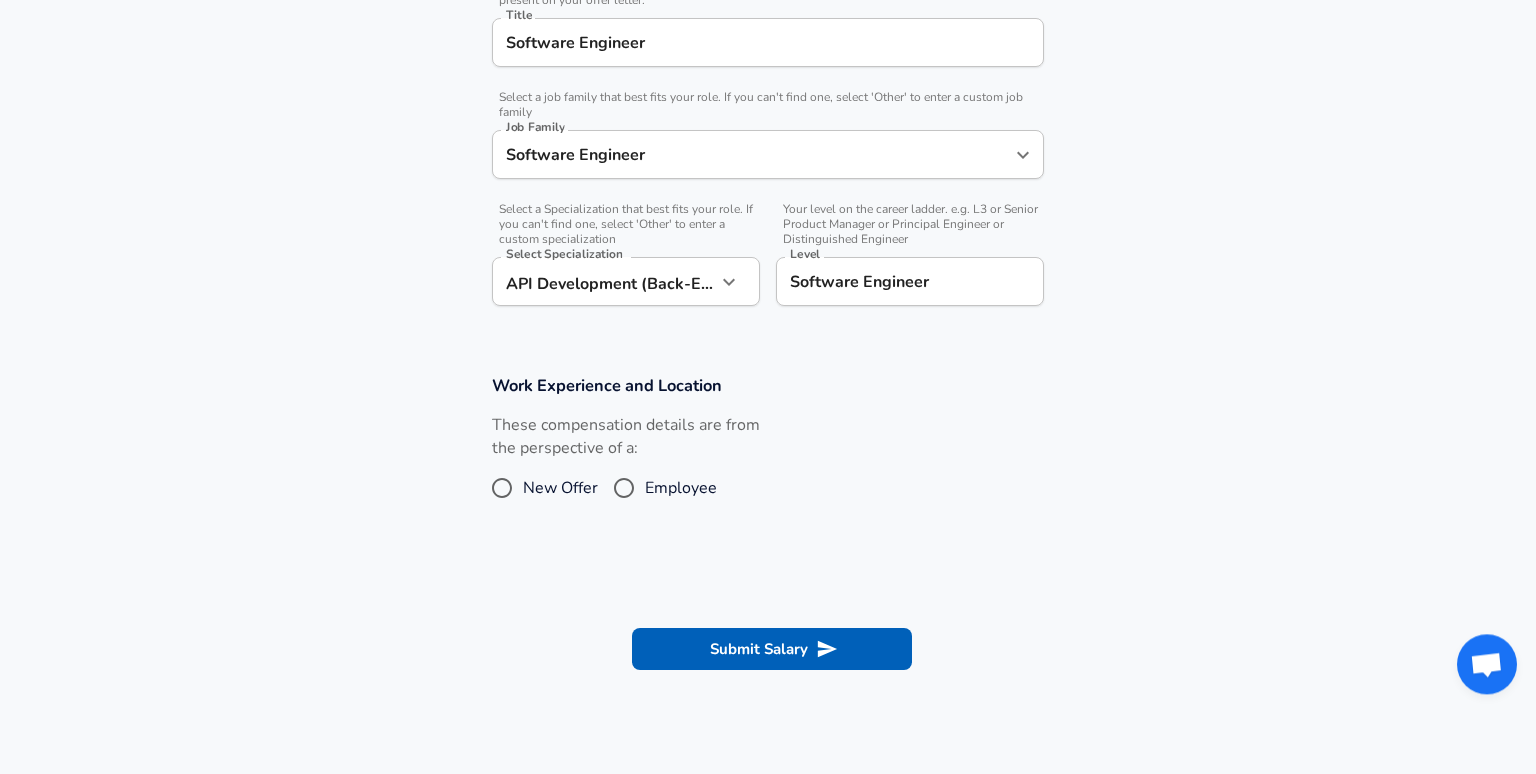 scroll, scrollTop: 660, scrollLeft: 0, axis: vertical 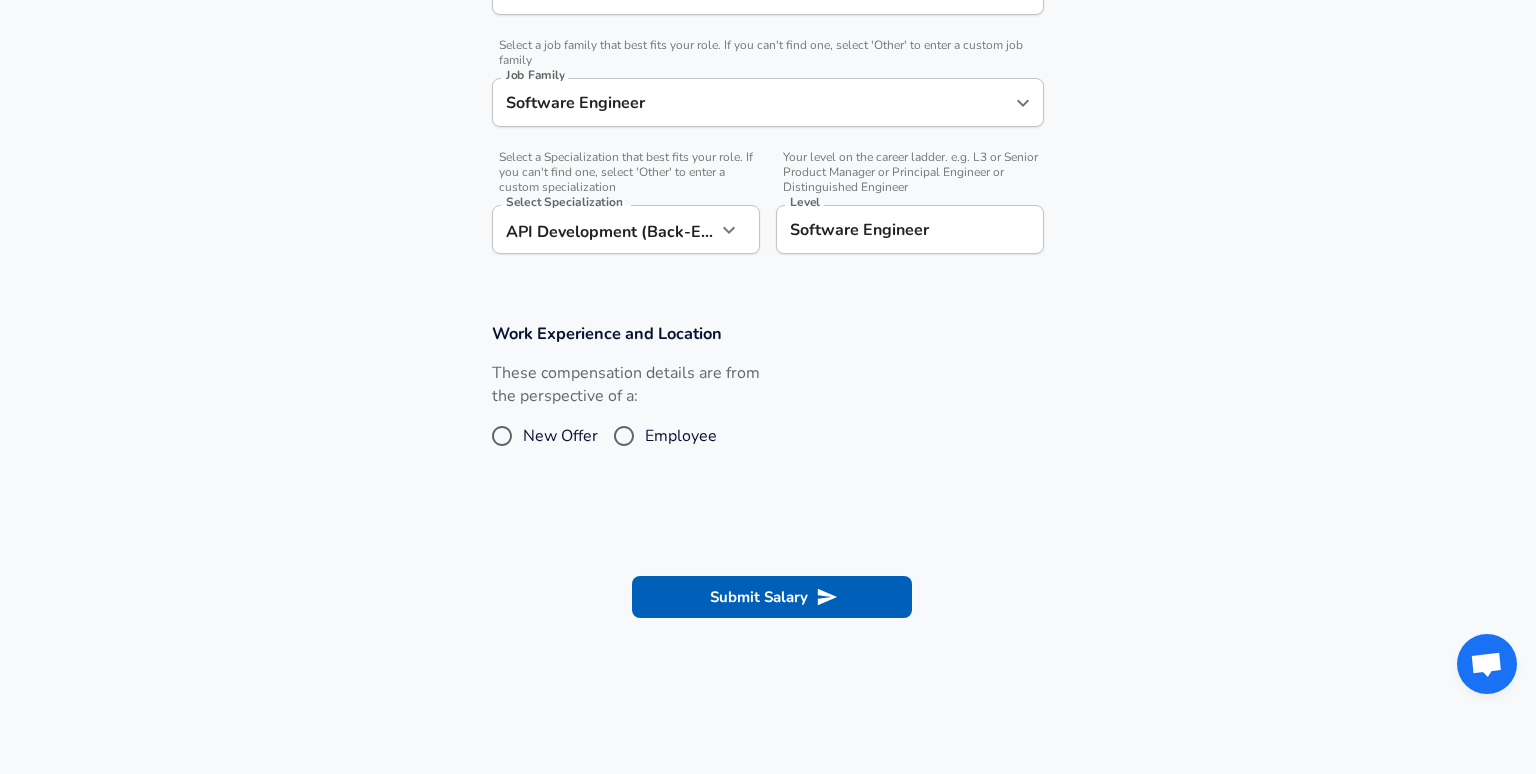 click on "Employee" at bounding box center [624, 436] 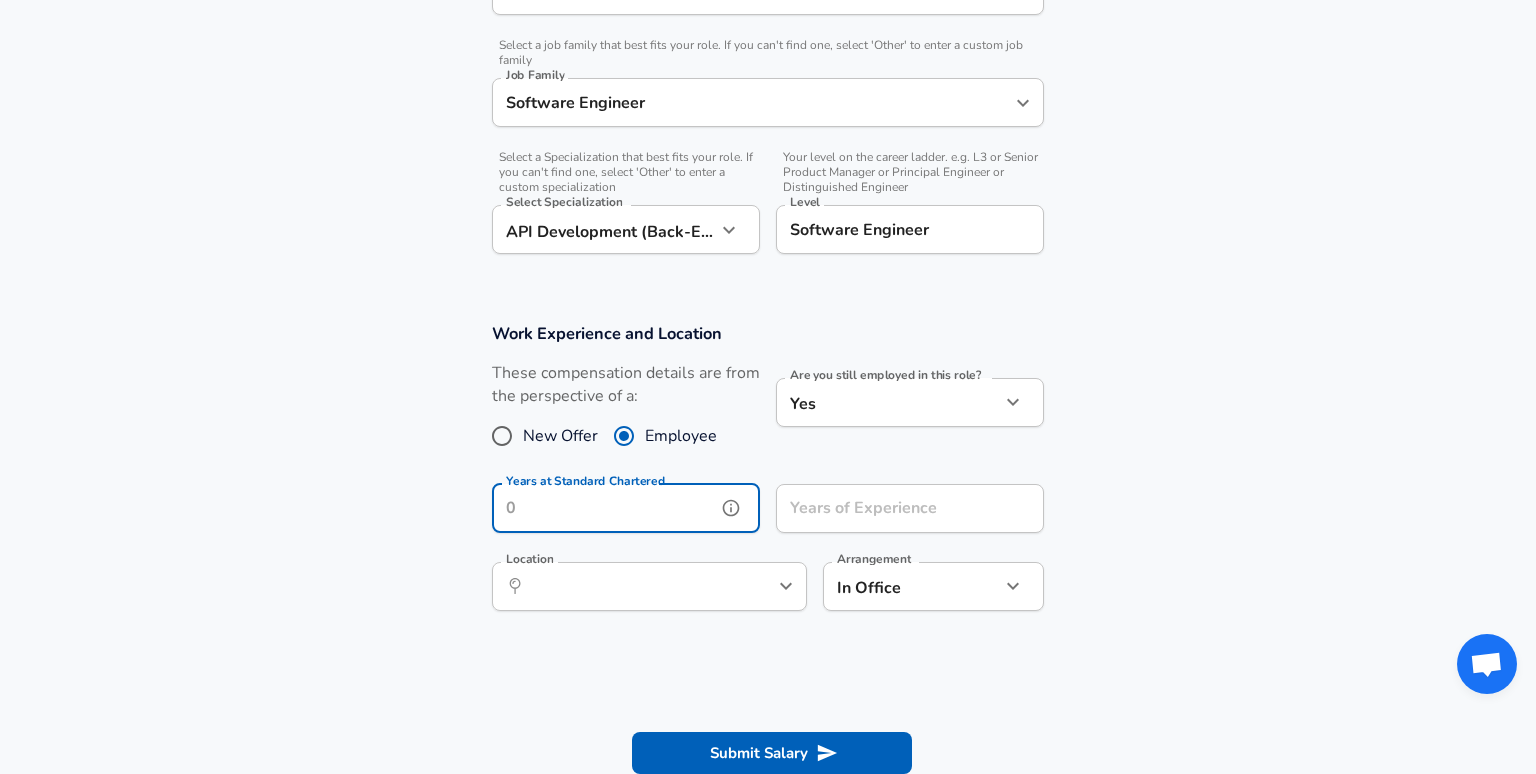click on "Years at Standard Chartered" at bounding box center [604, 508] 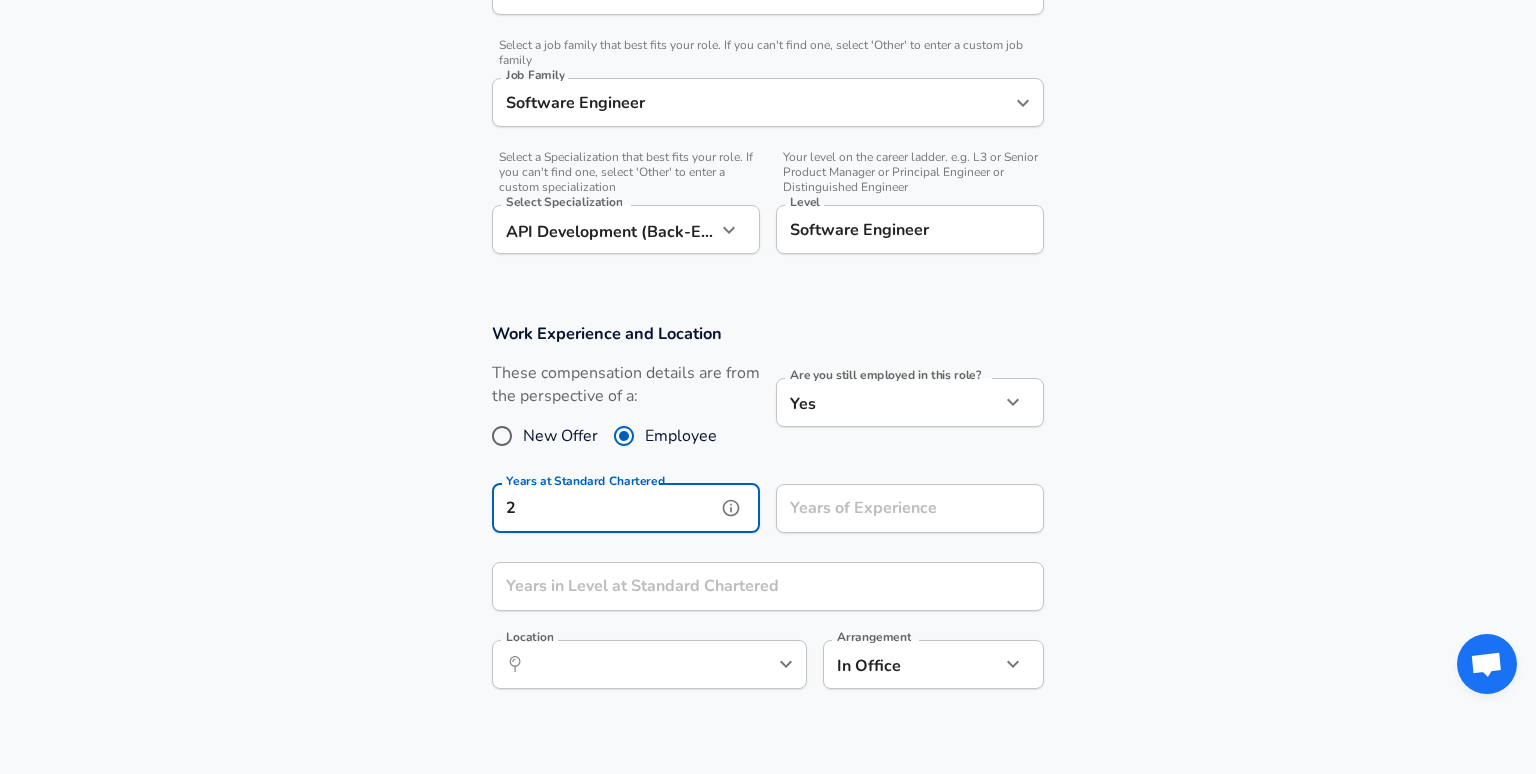 type on "2" 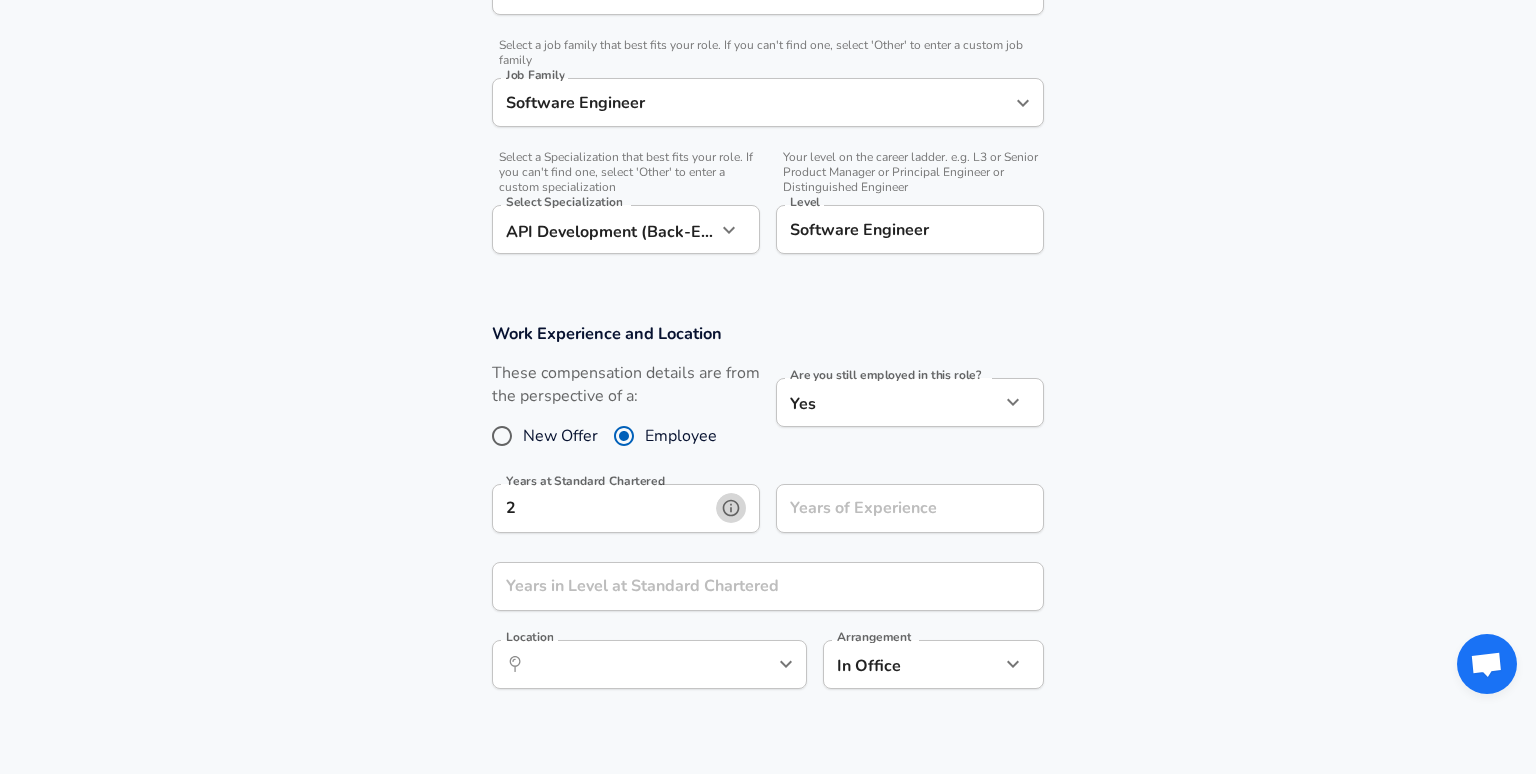 click 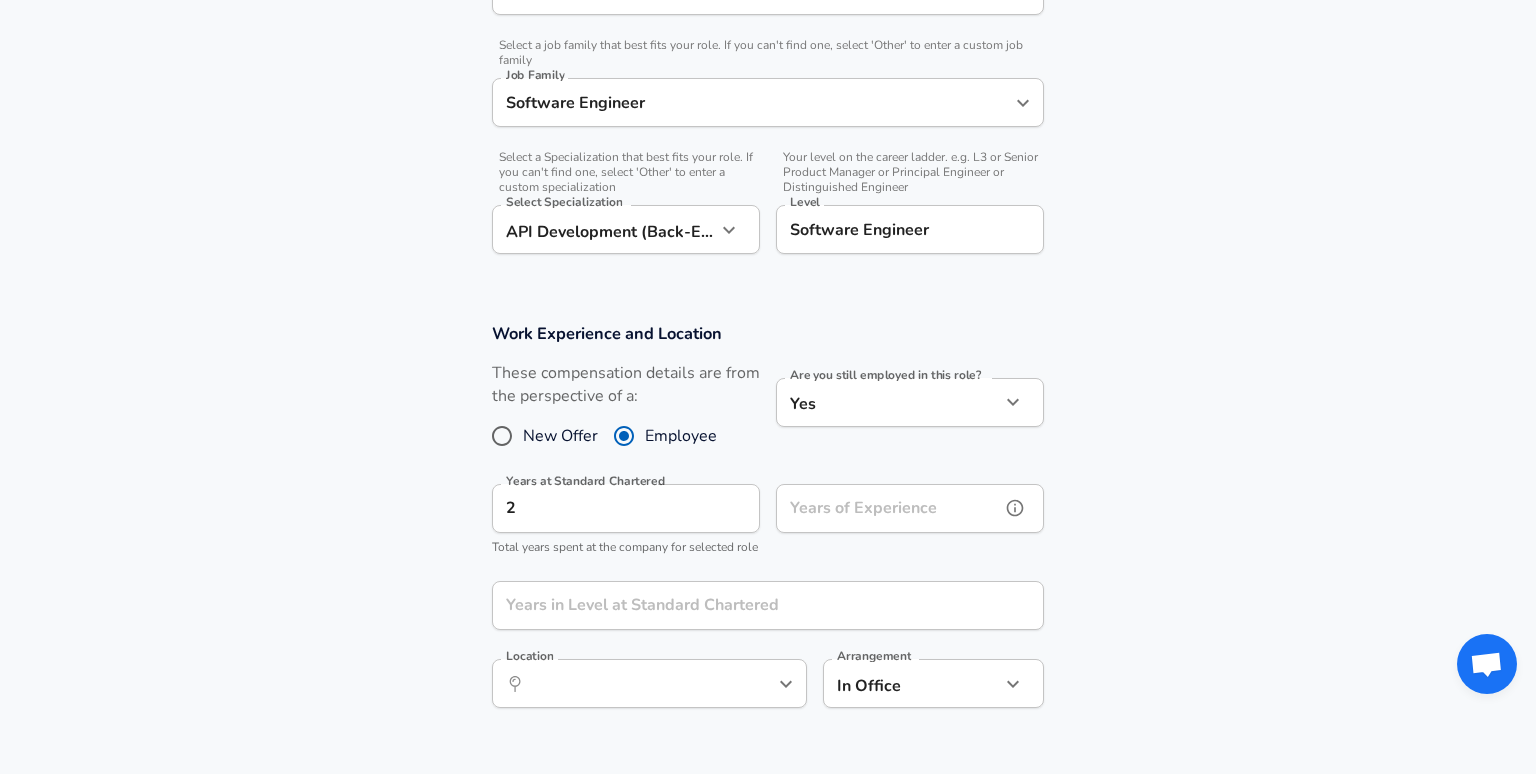 click on "Years of Experience" at bounding box center (888, 508) 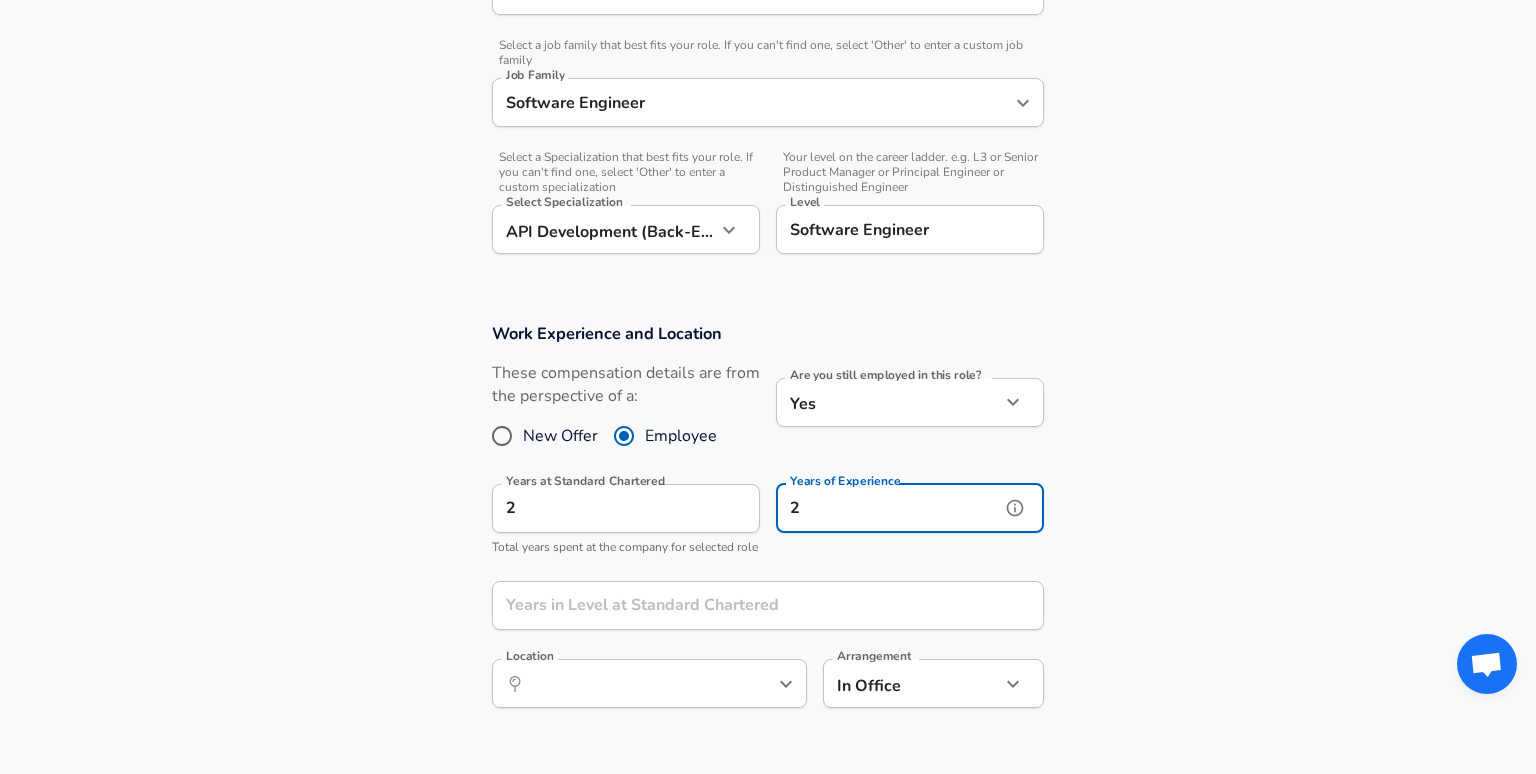 type on "2" 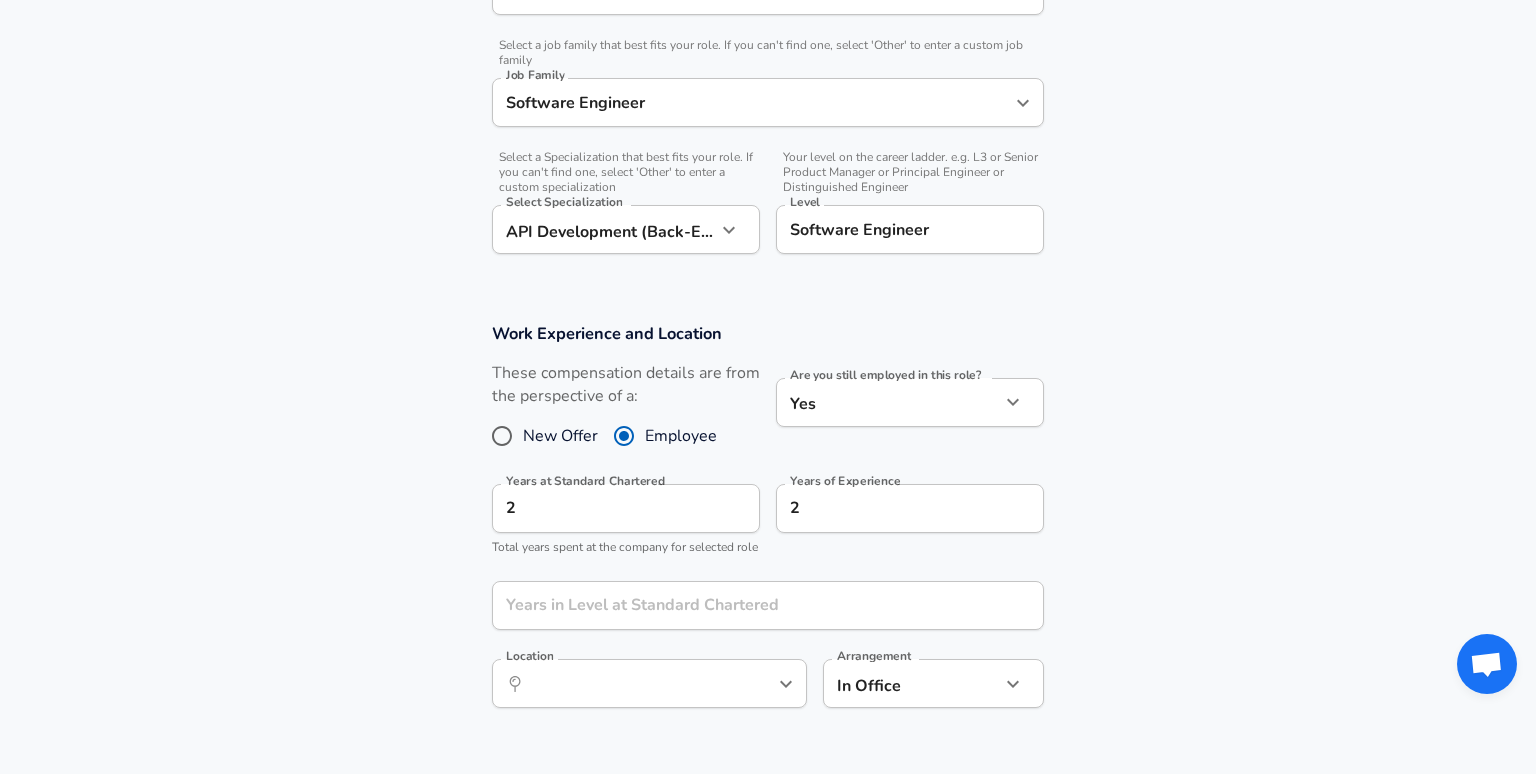 click on "Years of Experience 2 Years of Experience" at bounding box center [902, 517] 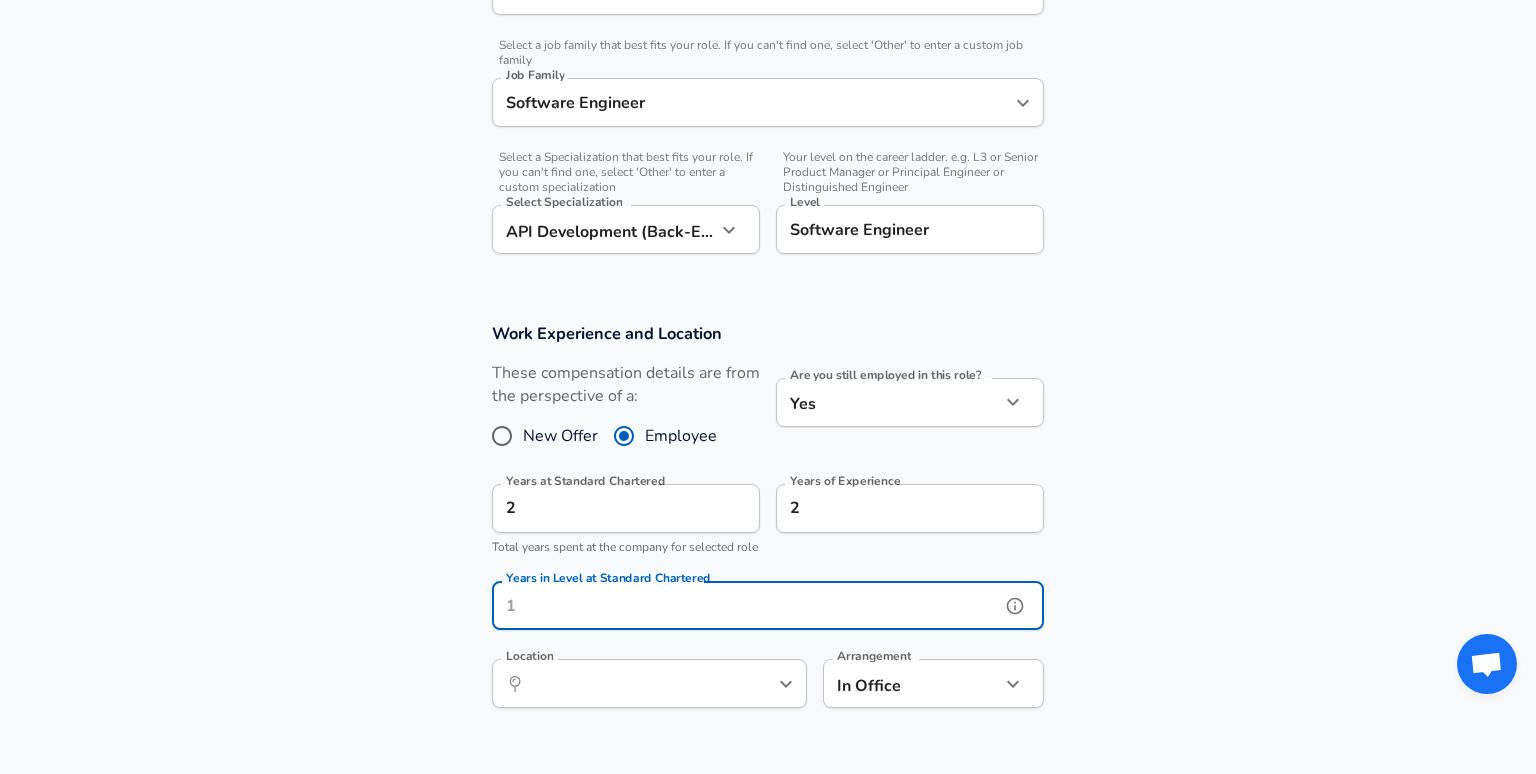 click on "Years in Level at Standard Chartered" at bounding box center [746, 605] 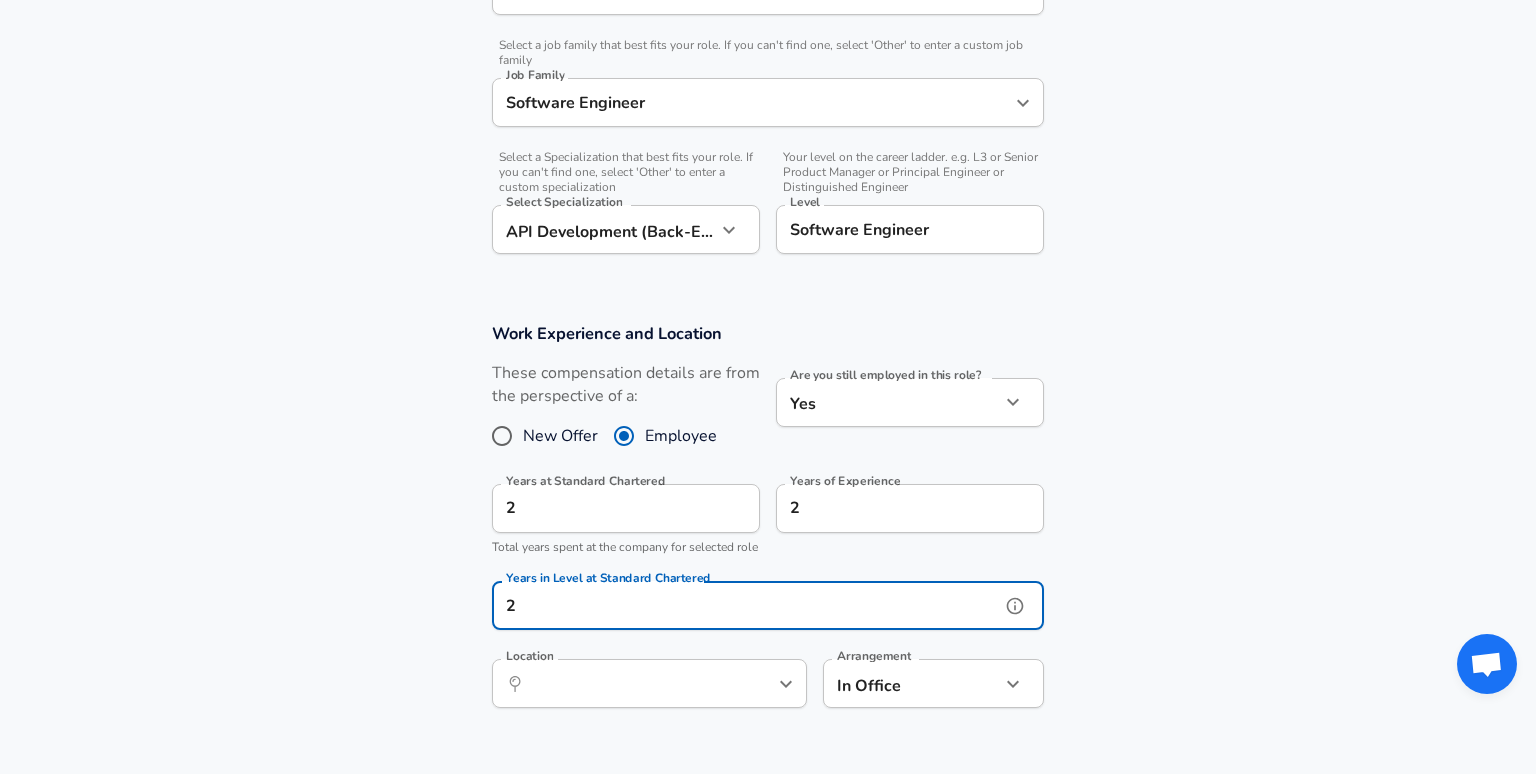 type on "2" 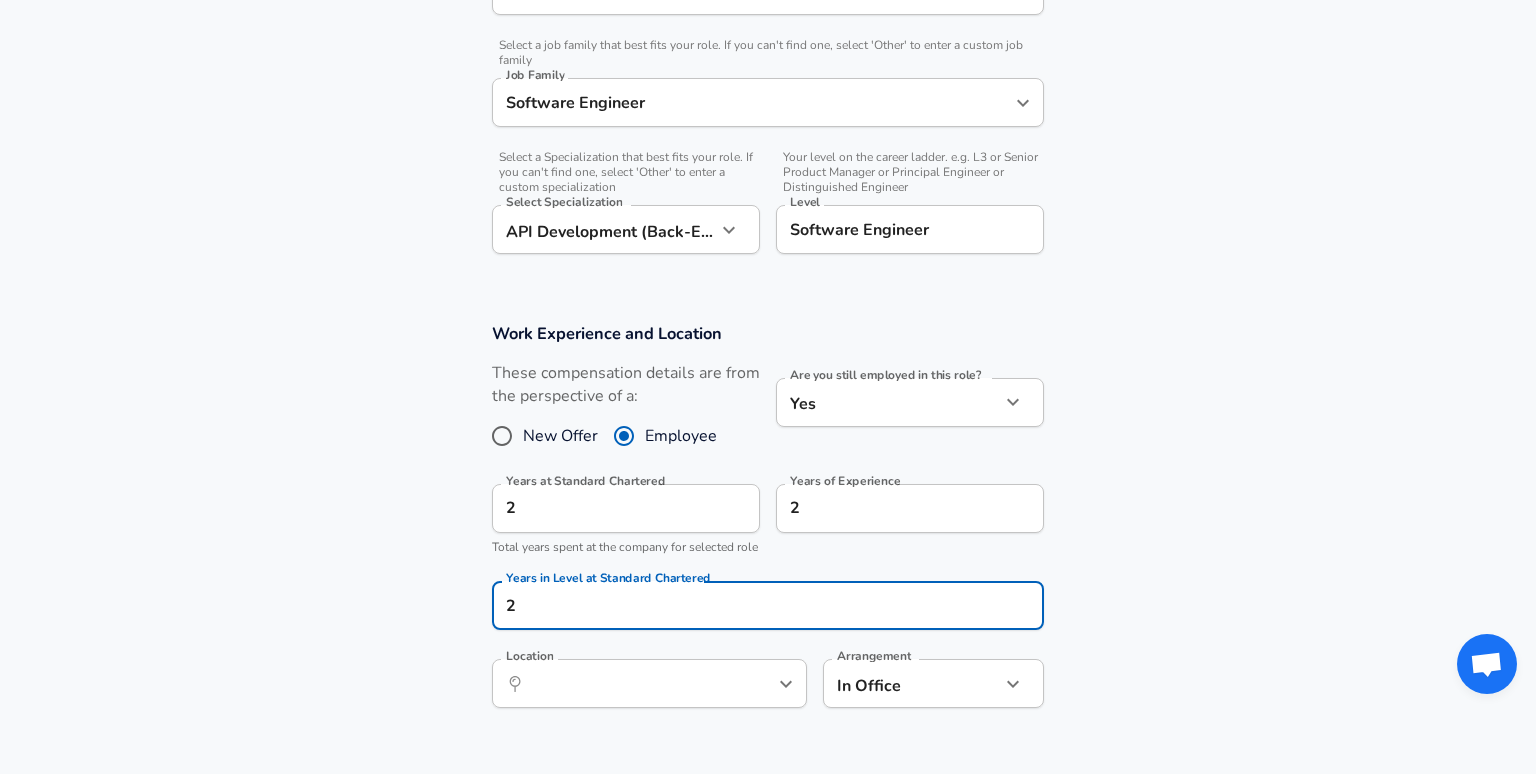 click on "Years of Experience 2 Years of Experience" at bounding box center (902, 517) 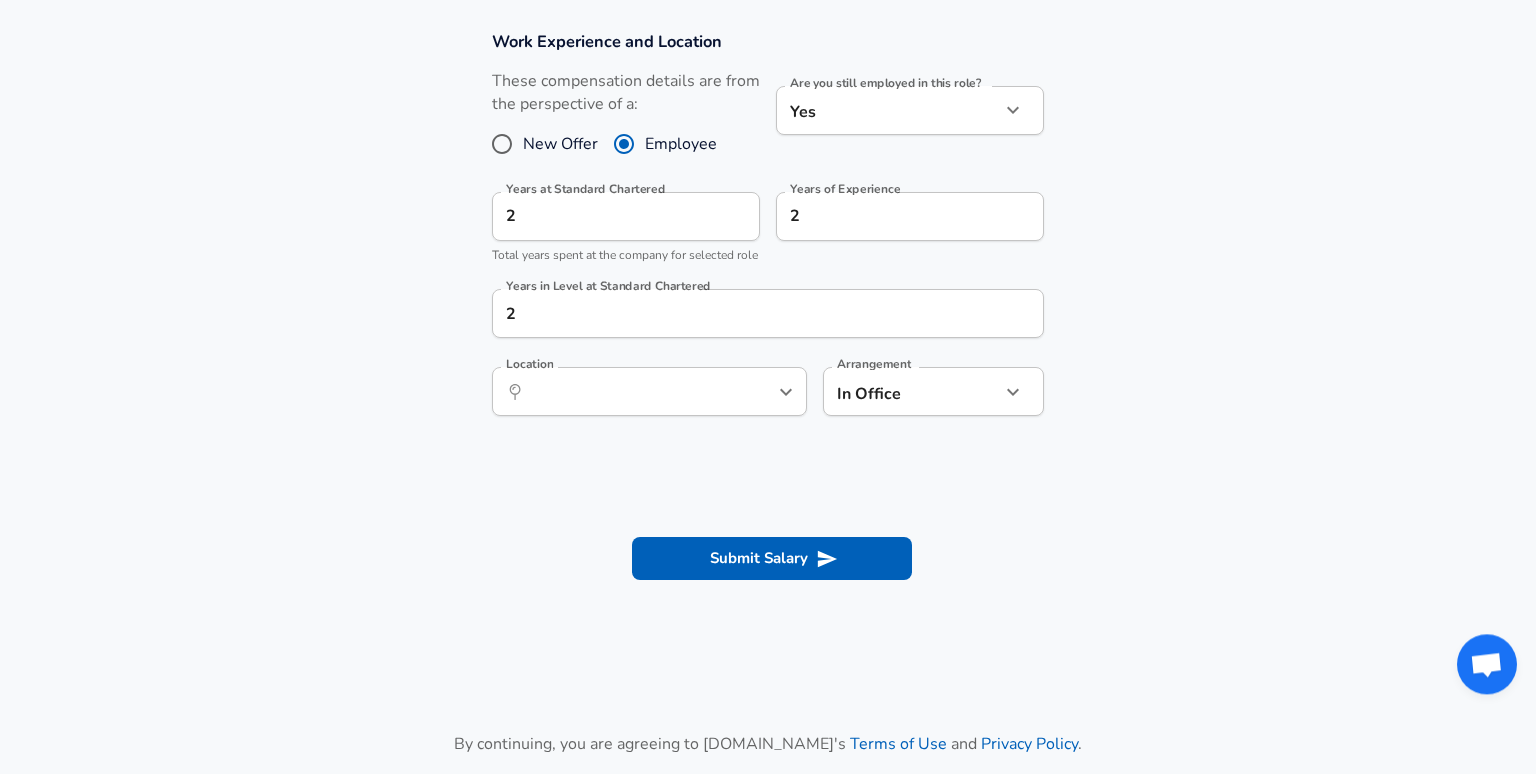scroll, scrollTop: 1006, scrollLeft: 0, axis: vertical 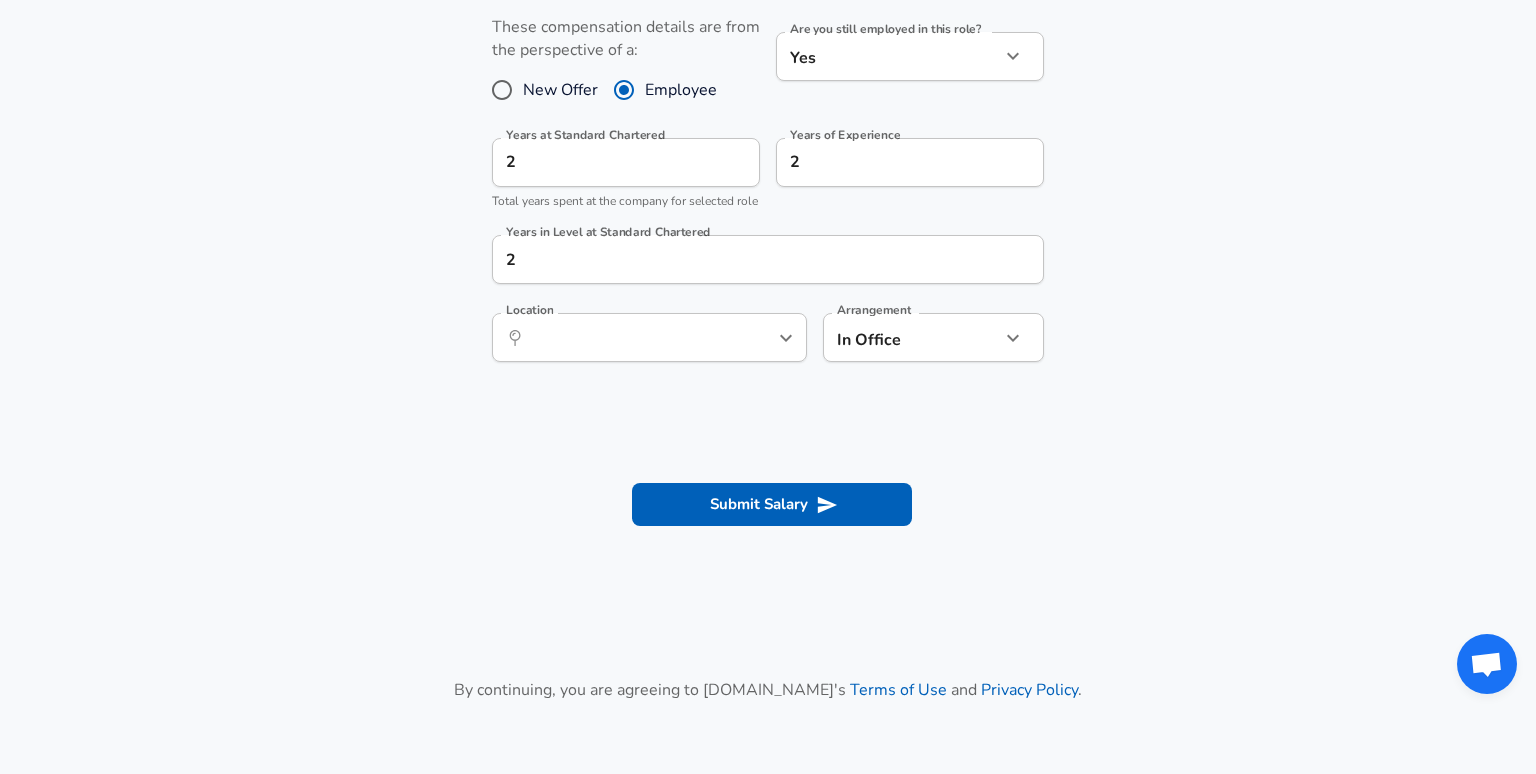 click on "​ Location" at bounding box center [649, 337] 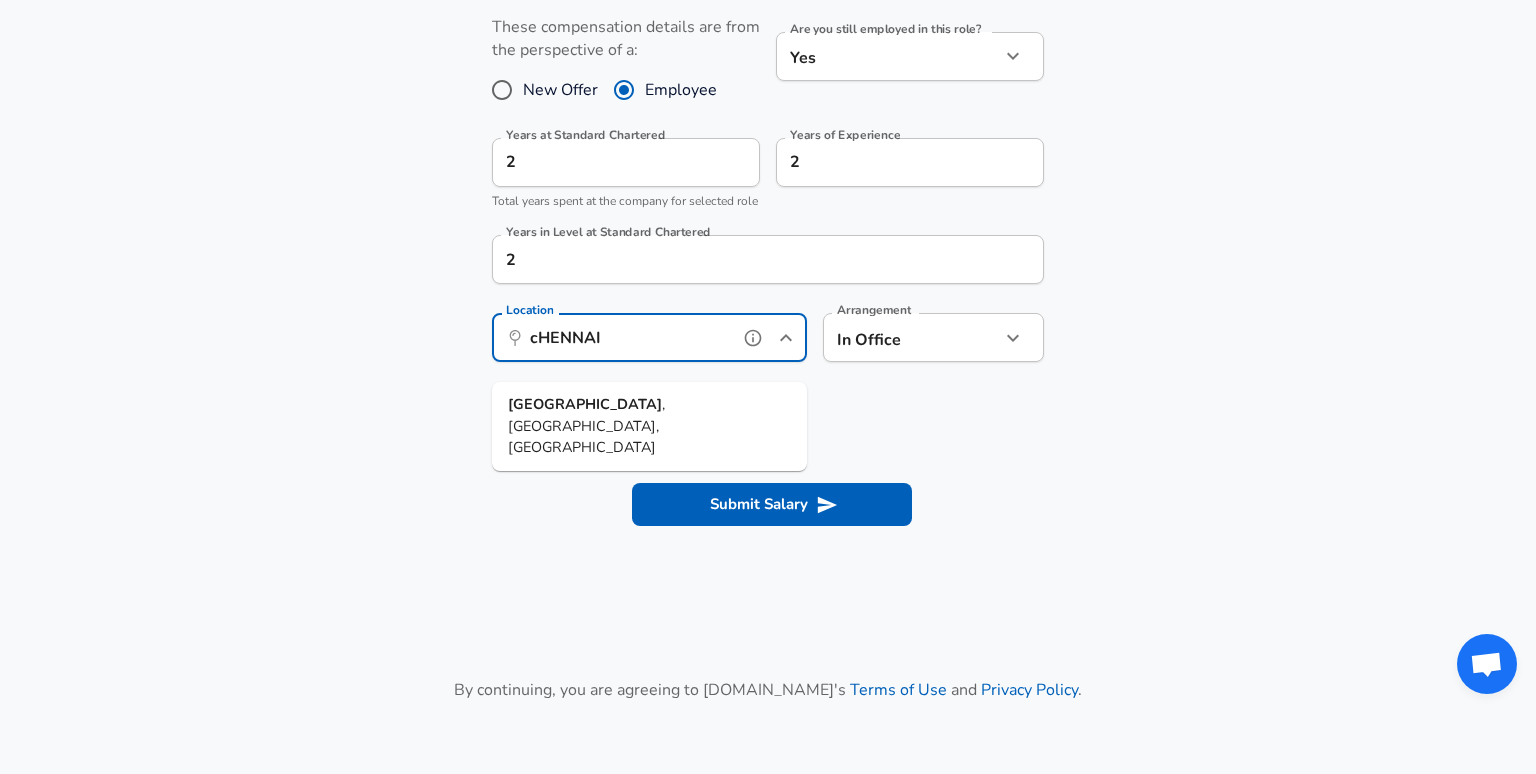 click on ", [GEOGRAPHIC_DATA], [GEOGRAPHIC_DATA]" at bounding box center [586, 425] 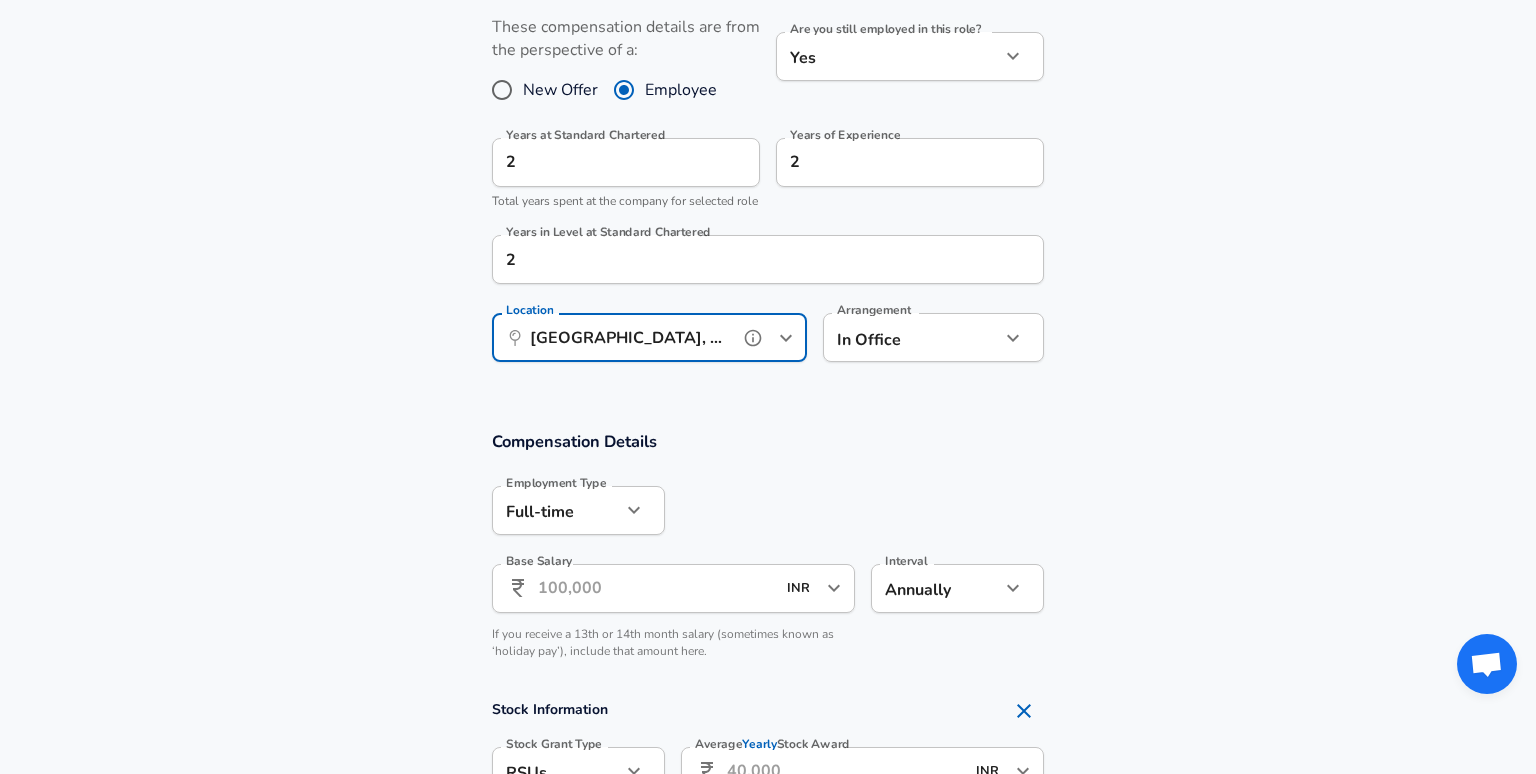 type on "[GEOGRAPHIC_DATA], [GEOGRAPHIC_DATA], [GEOGRAPHIC_DATA]" 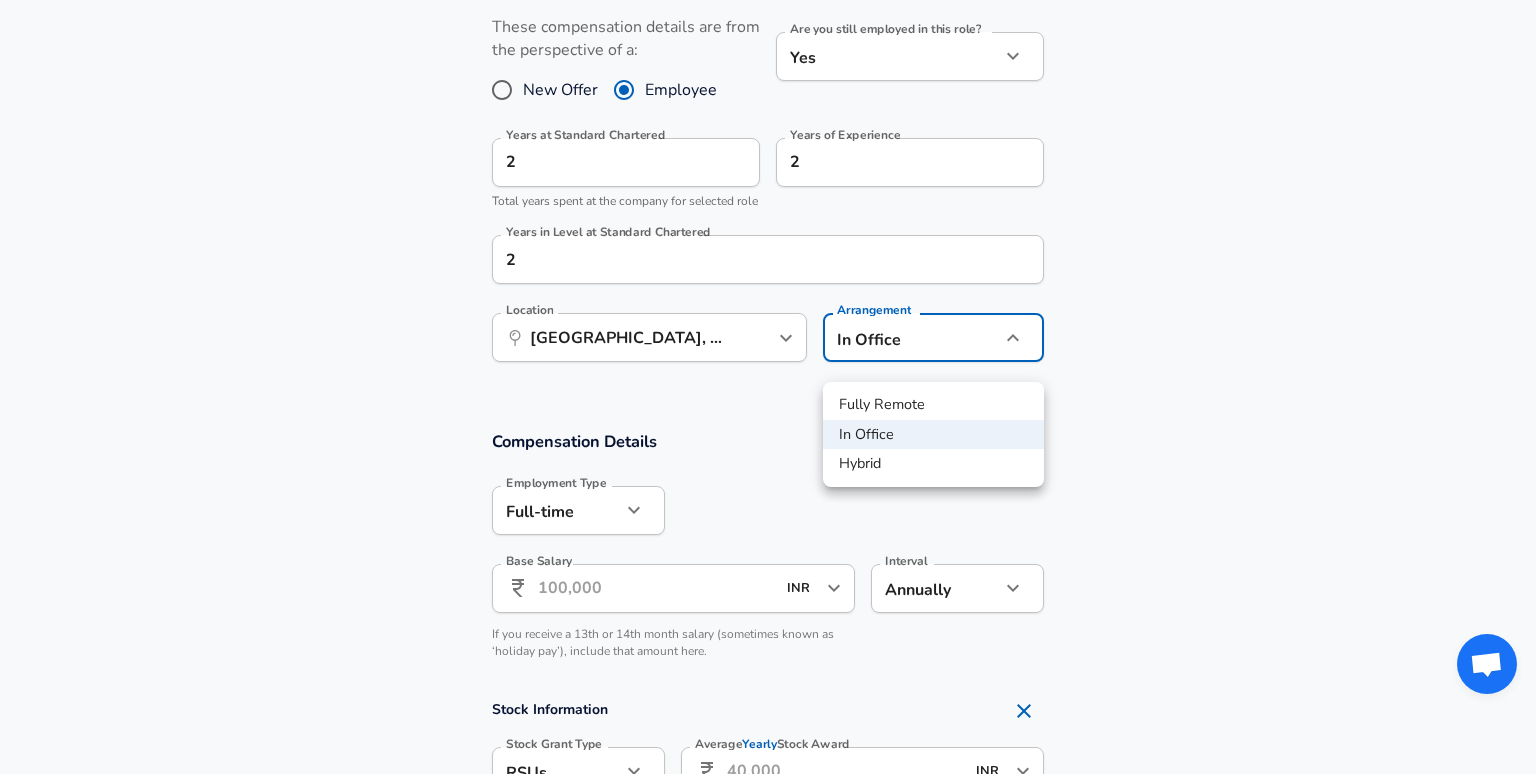 click on "Restart Add Your Salary Upload your offer letter   to verify your submission Enhance Privacy and Anonymity Yes Automatically hides specific fields until there are enough submissions to safely display the full details.   More Details Based on your submission and the data points that we have already collected, we will automatically hide and anonymize specific fields if there aren't enough data points to remain sufficiently anonymous. Company & Title Information   Enter the company you received your offer from Company Standard Chartered Company   Select the title that closest resembles your official title. This should be similar to the title that was present on your offer letter. Title Software Engineer Title   Select a job family that best fits your role. If you can't find one, select 'Other' to enter a custom job family Job Family Software Engineer Job Family   Select a Specialization that best fits your role. If you can't find one, select 'Other' to enter a custom specialization Select Specialization   Level" at bounding box center (768, -619) 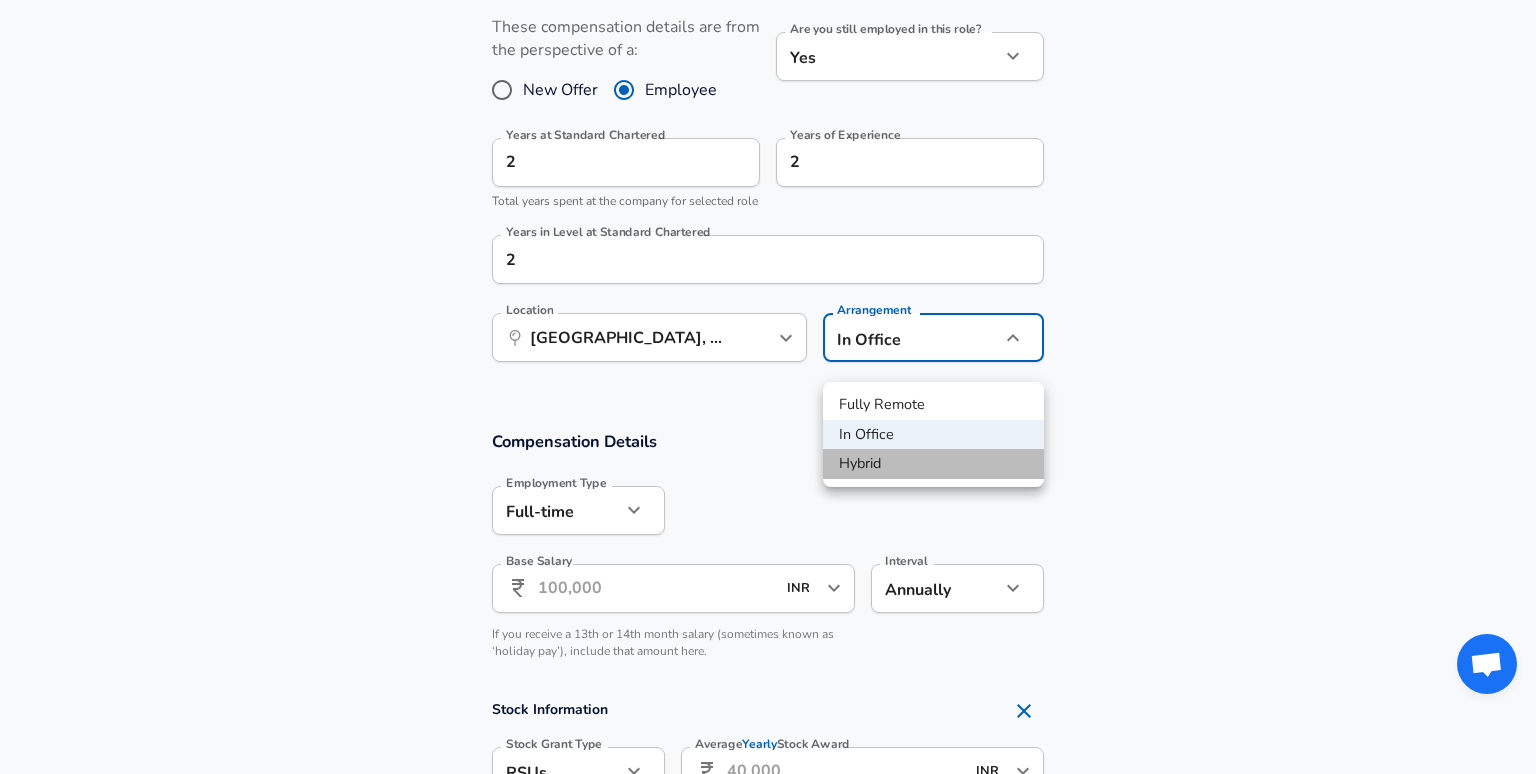 click on "Hybrid" at bounding box center [933, 464] 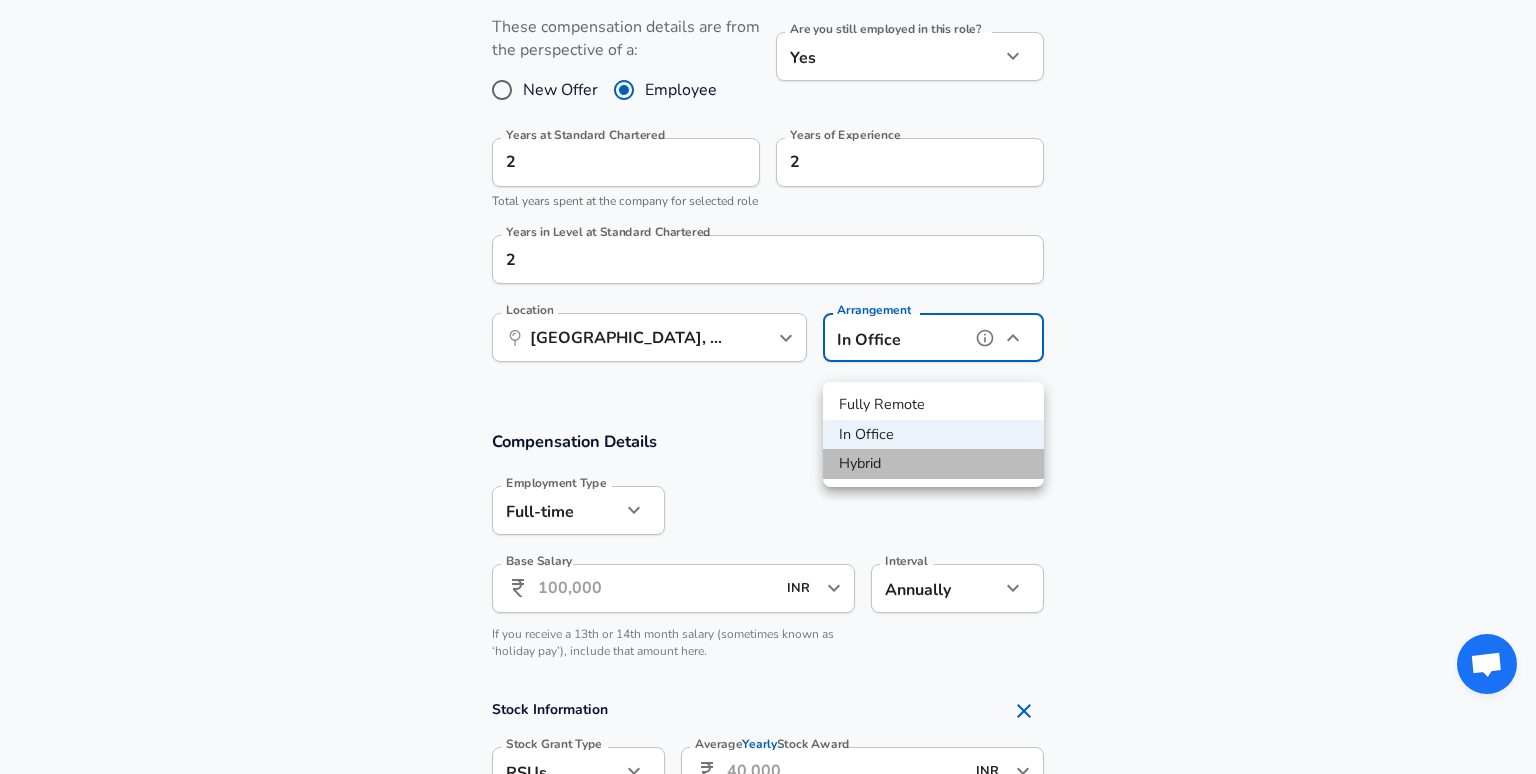 type on "hybrid" 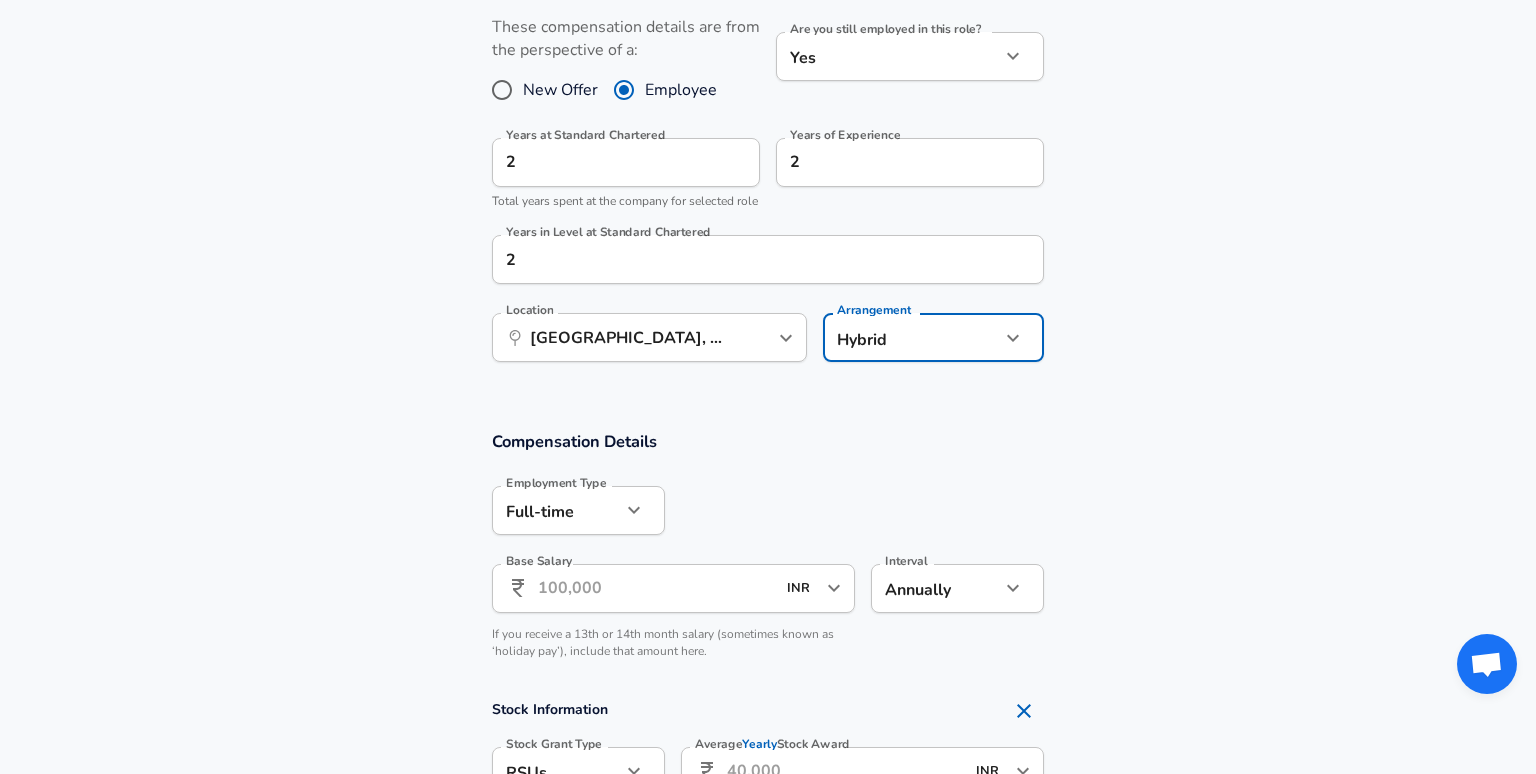 click on "Work Experience and Location These compensation details are from the perspective of a: New Offer Employee Are you still employed in this role? Yes yes Are you still employed in this role? Years at Standard Chartered 2 Years at Standard Chartered   Total years spent at the company for selected role Years of Experience 2 Years of Experience Years in Level at Standard Chartered 2 Years in Level at Standard Chartered Location ​ [GEOGRAPHIC_DATA], [GEOGRAPHIC_DATA], [GEOGRAPHIC_DATA] Location Arrangement Hybrid hybrid Arrangement" at bounding box center [768, 180] 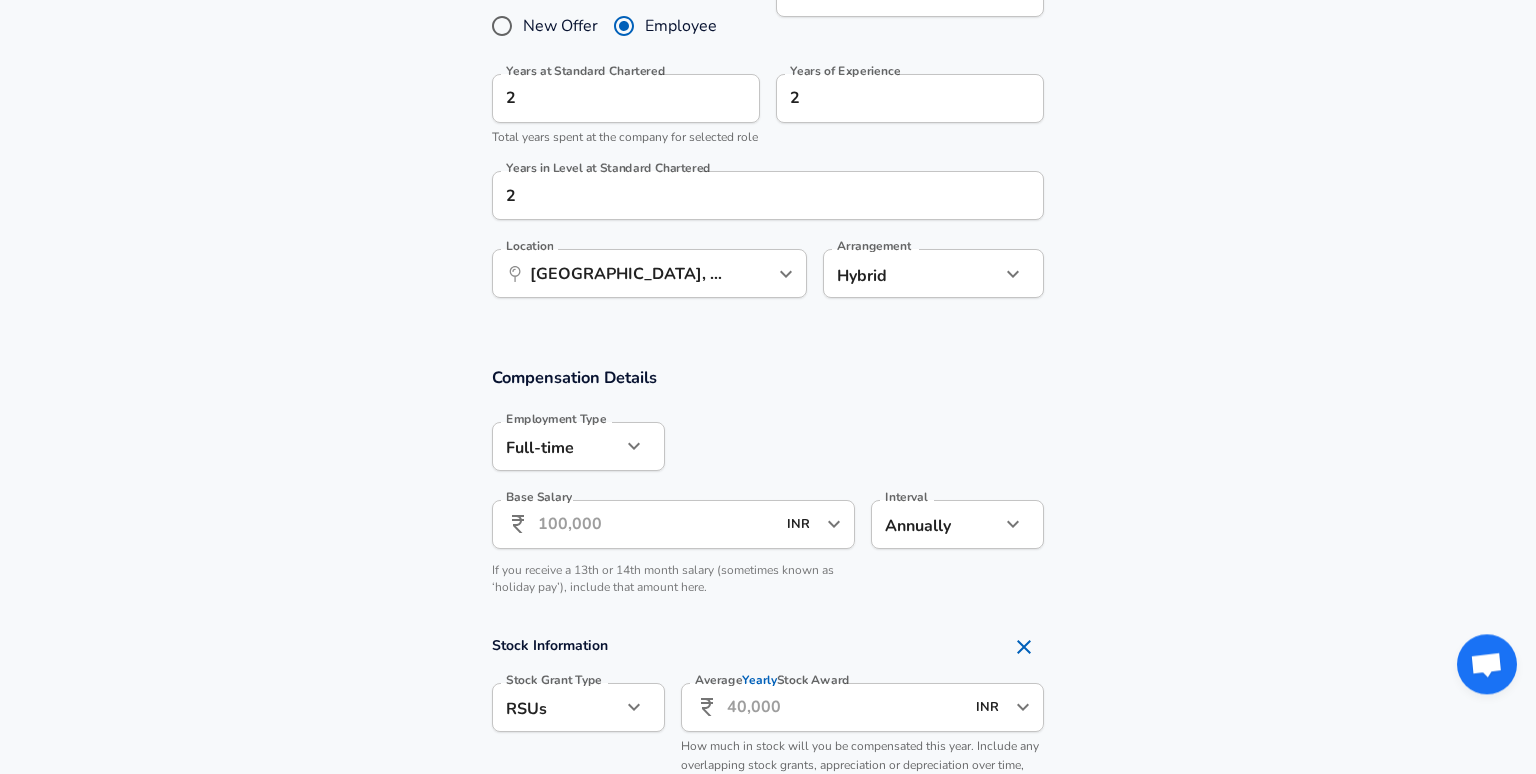 scroll, scrollTop: 1121, scrollLeft: 0, axis: vertical 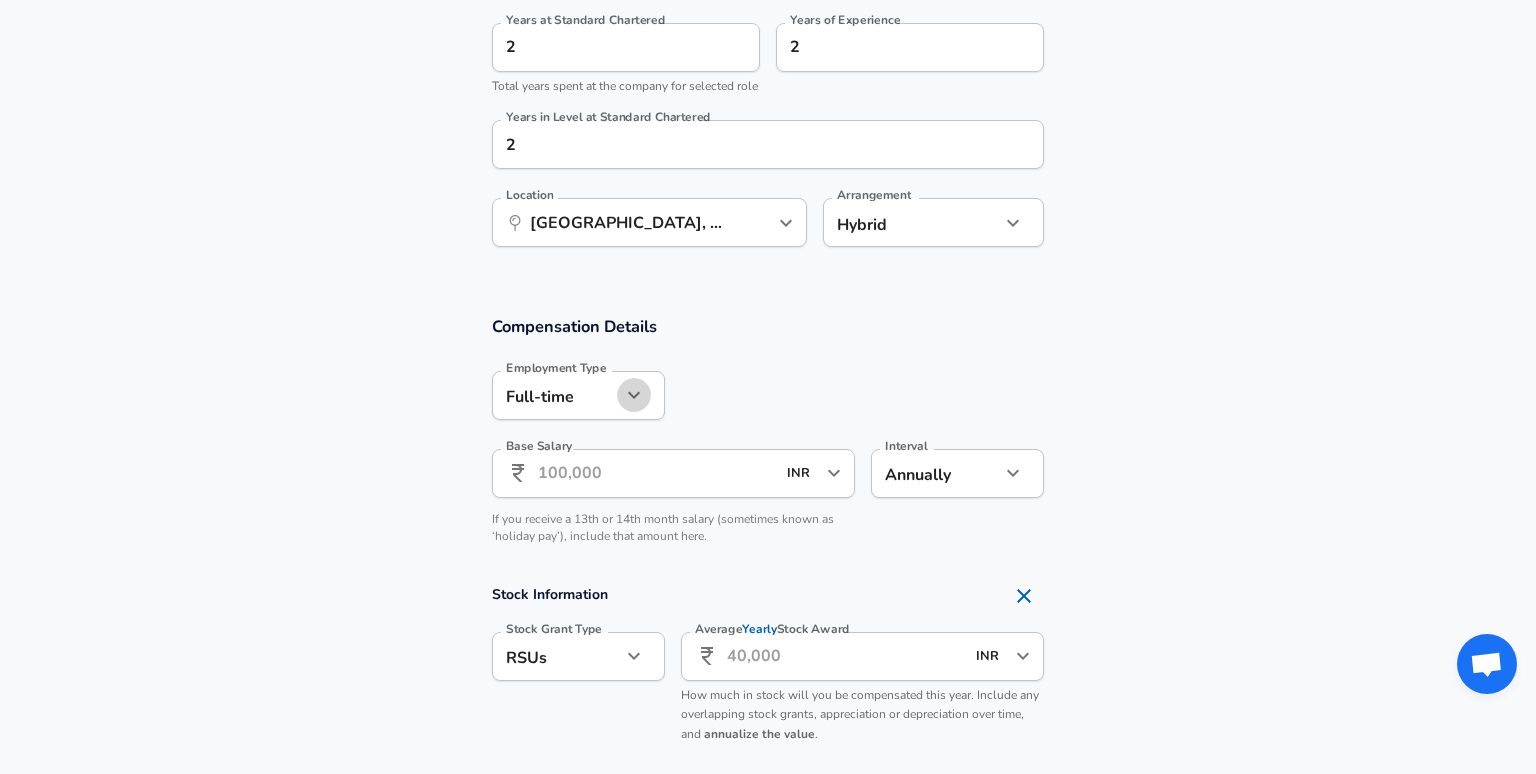 click 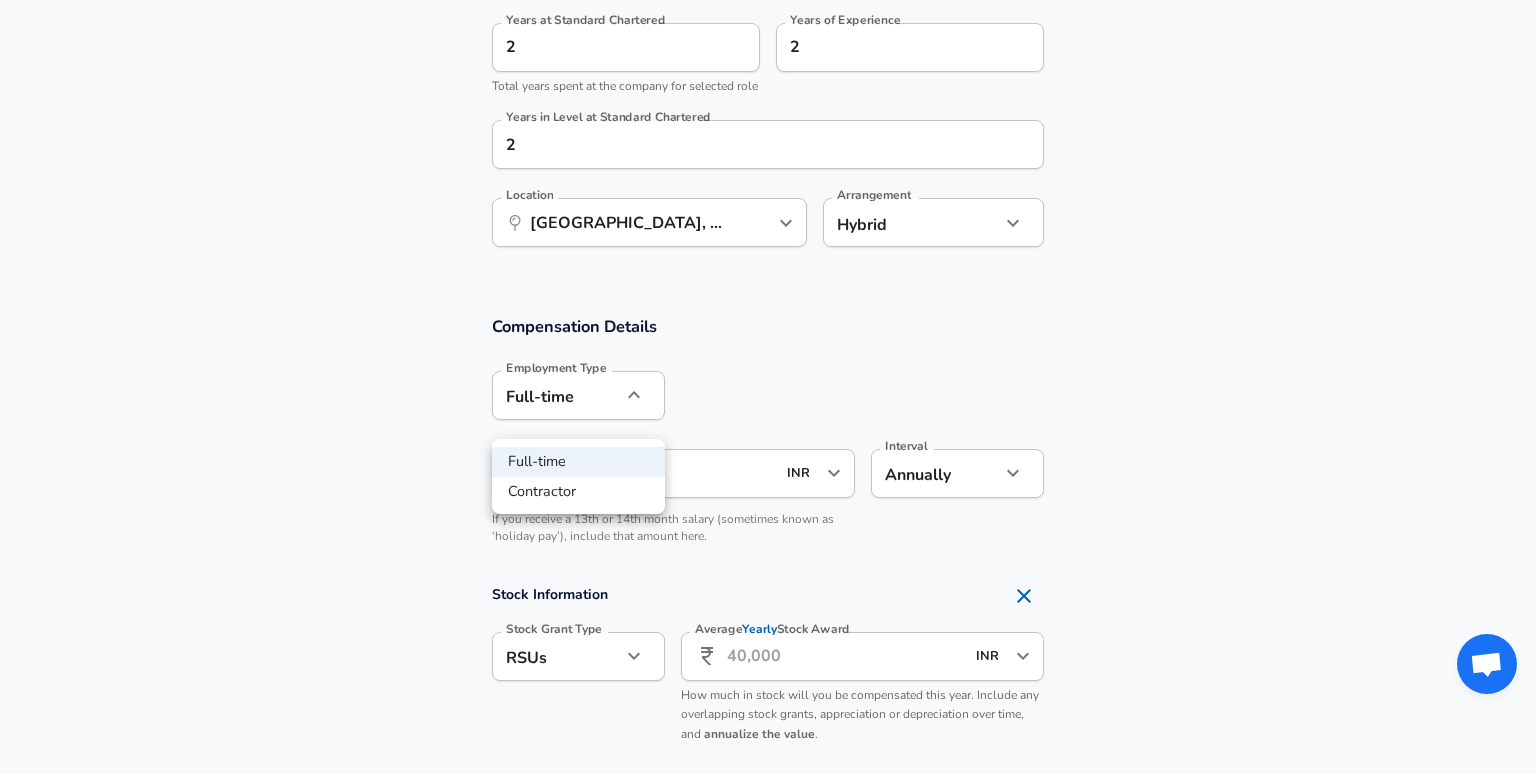 click at bounding box center [768, 387] 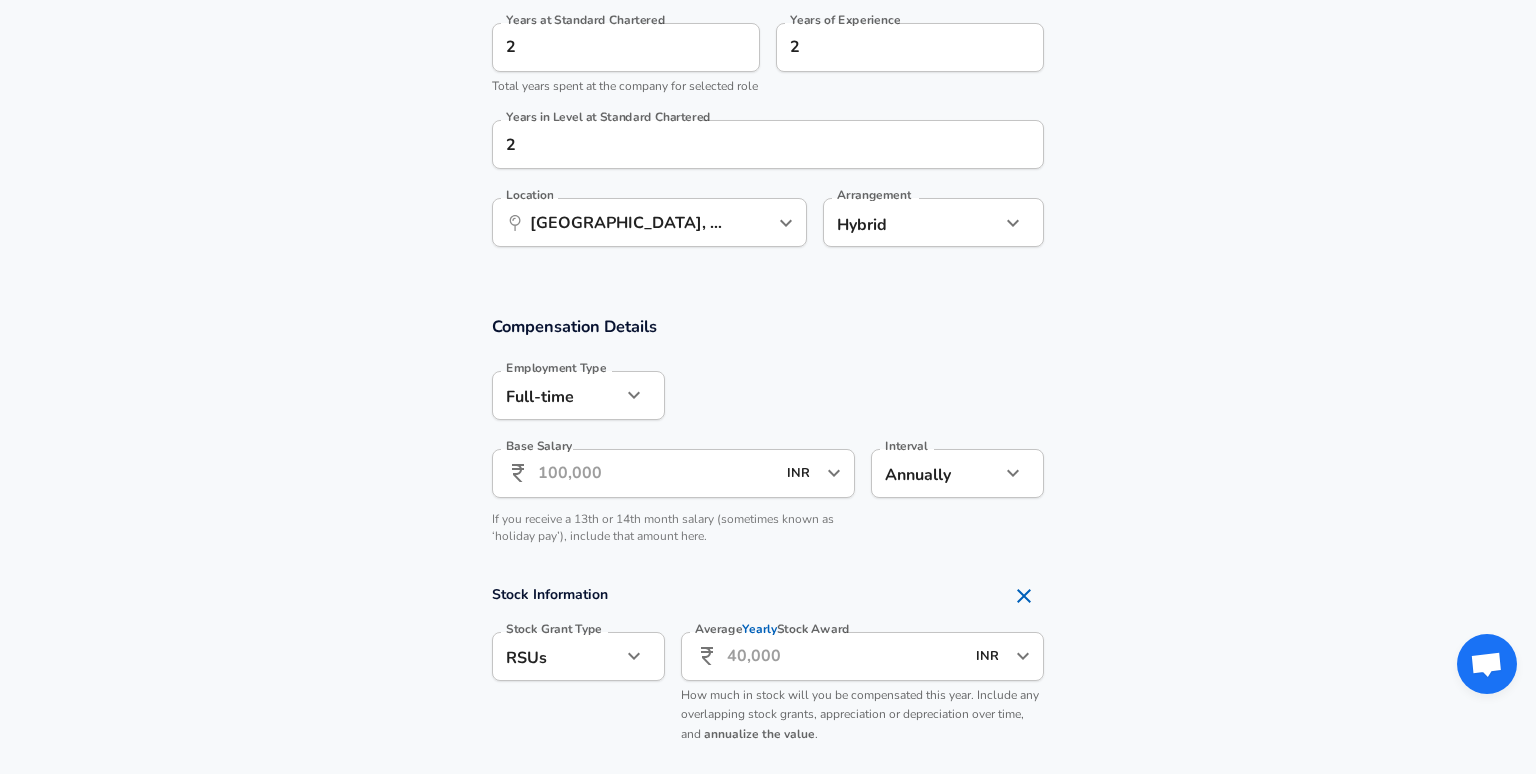 scroll, scrollTop: 1236, scrollLeft: 0, axis: vertical 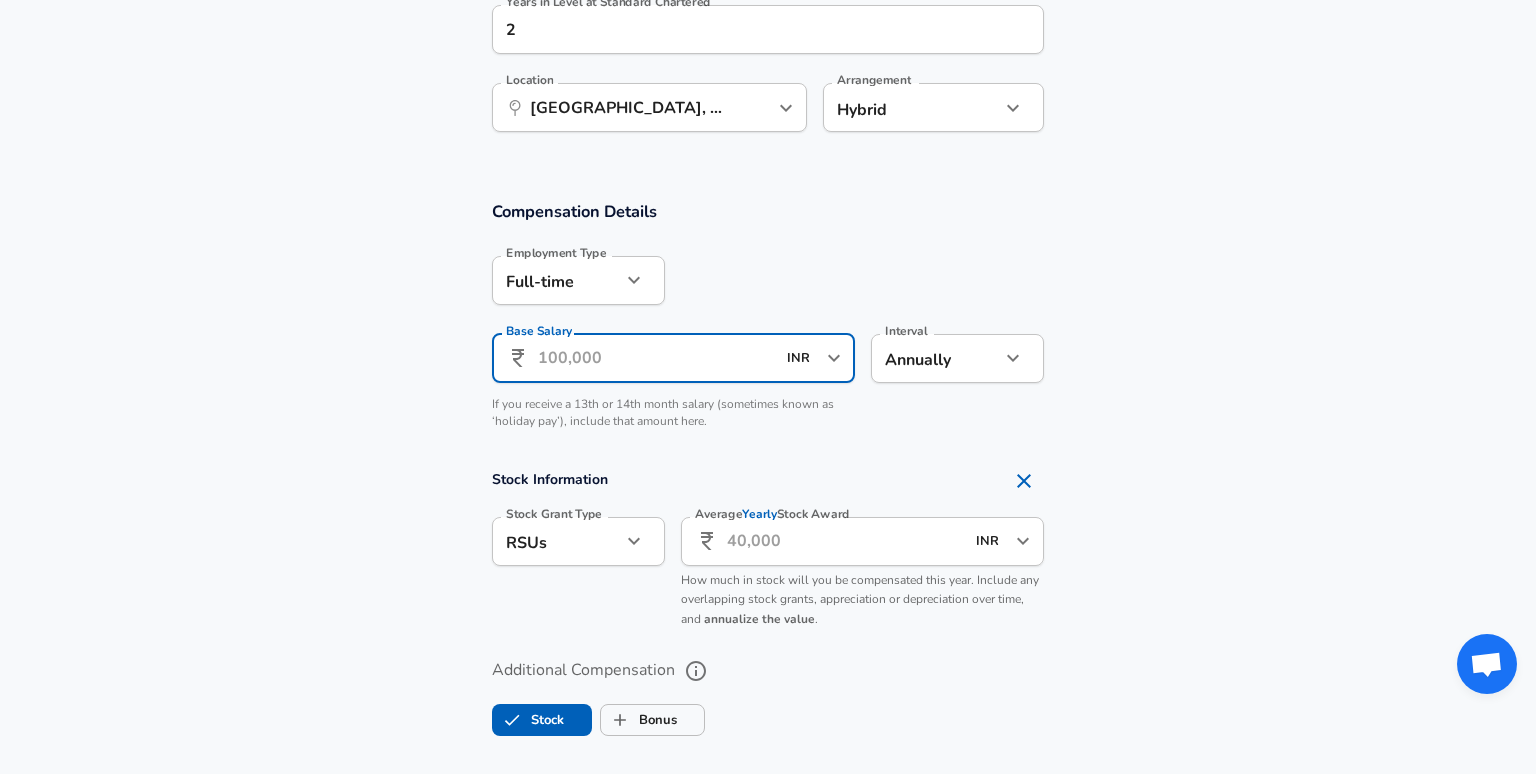 click on "Base Salary" at bounding box center [656, 358] 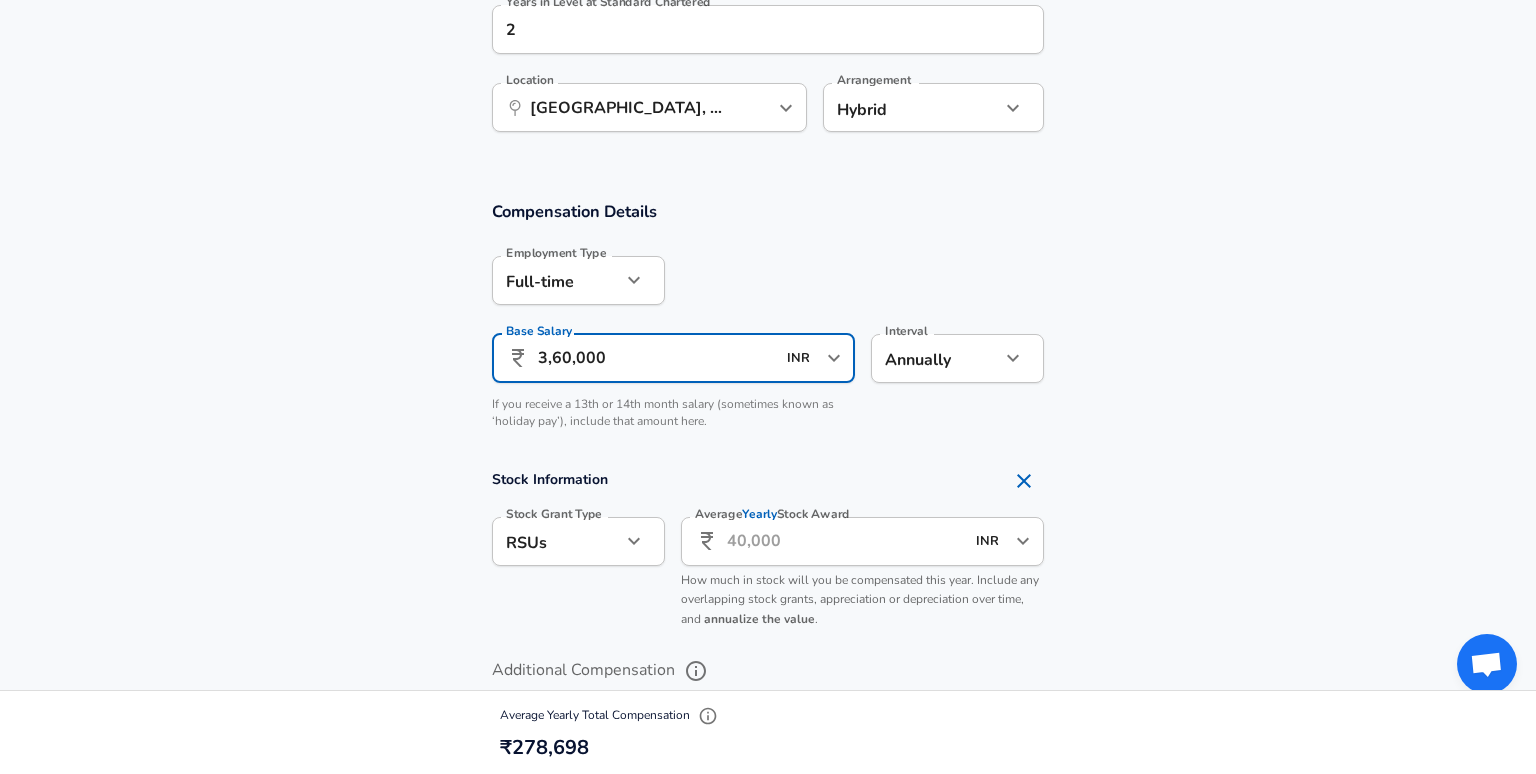 type on "3,60,000" 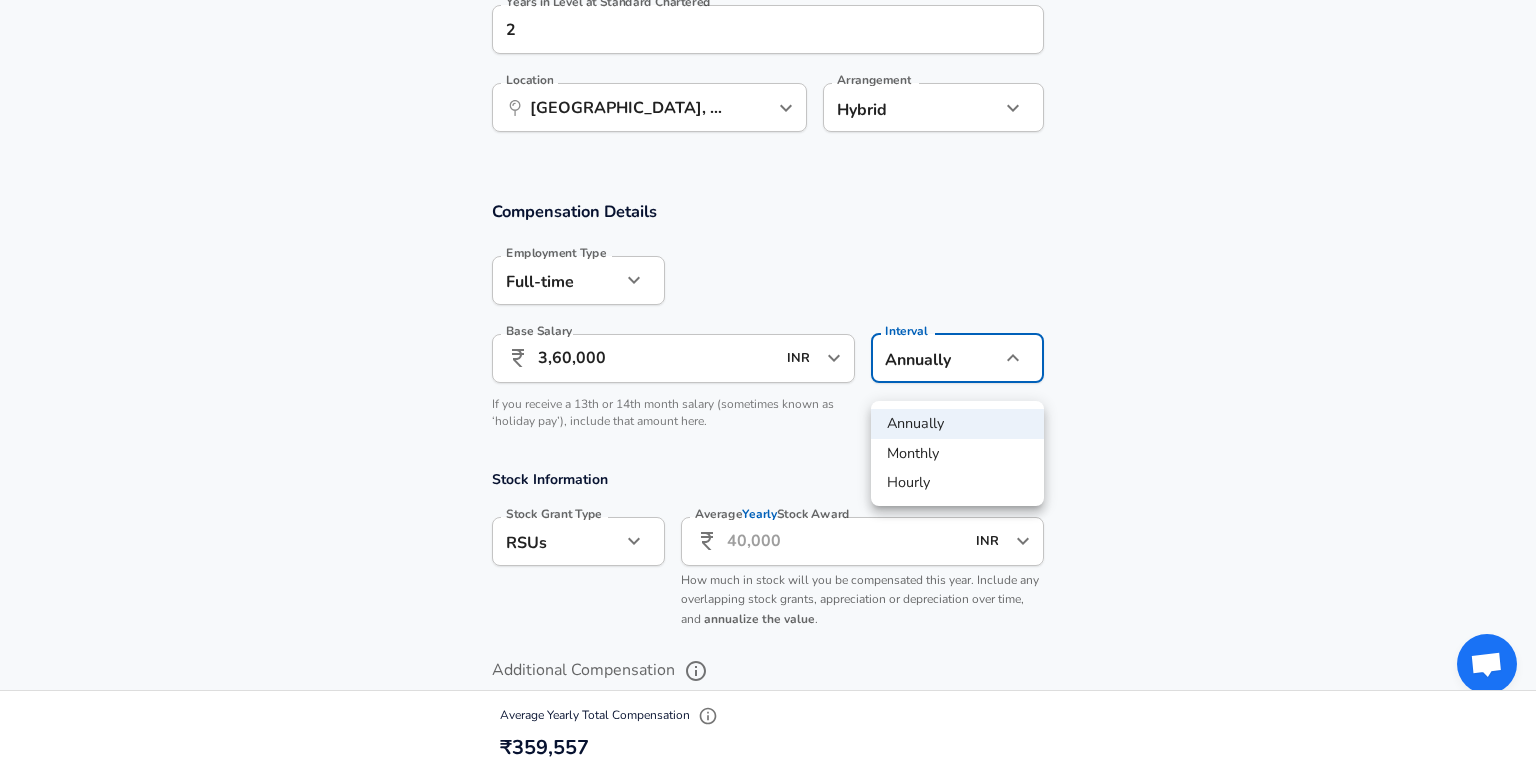click on "Restart Add Your Salary Upload your offer letter   to verify your submission Enhance Privacy and Anonymity Yes Automatically hides specific fields until there are enough submissions to safely display the full details.   More Details Based on your submission and the data points that we have already collected, we will automatically hide and anonymize specific fields if there aren't enough data points to remain sufficiently anonymous. Company & Title Information   Enter the company you received your offer from Company Standard Chartered Company   Select the title that closest resembles your official title. This should be similar to the title that was present on your offer letter. Title Software Engineer Title   Select a job family that best fits your role. If you can't find one, select 'Other' to enter a custom job family Job Family Software Engineer Job Family   Select a Specialization that best fits your role. If you can't find one, select 'Other' to enter a custom specialization Select Specialization   Level" at bounding box center (768, -849) 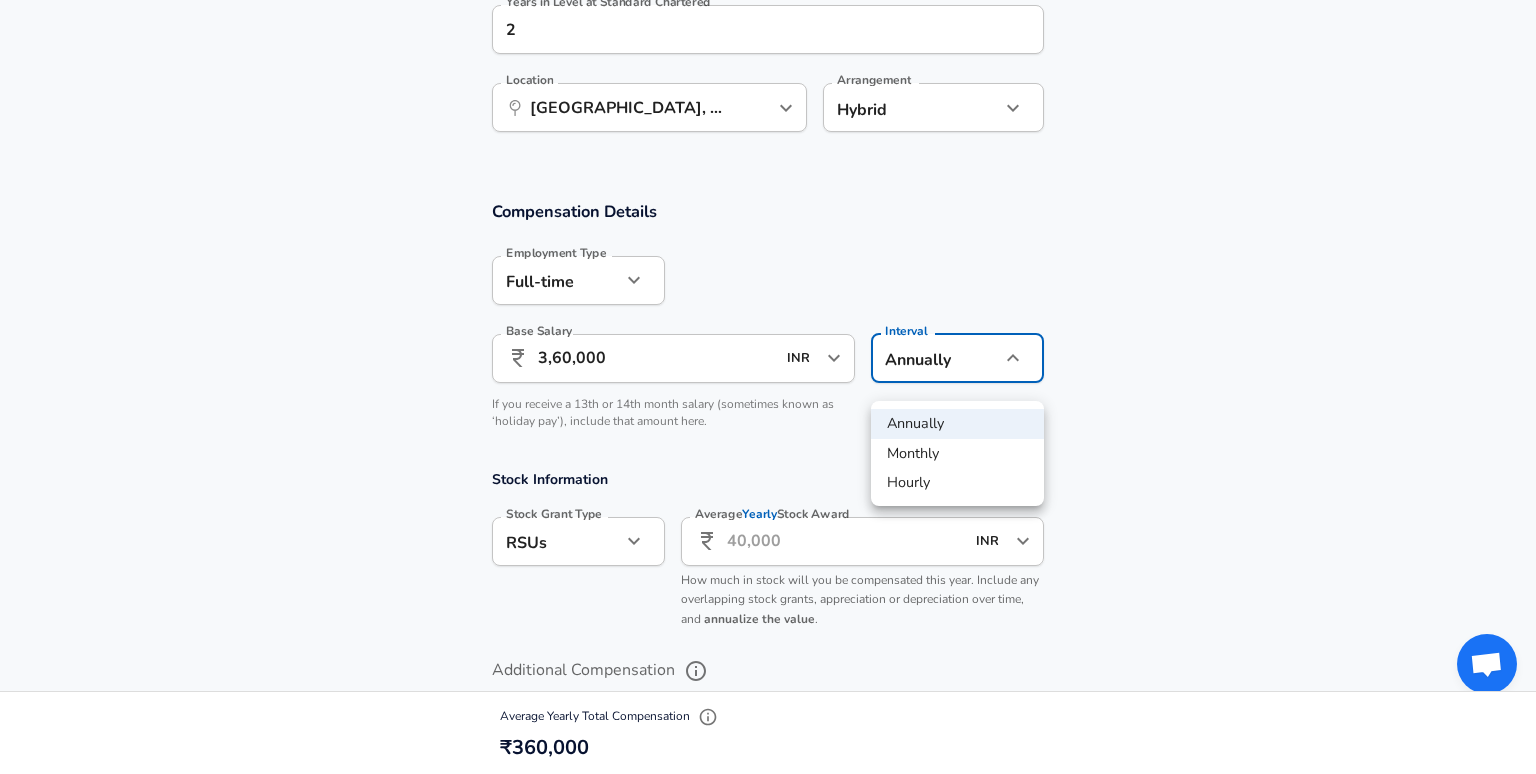 click at bounding box center (768, 387) 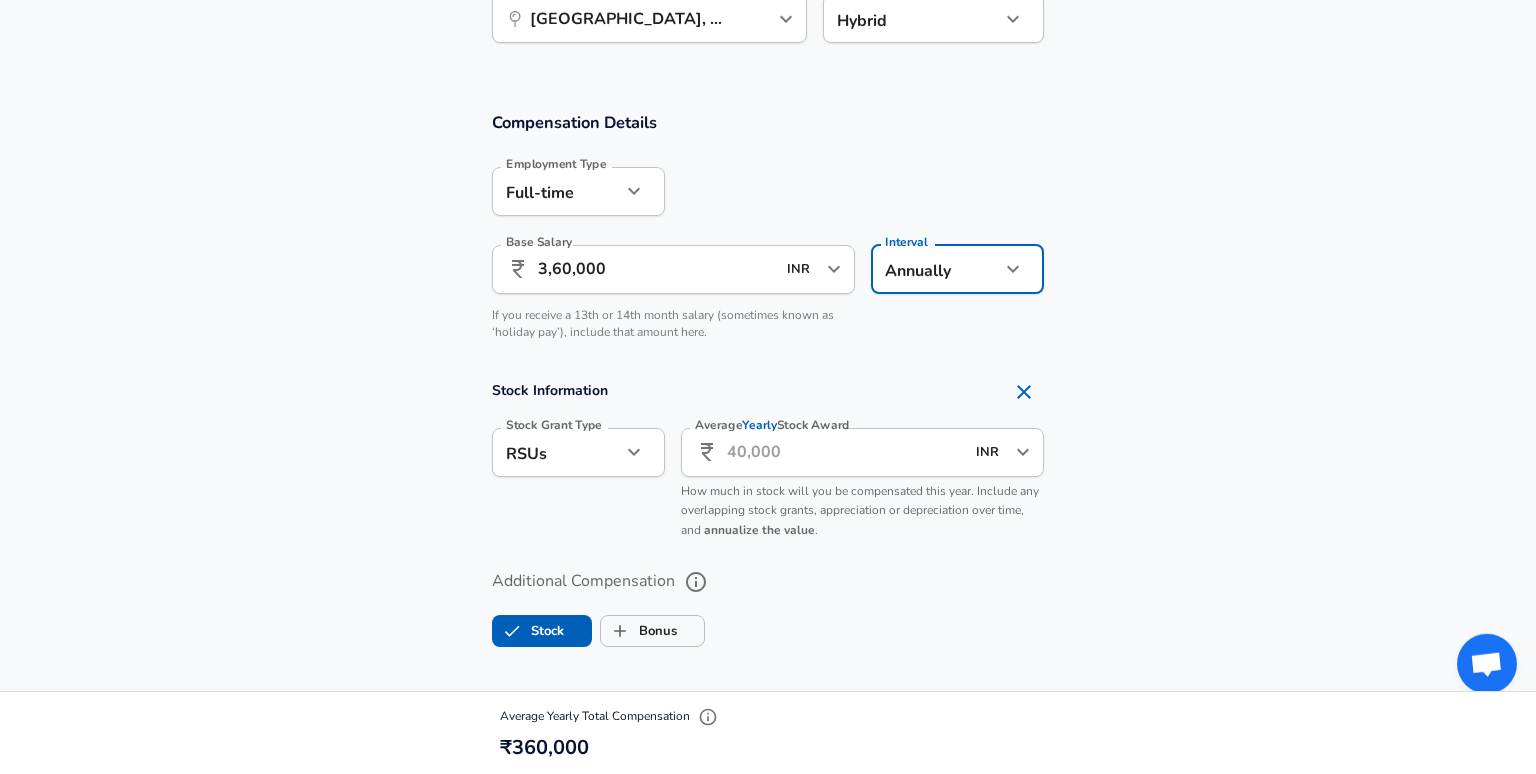 scroll, scrollTop: 1352, scrollLeft: 0, axis: vertical 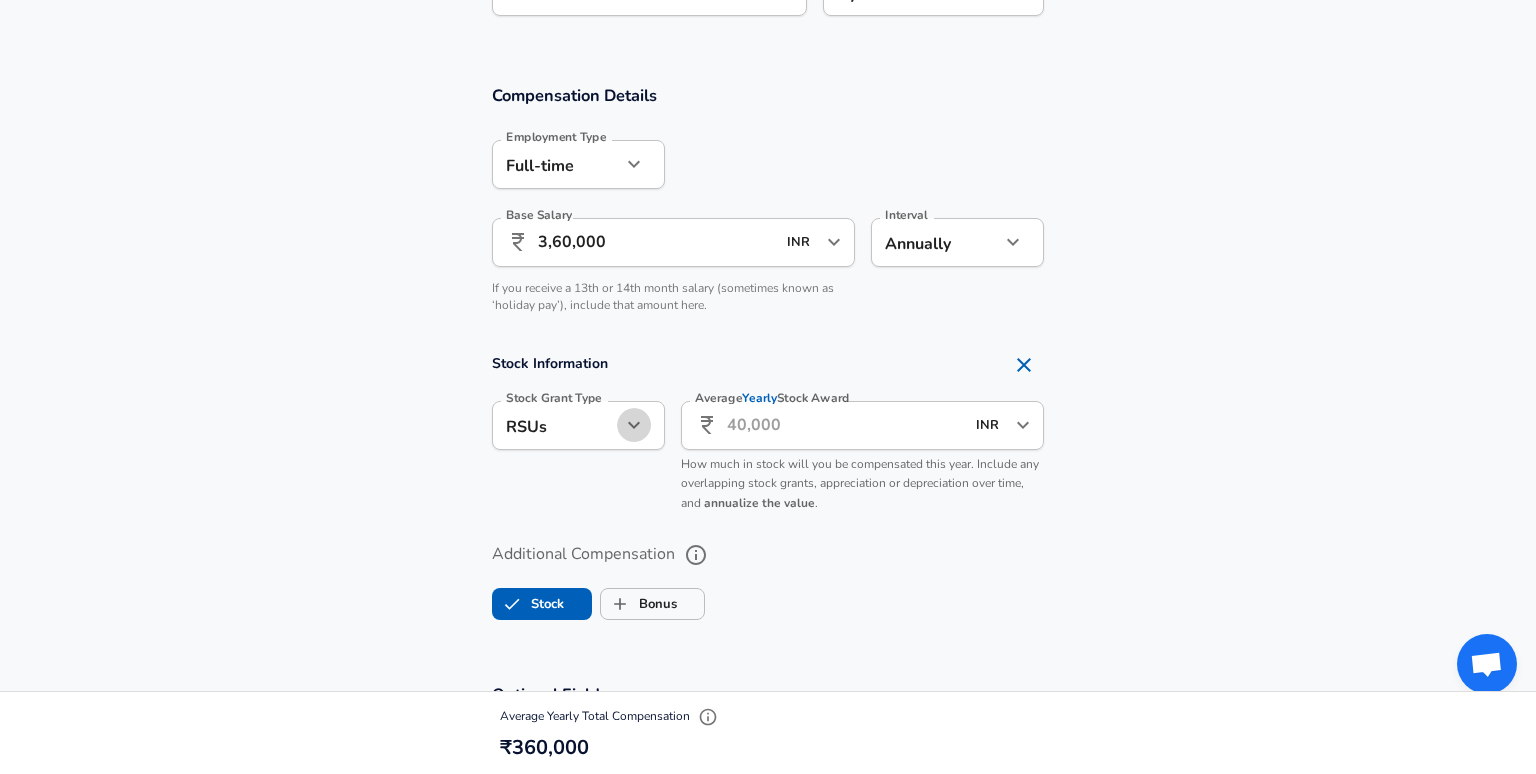 click 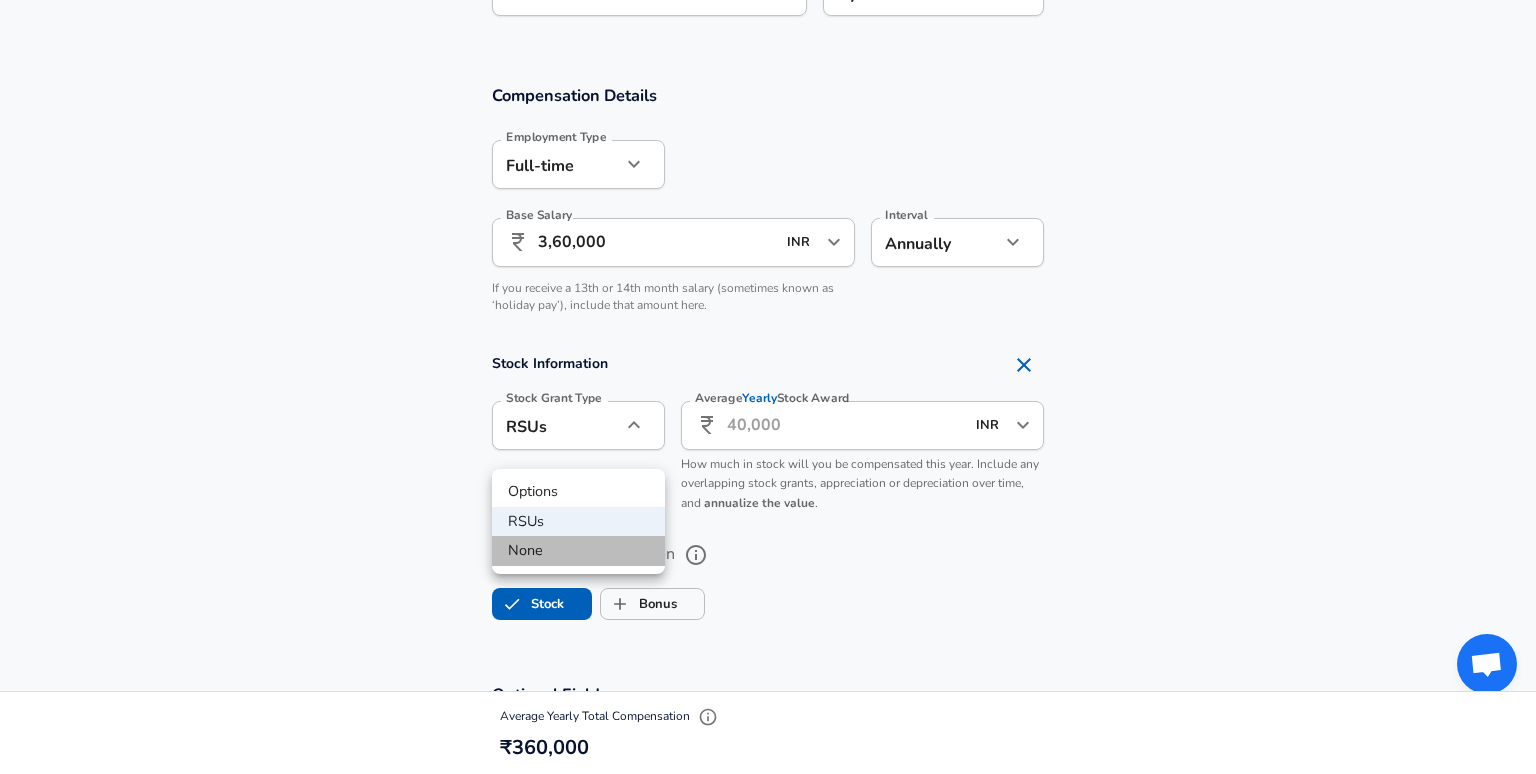 click on "None" at bounding box center [578, 551] 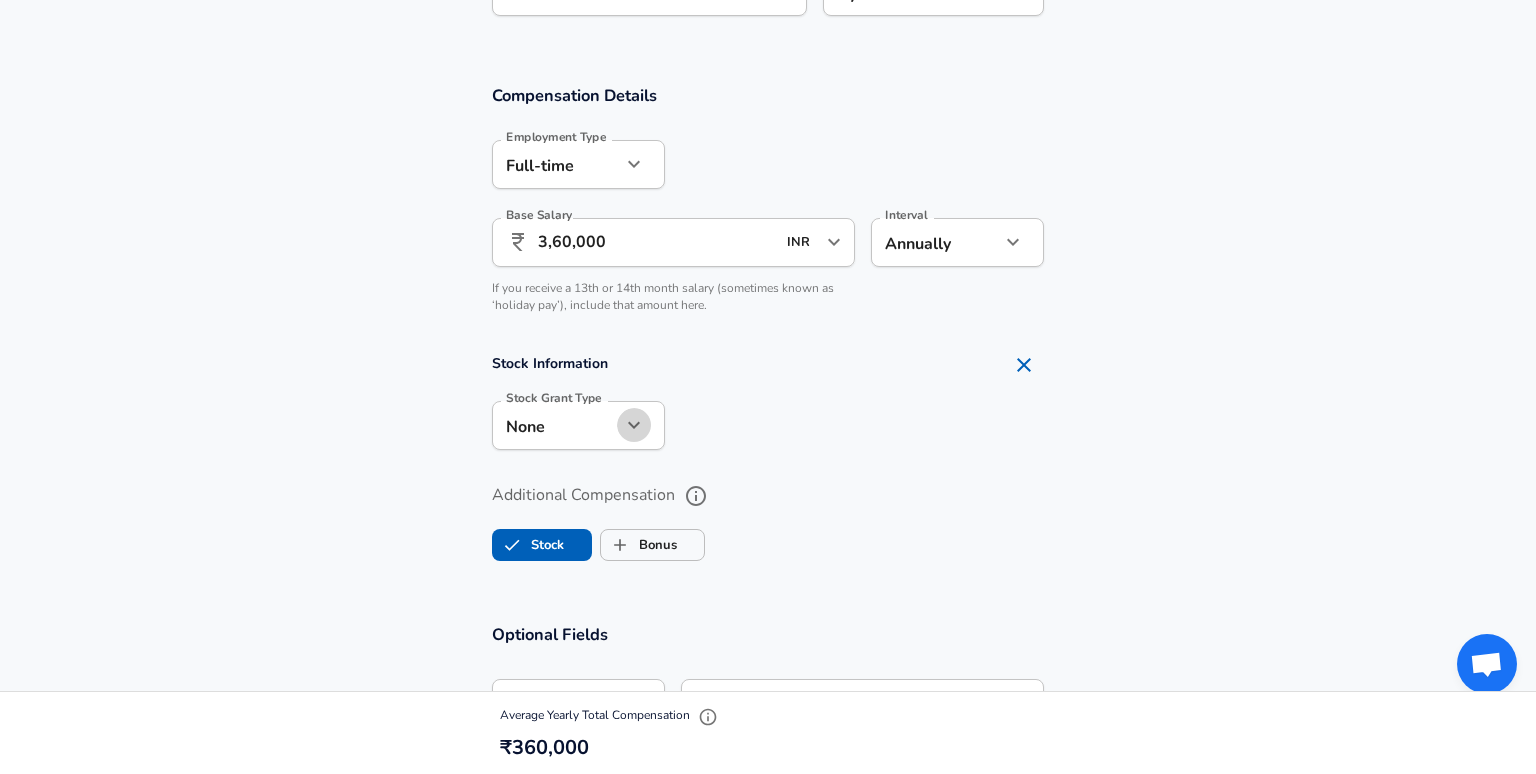 click 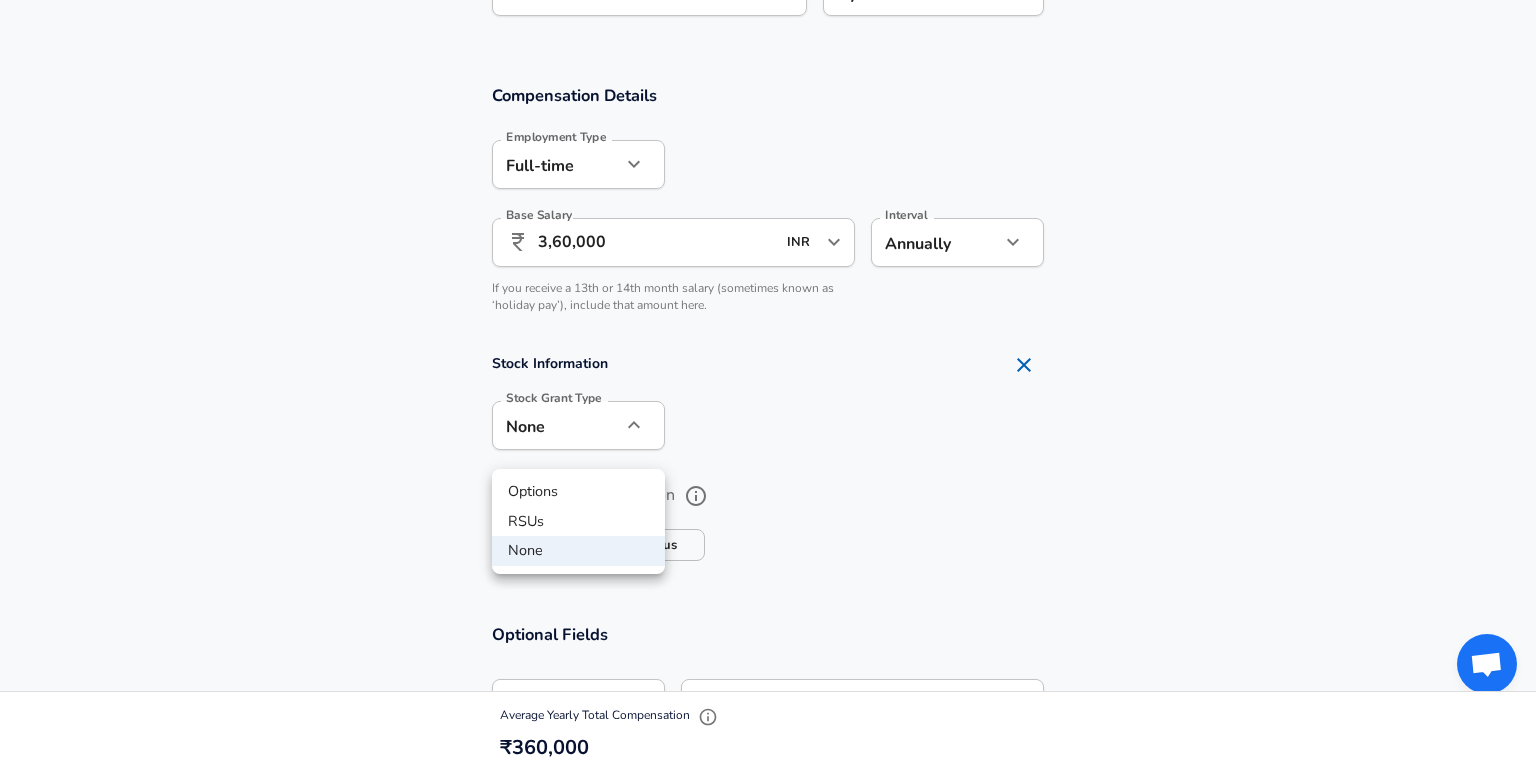 click on "Options RSUs None" at bounding box center (578, 521) 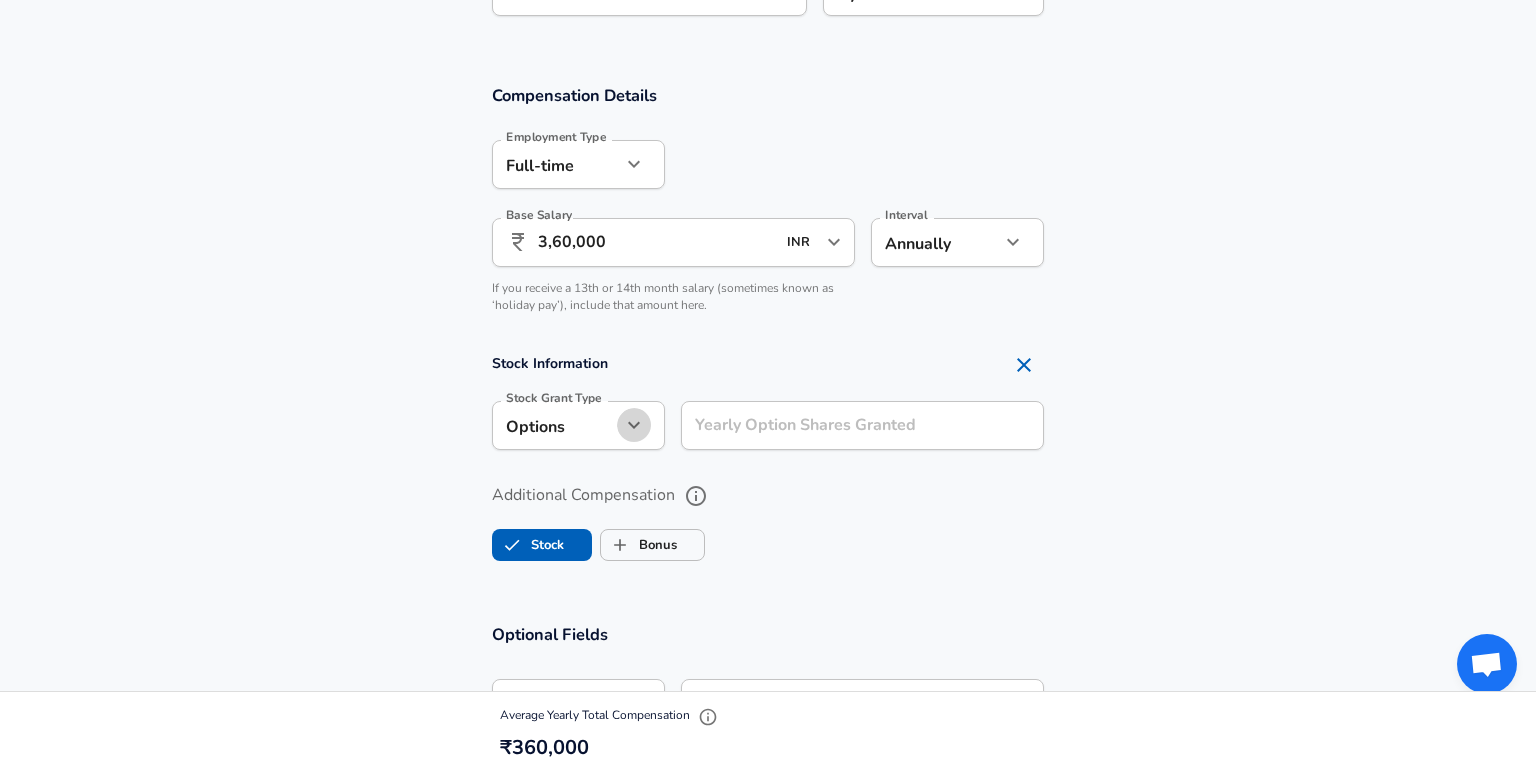 click at bounding box center [634, 425] 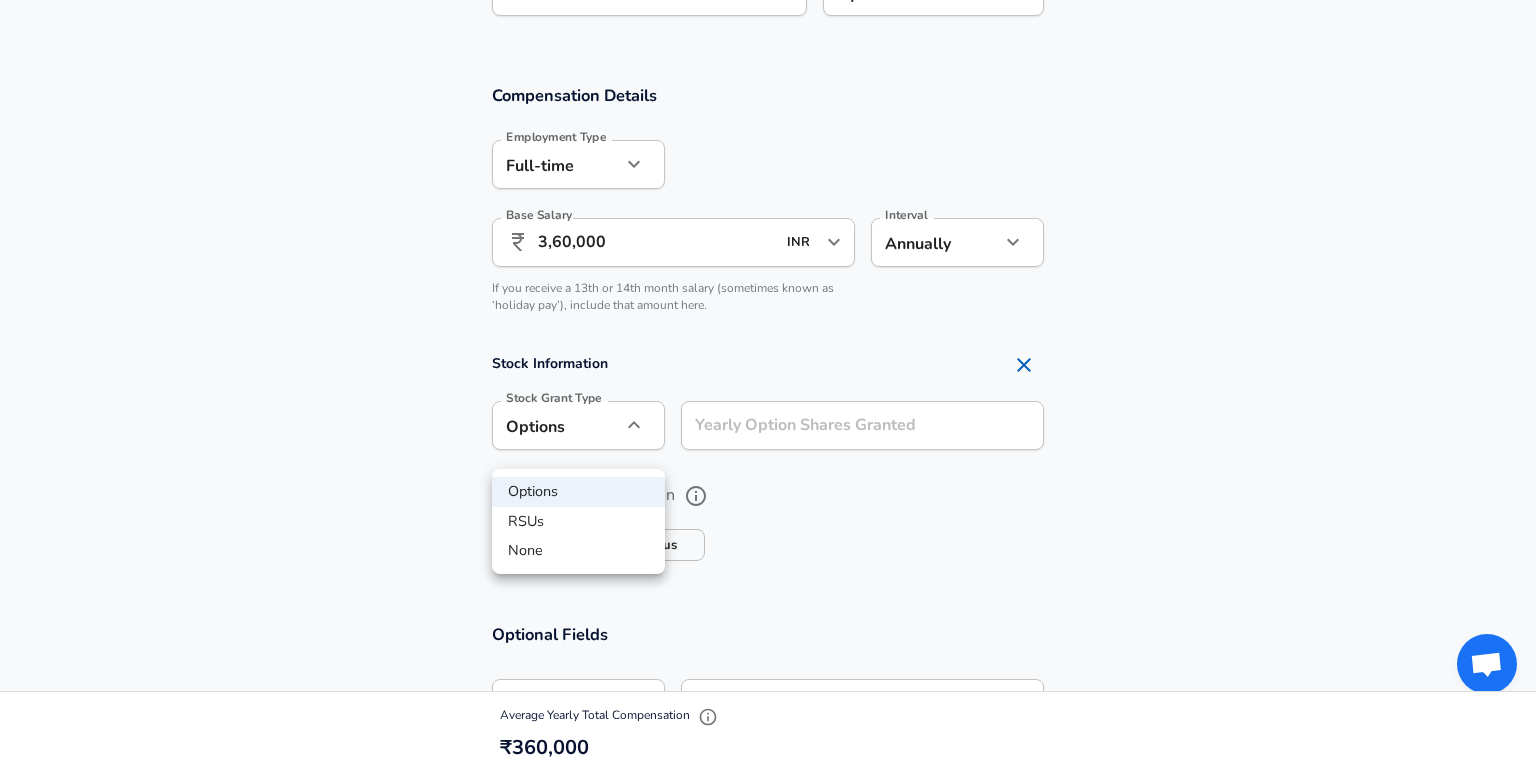 click on "None" at bounding box center (578, 551) 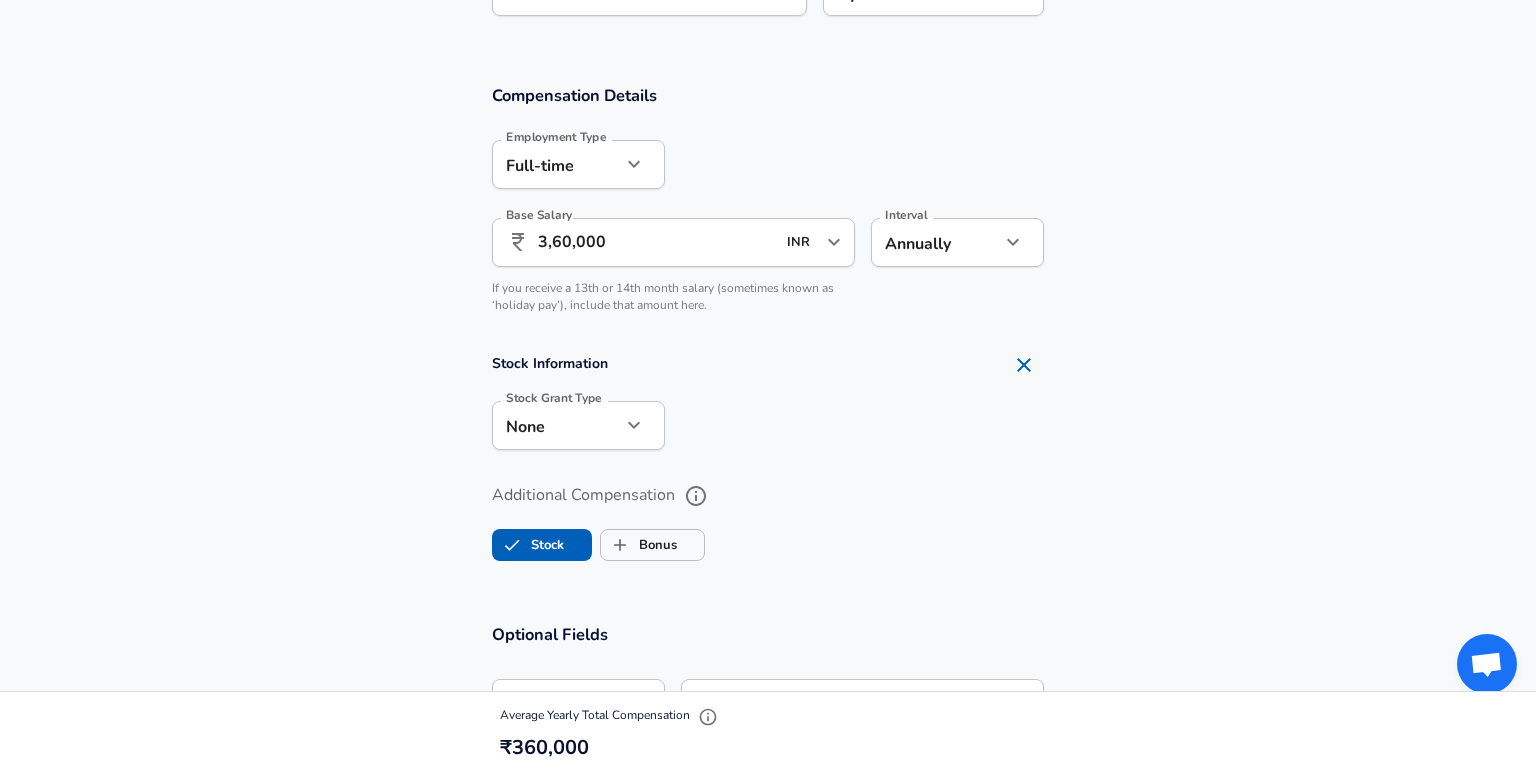 type on "none" 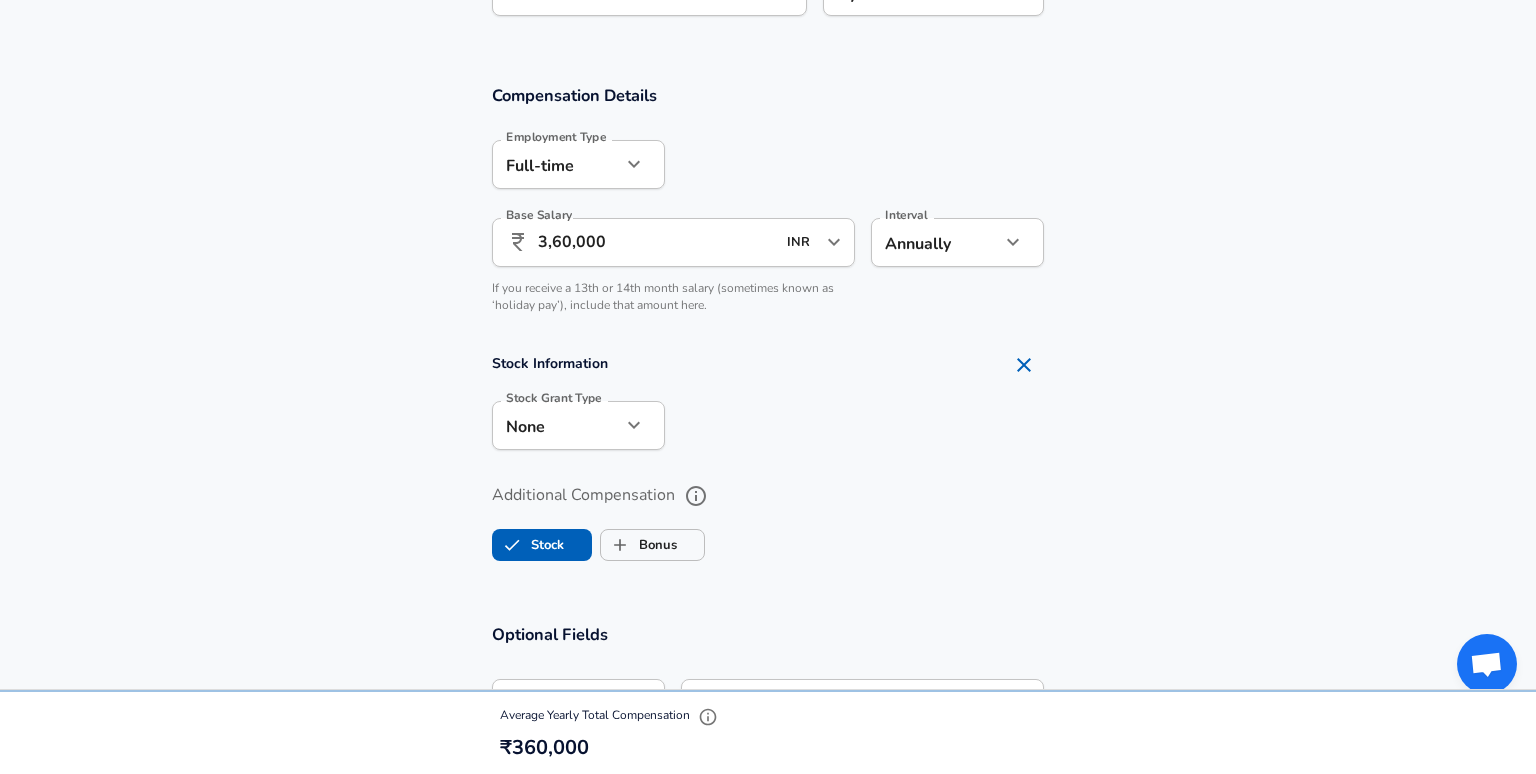 click on "Stock Information  Stock Grant Type None none Stock Grant Type" at bounding box center (768, 404) 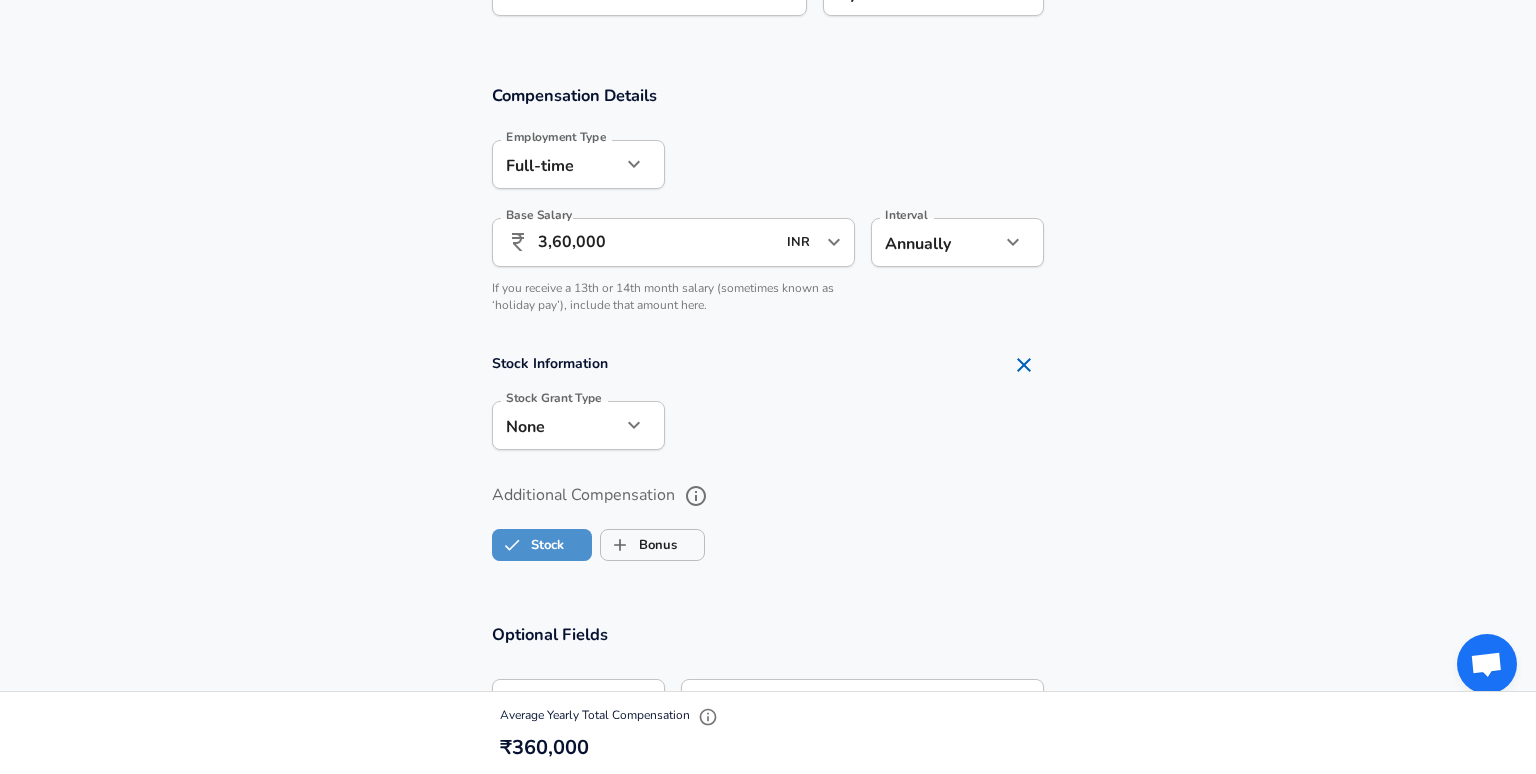 click on "Stock" at bounding box center [528, 545] 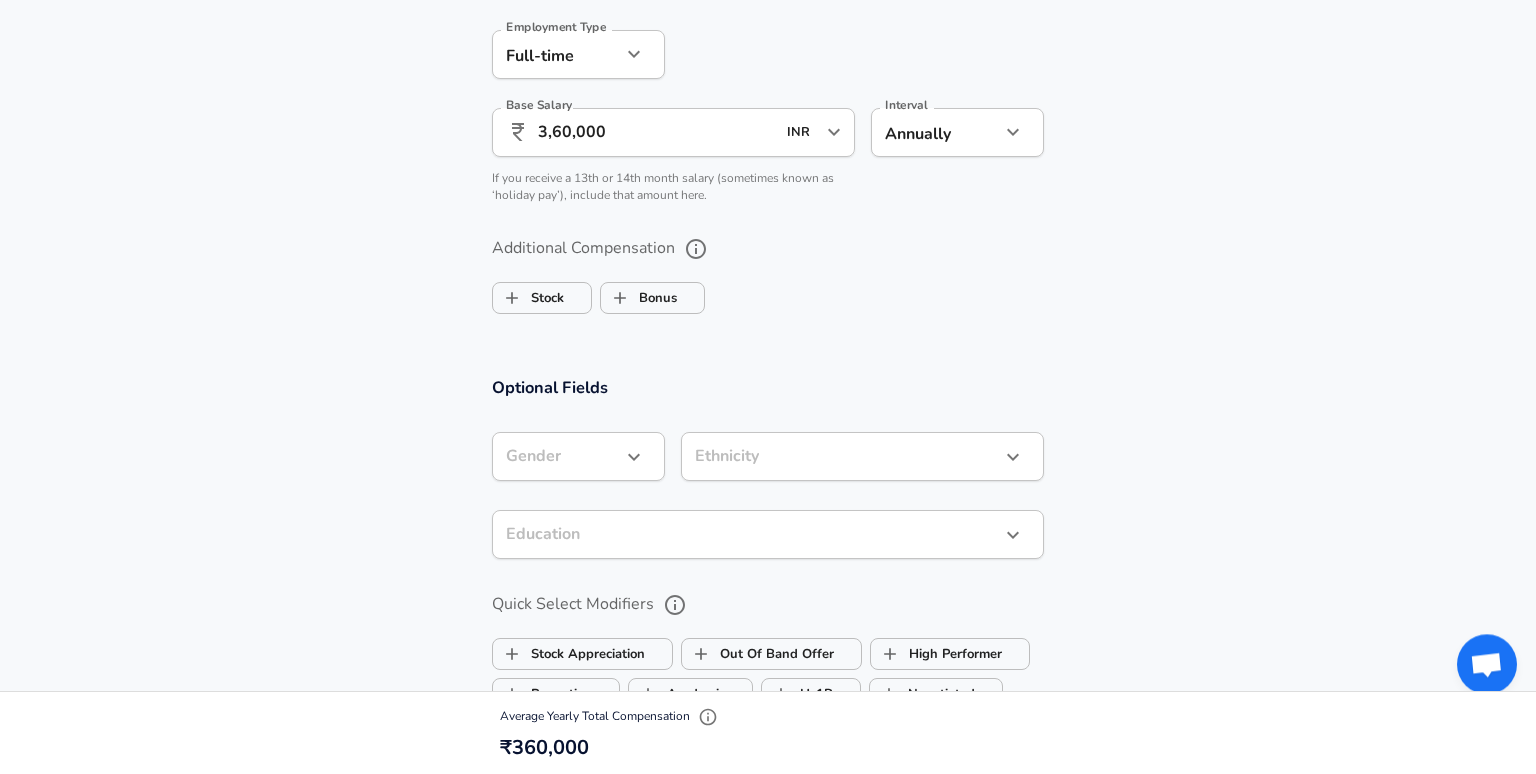 scroll, scrollTop: 1467, scrollLeft: 0, axis: vertical 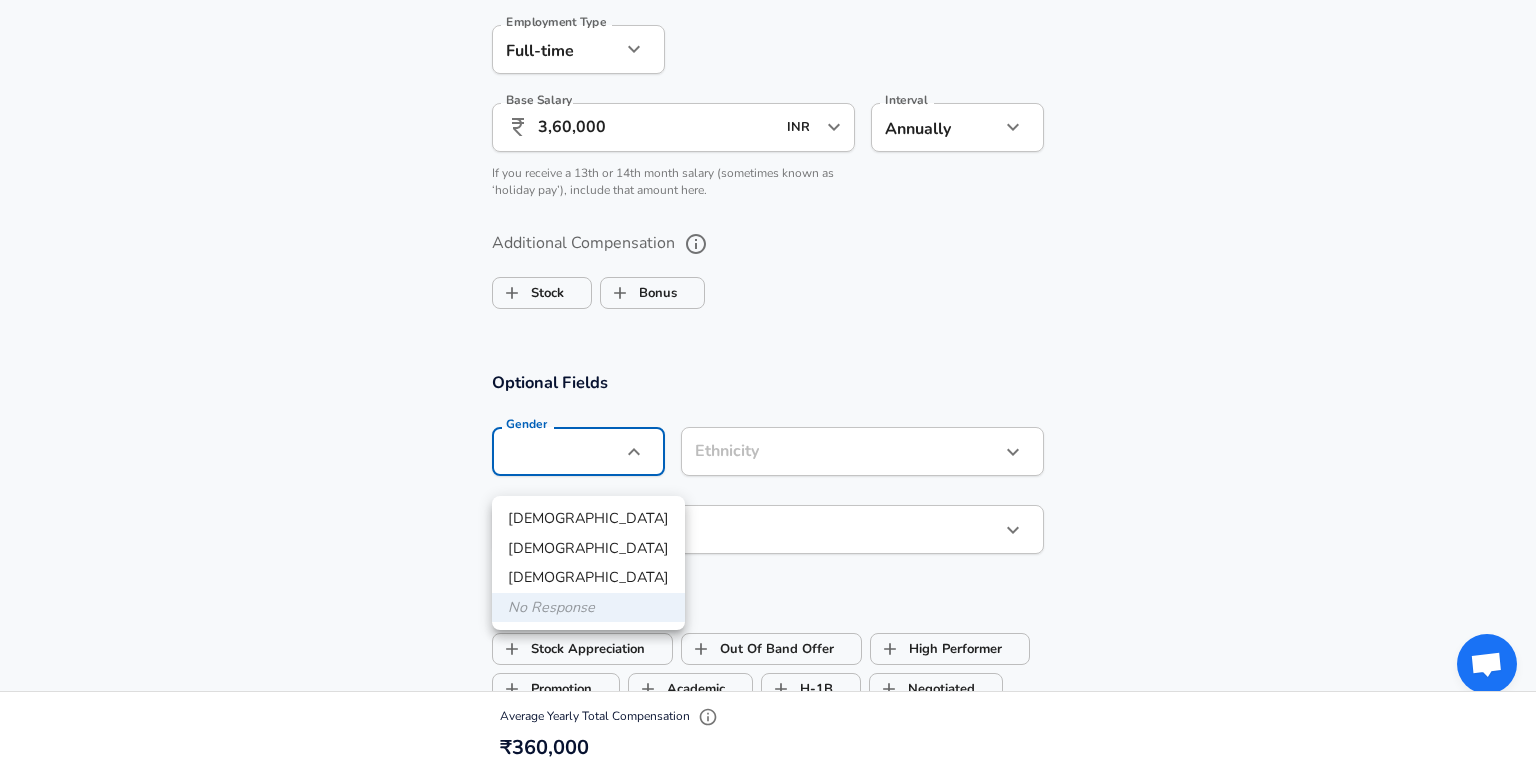 click on "Restart Add Your Salary Upload your offer letter   to verify your submission Enhance Privacy and Anonymity Yes Automatically hides specific fields until there are enough submissions to safely display the full details.   More Details Based on your submission and the data points that we have already collected, we will automatically hide and anonymize specific fields if there aren't enough data points to remain sufficiently anonymous. Company & Title Information   Enter the company you received your offer from Company Standard Chartered Company   Select the title that closest resembles your official title. This should be similar to the title that was present on your offer letter. Title Software Engineer Title   Select a job family that best fits your role. If you can't find one, select 'Other' to enter a custom job family Job Family Software Engineer Job Family   Select a Specialization that best fits your role. If you can't find one, select 'Other' to enter a custom specialization Select Specialization   Level" at bounding box center (768, -1080) 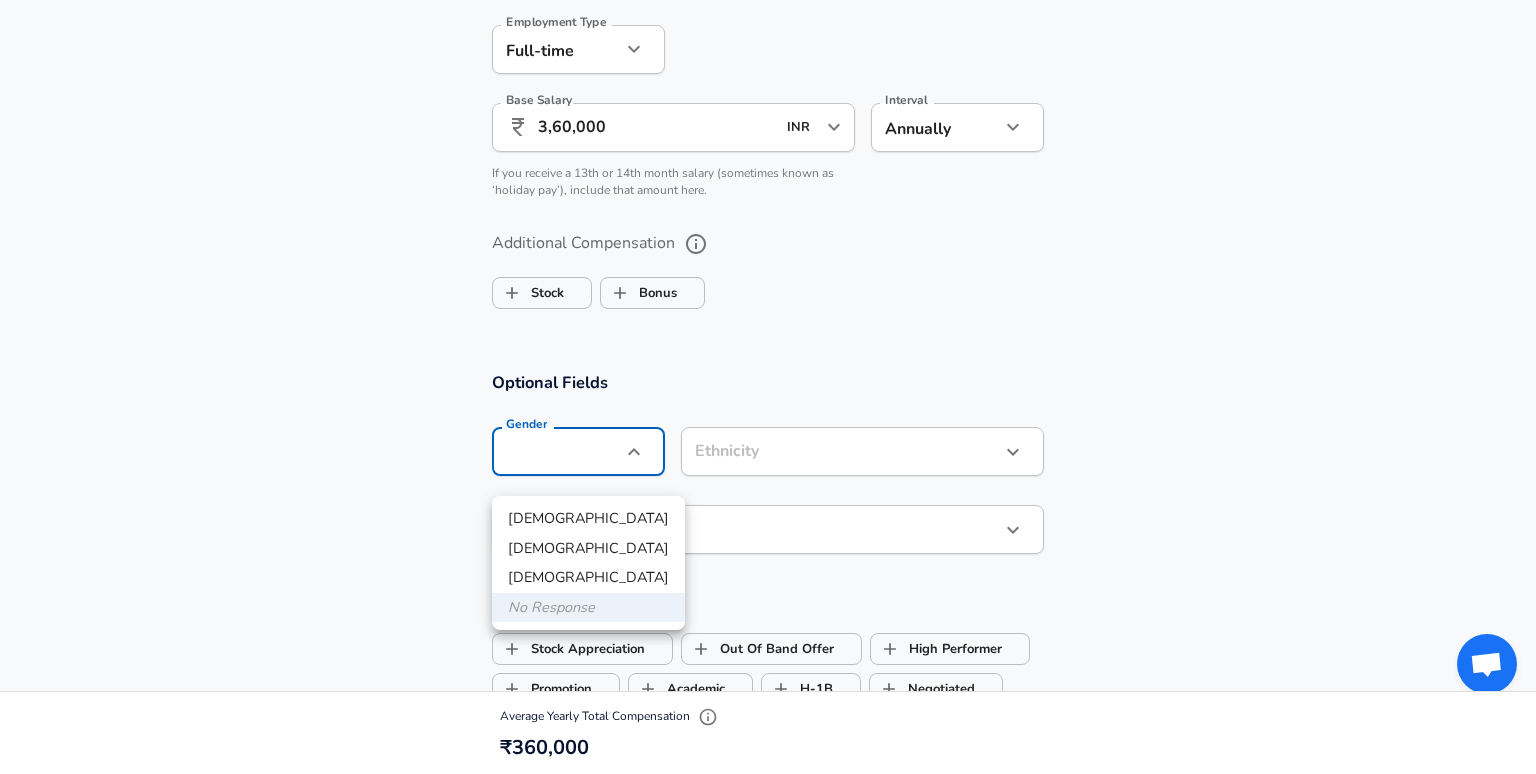 click on "[DEMOGRAPHIC_DATA]" at bounding box center (588, 519) 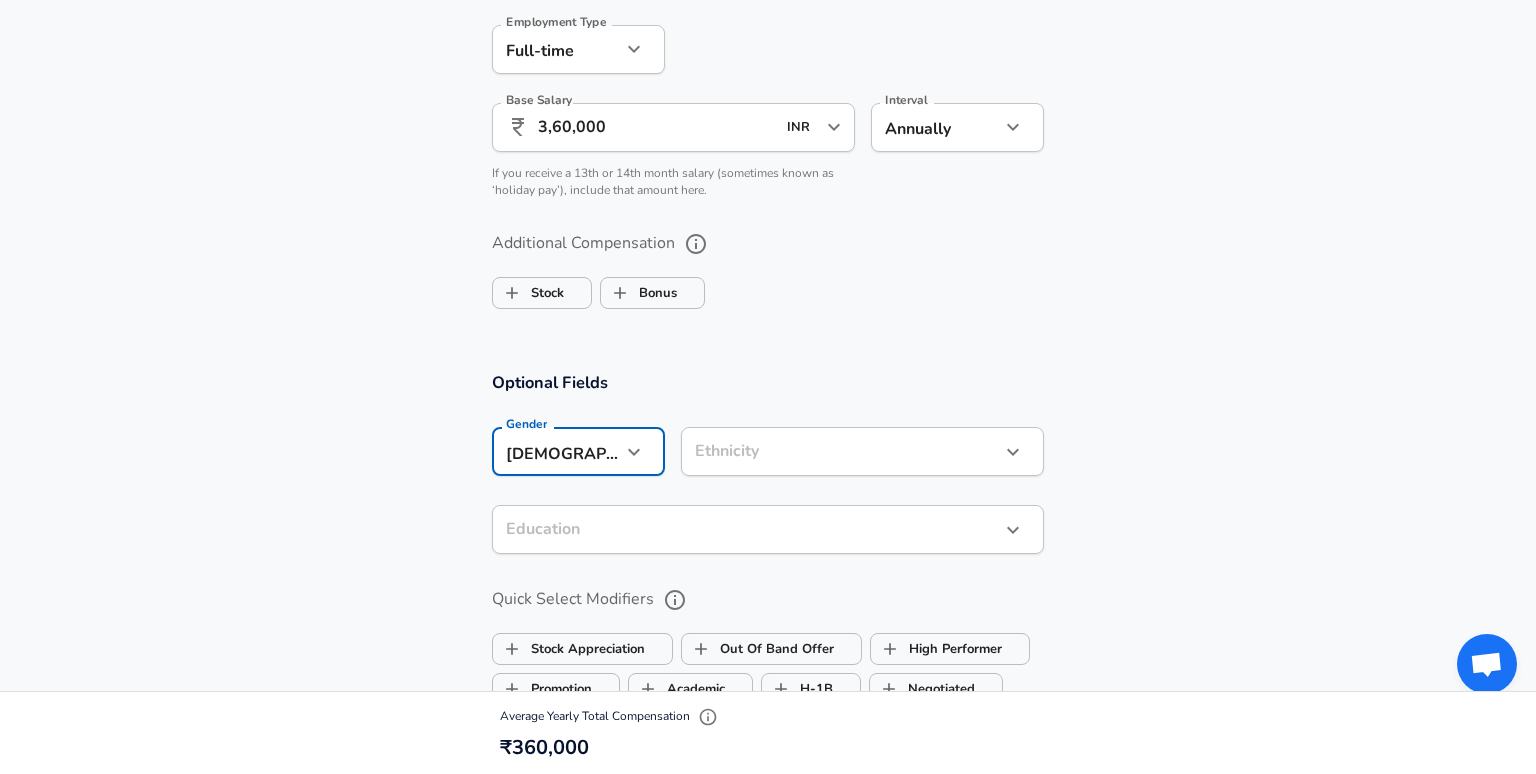 type on "[DEMOGRAPHIC_DATA]" 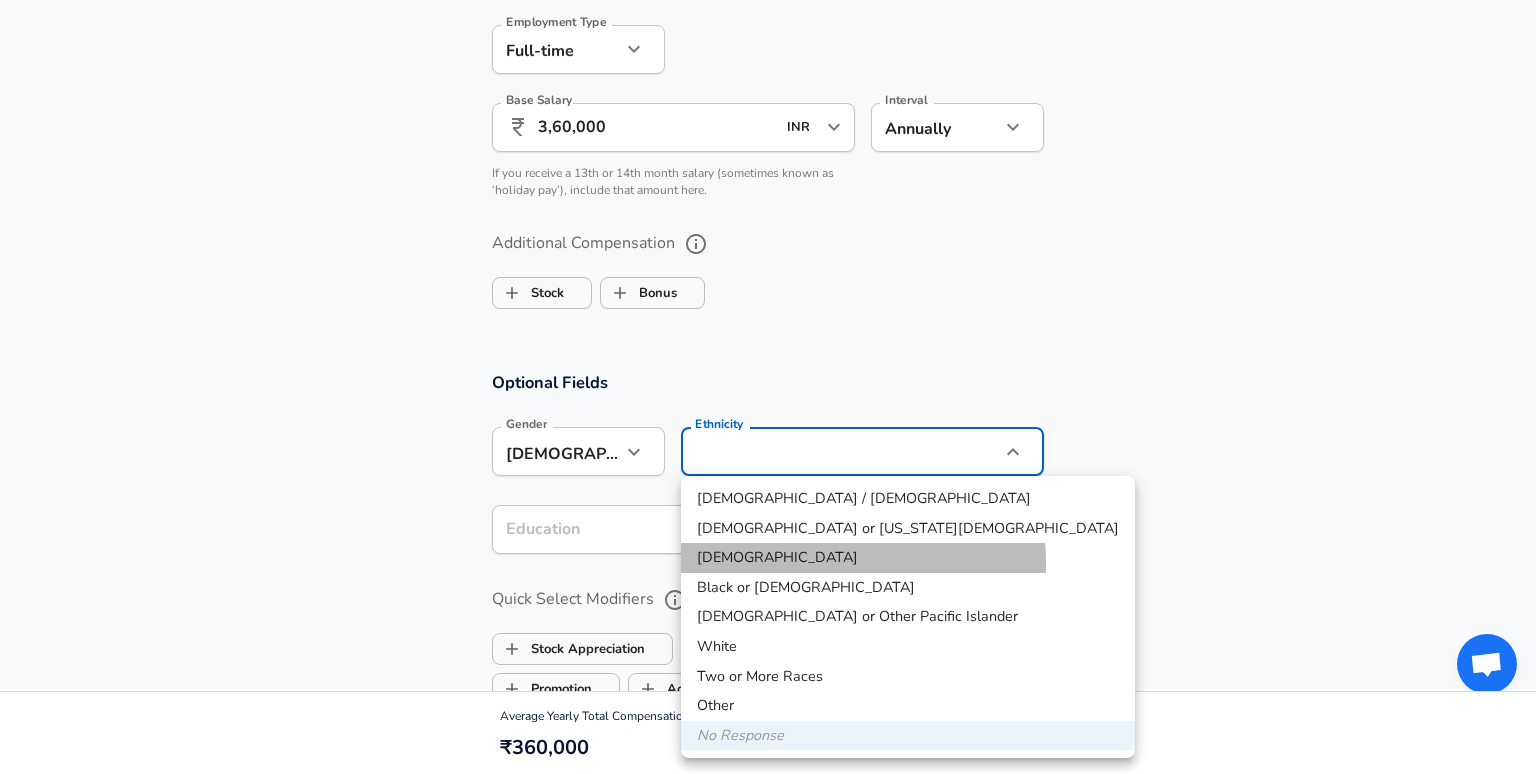 click on "[DEMOGRAPHIC_DATA]" at bounding box center (908, 558) 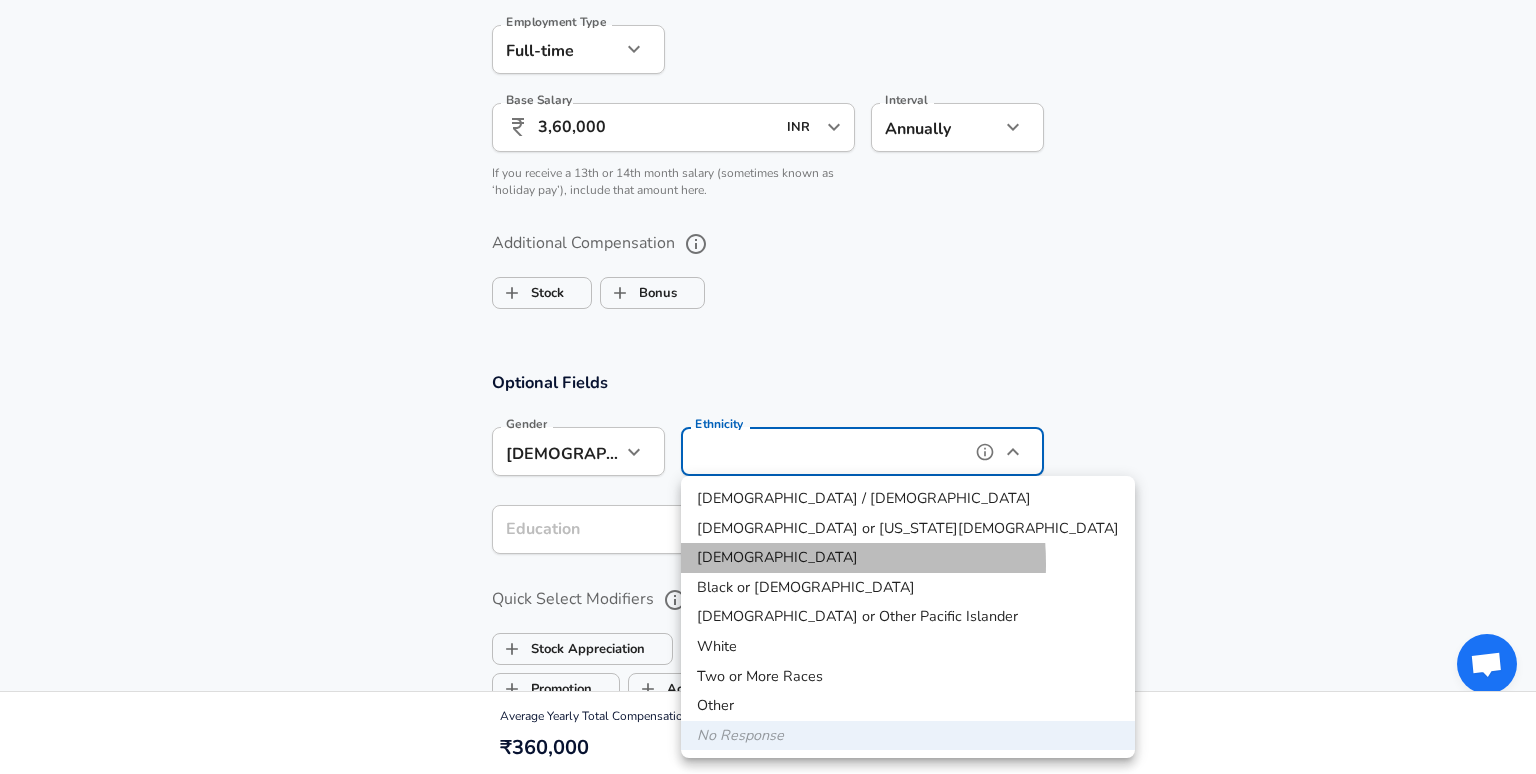 type on "[DEMOGRAPHIC_DATA]" 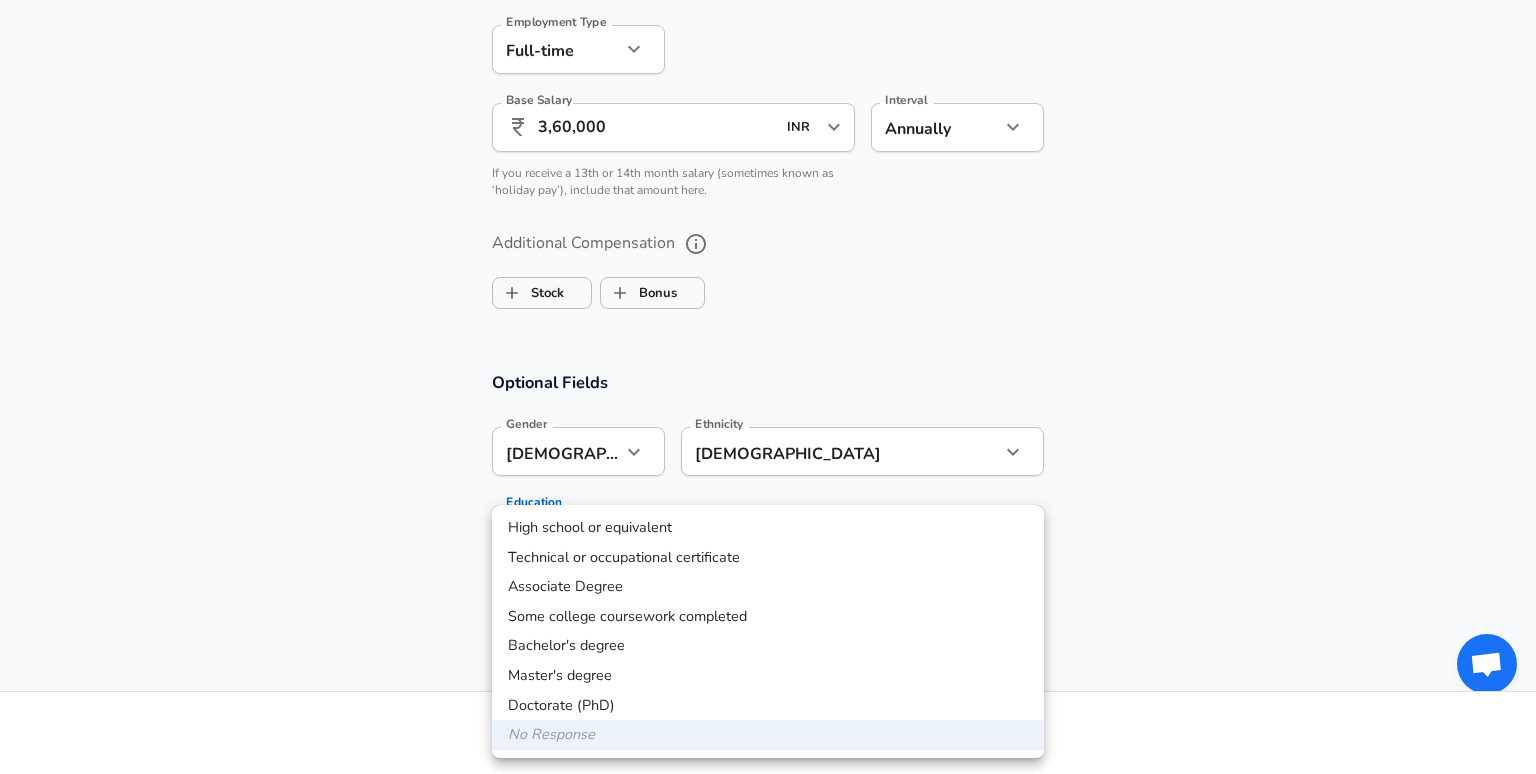 click on "Restart Add Your Salary Upload your offer letter   to verify your submission Enhance Privacy and Anonymity Yes Automatically hides specific fields until there are enough submissions to safely display the full details.   More Details Based on your submission and the data points that we have already collected, we will automatically hide and anonymize specific fields if there aren't enough data points to remain sufficiently anonymous. Company & Title Information   Enter the company you received your offer from Company Standard Chartered Company   Select the title that closest resembles your official title. This should be similar to the title that was present on your offer letter. Title Software Engineer Title   Select a job family that best fits your role. If you can't find one, select 'Other' to enter a custom job family Job Family Software Engineer Job Family   Select a Specialization that best fits your role. If you can't find one, select 'Other' to enter a custom specialization Select Specialization   Level" at bounding box center (768, -1080) 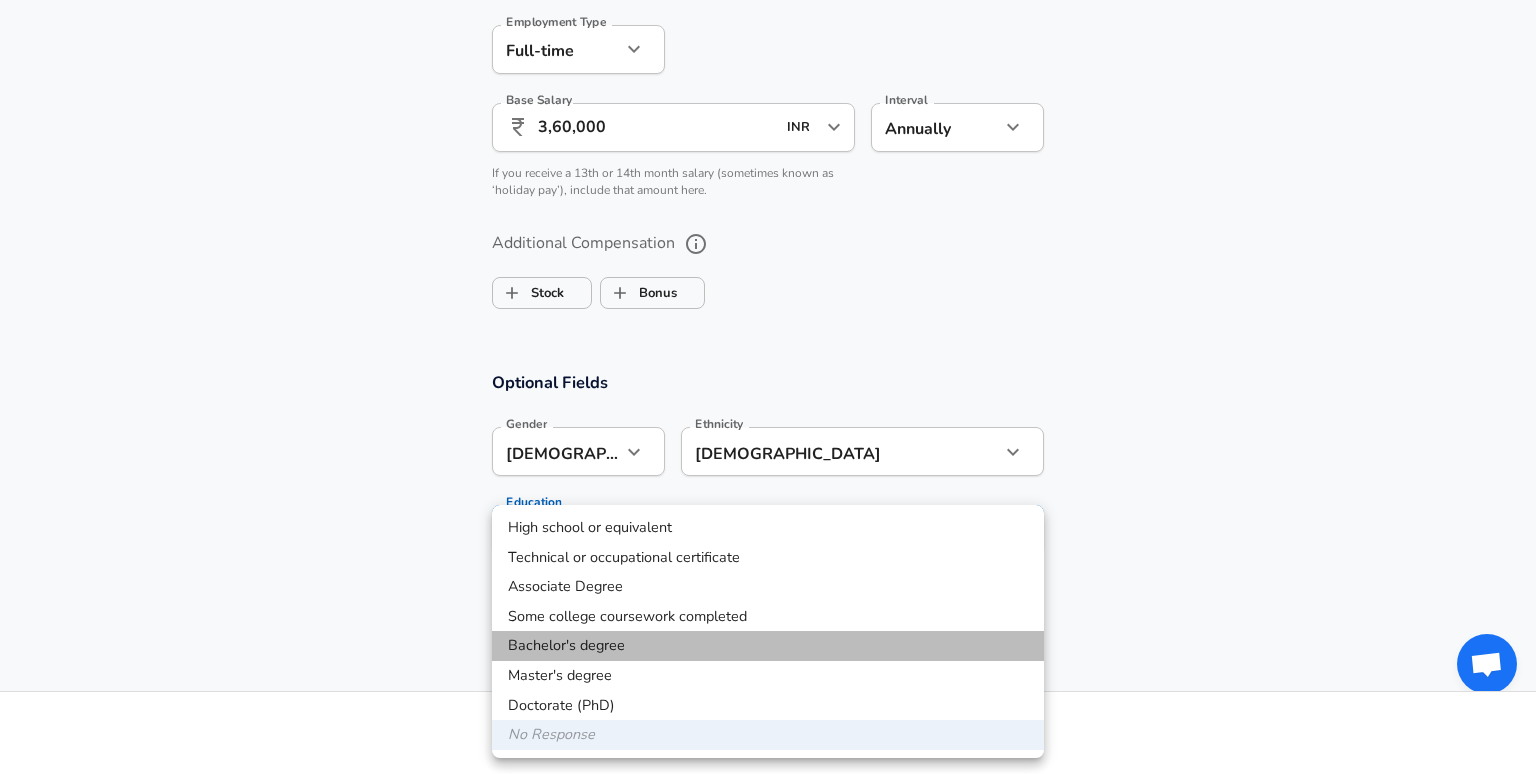click on "Bachelor's degree" at bounding box center [768, 646] 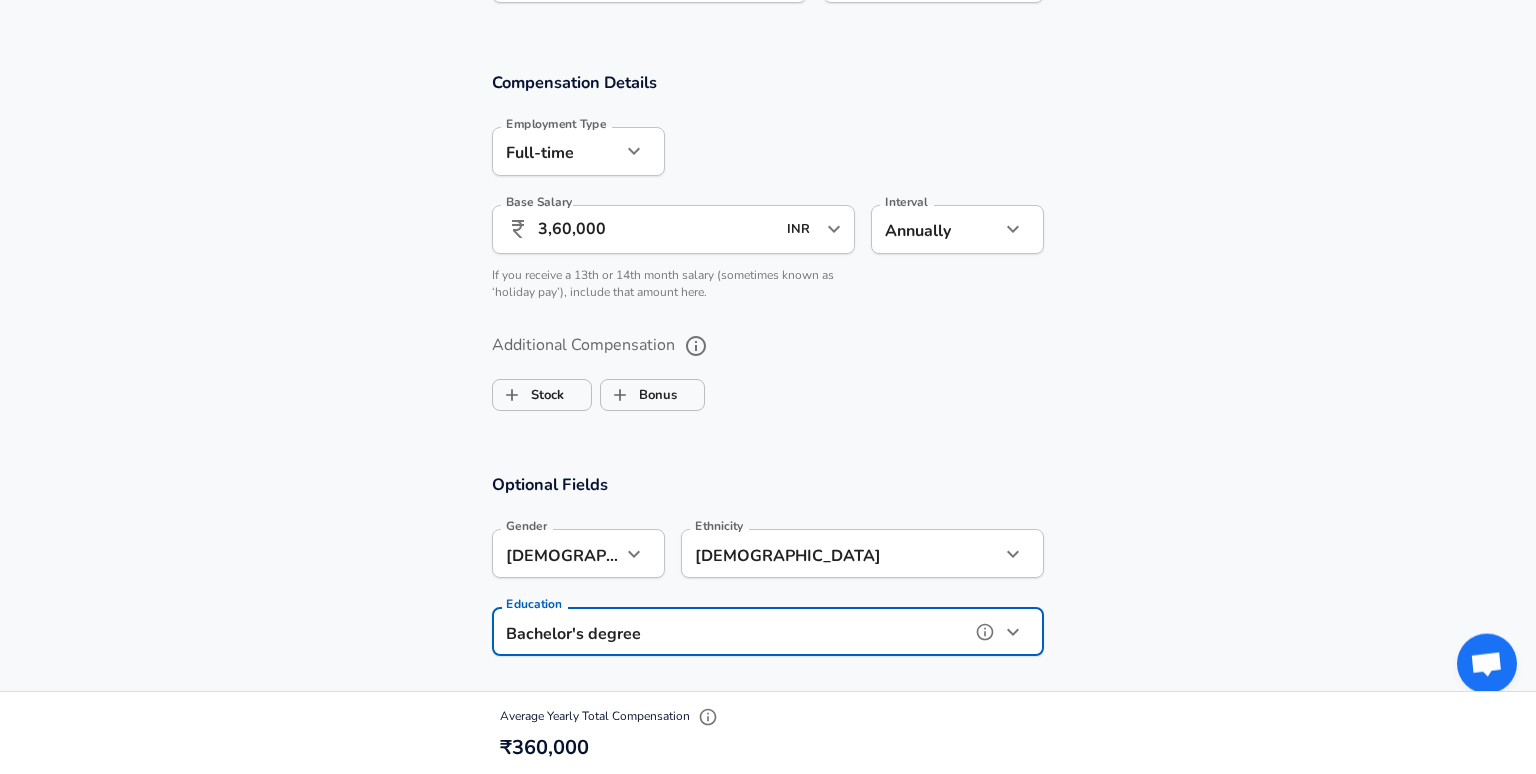 scroll, scrollTop: 1352, scrollLeft: 0, axis: vertical 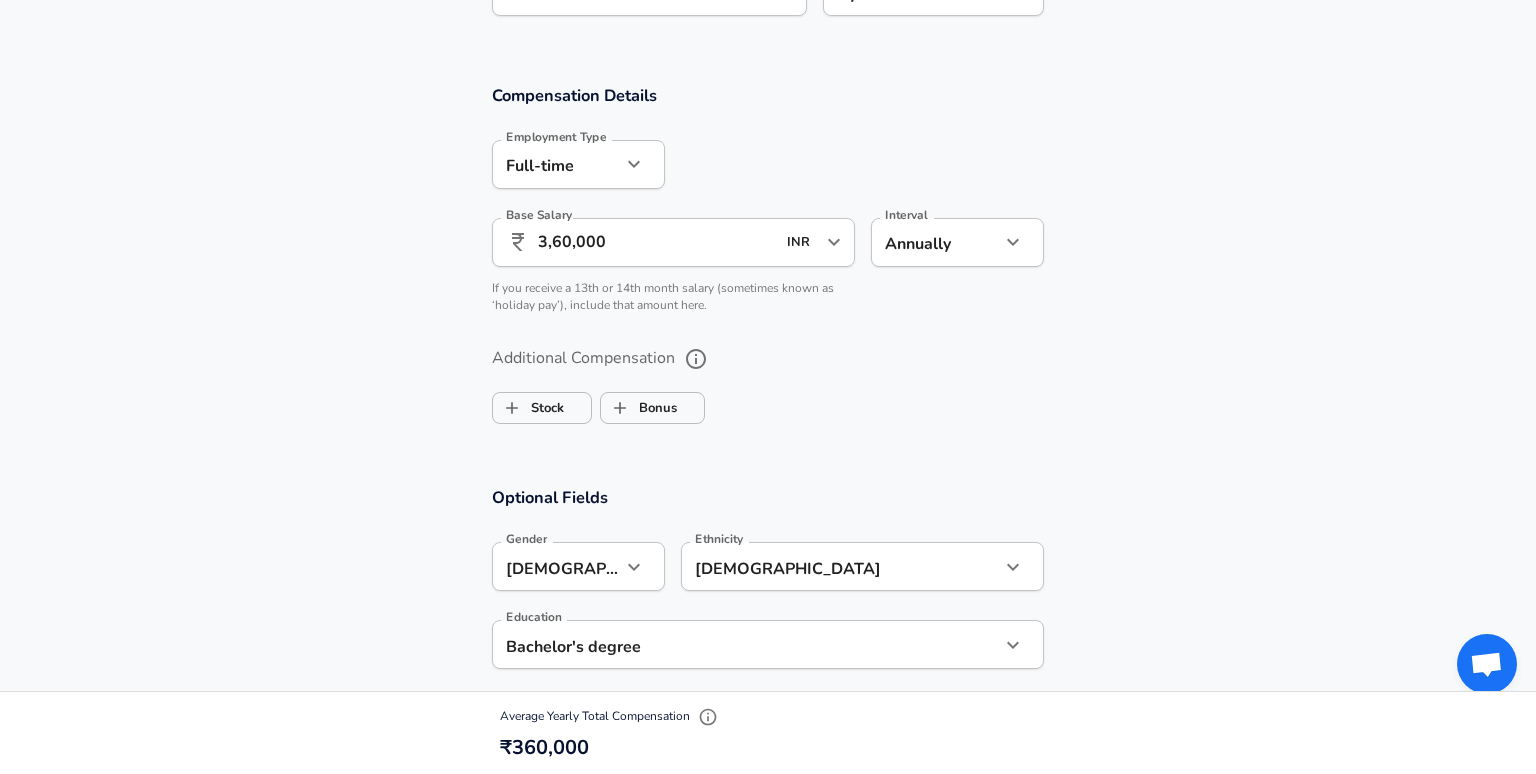 click on "3,60,000" at bounding box center [656, 242] 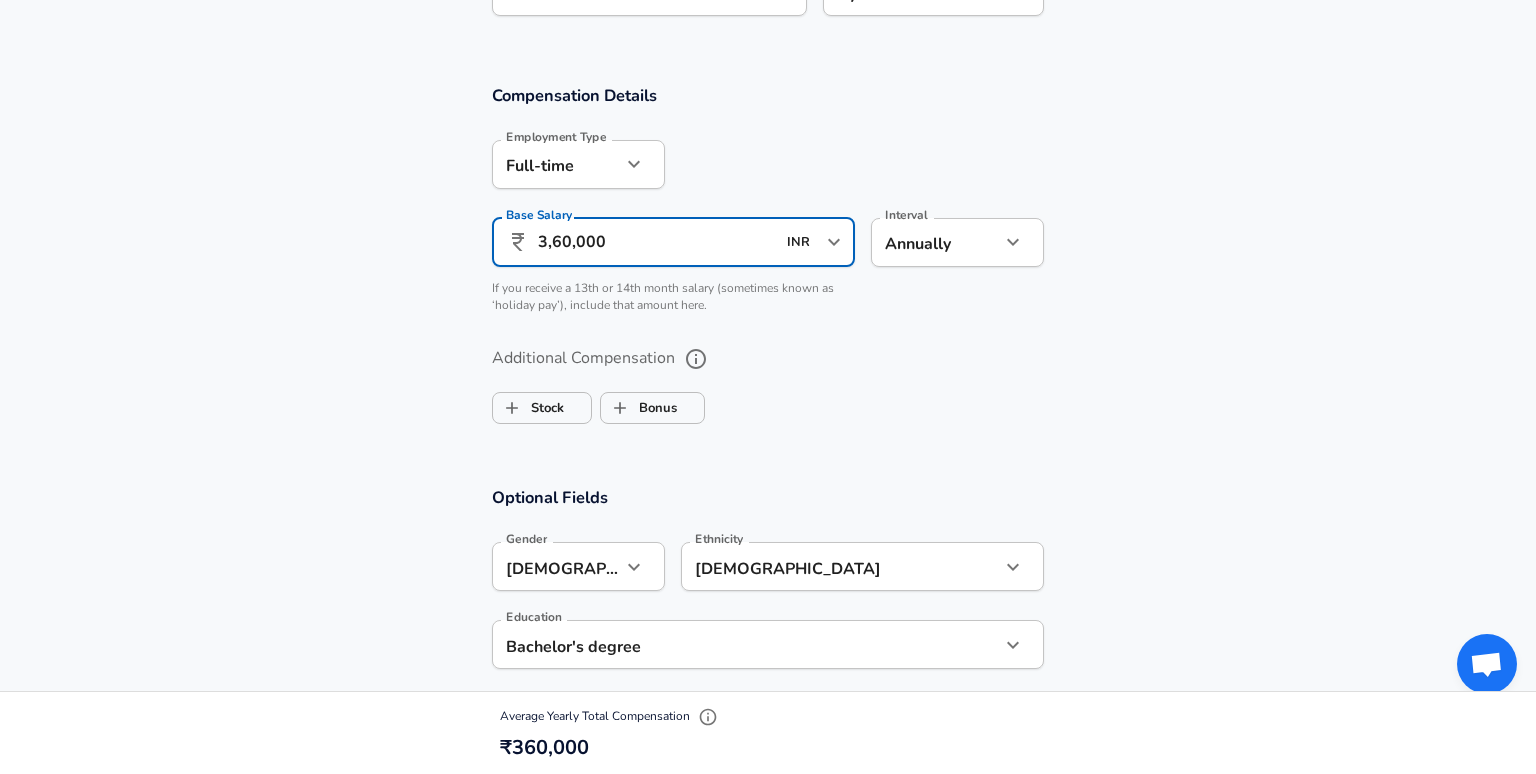 click 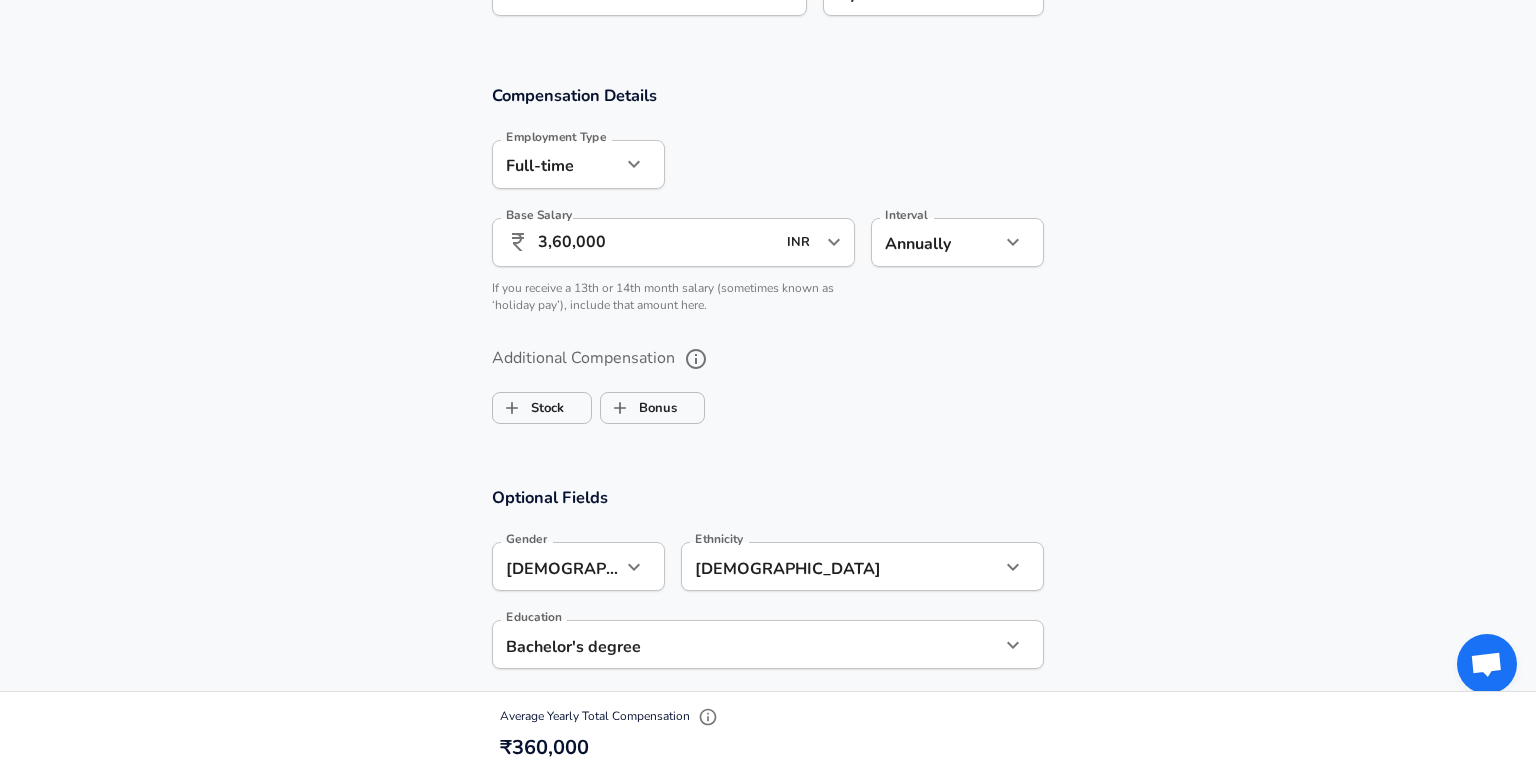 click on "Additional Compensation   Stock Bonus" at bounding box center (768, 379) 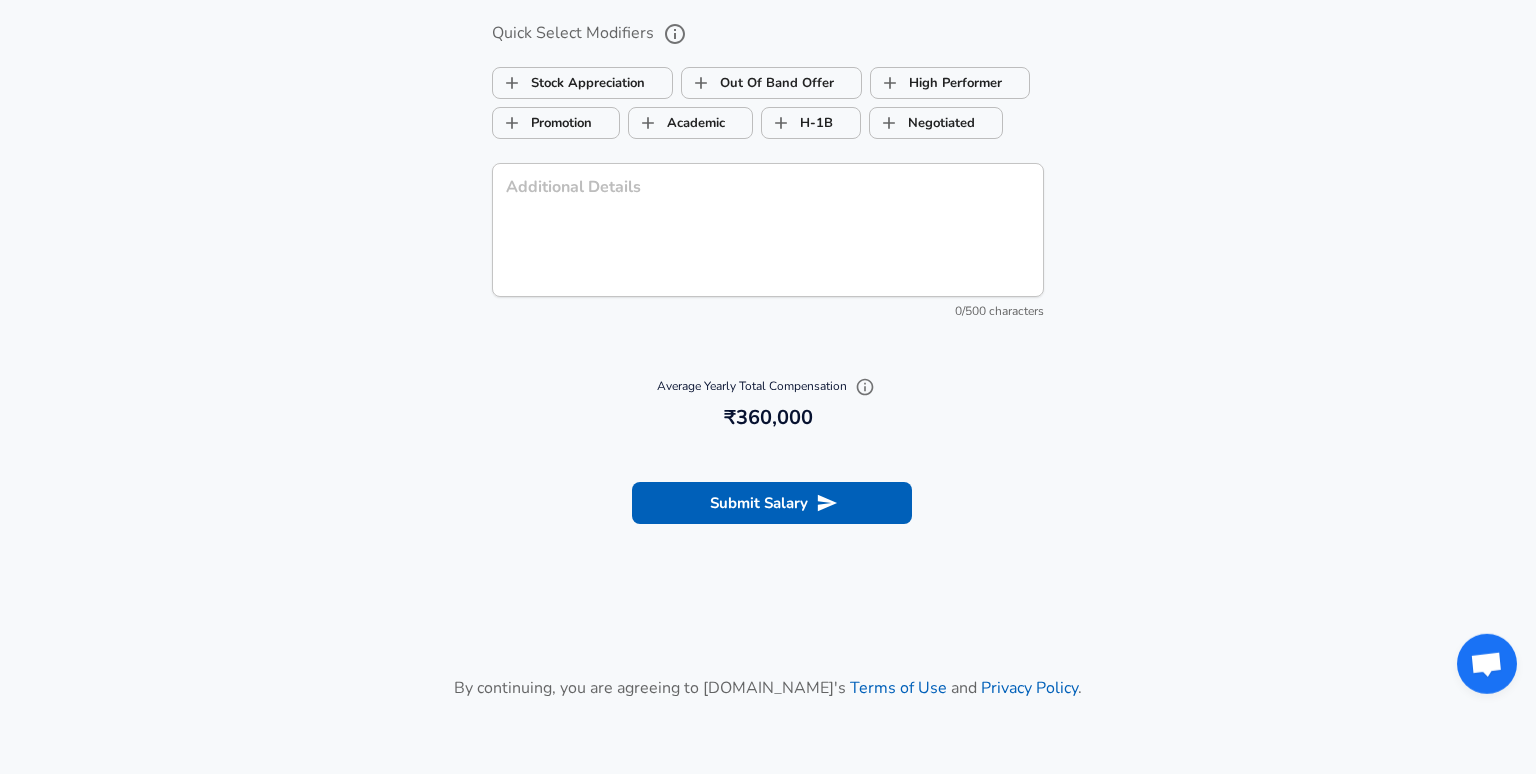 scroll, scrollTop: 2043, scrollLeft: 0, axis: vertical 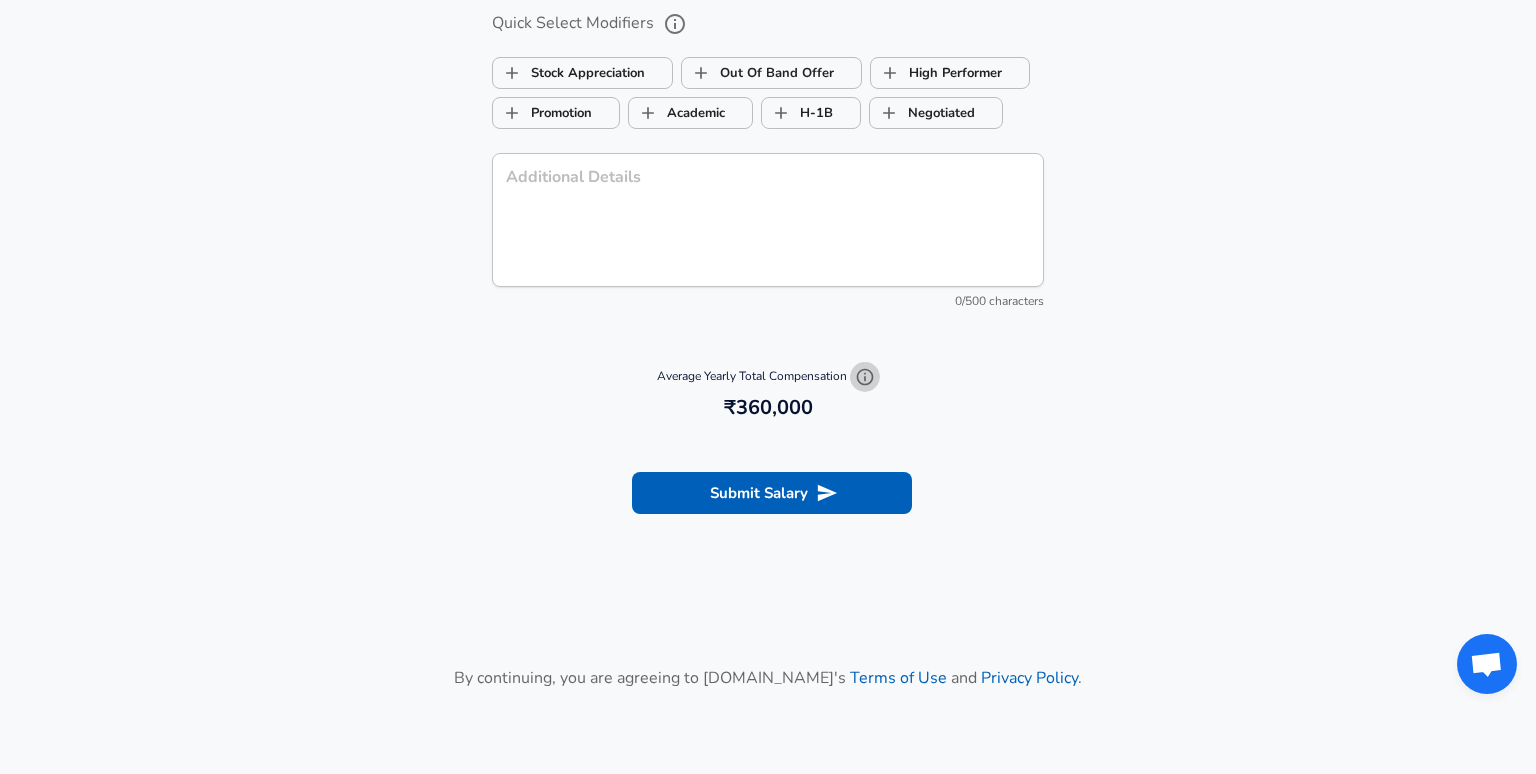 click 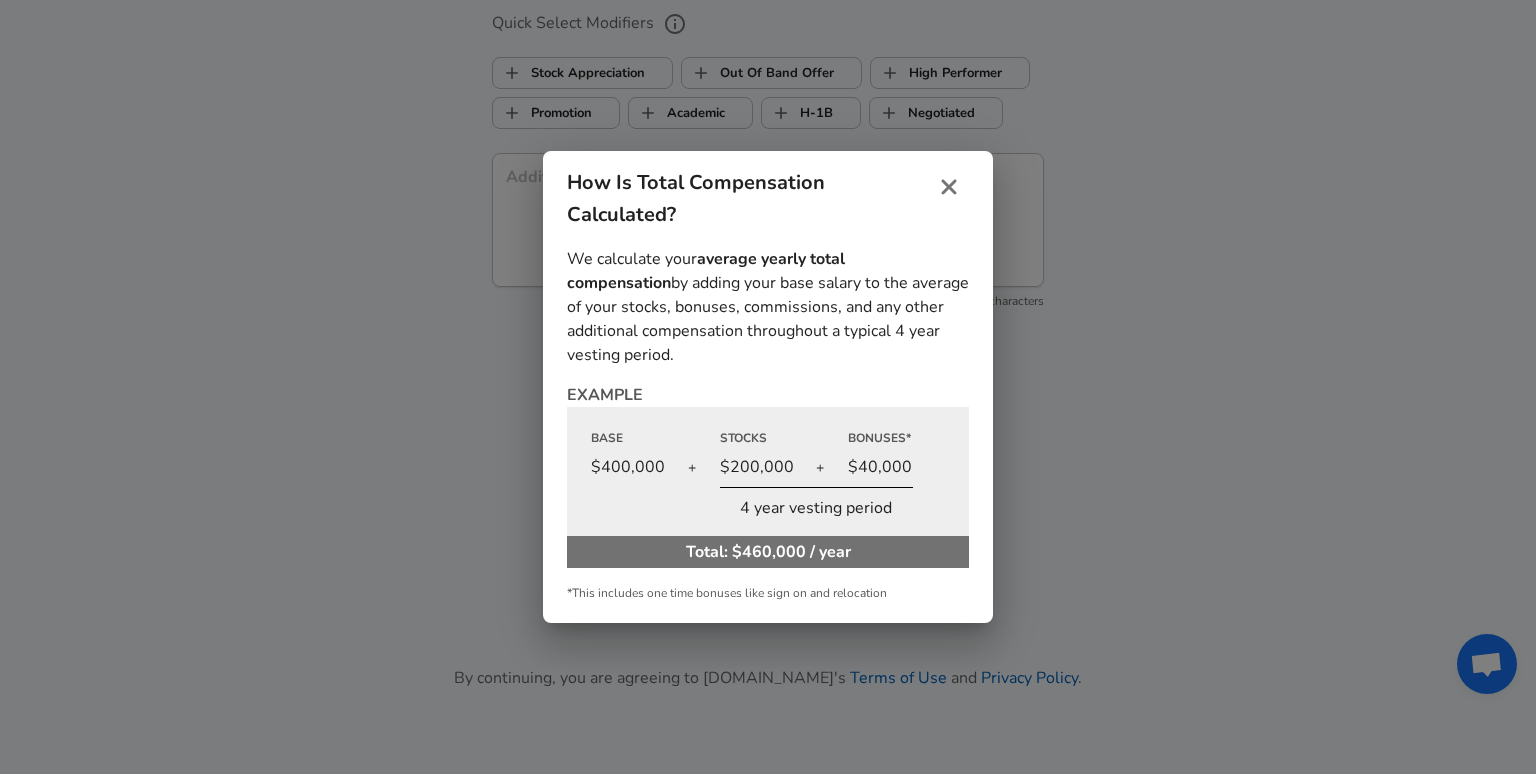 type 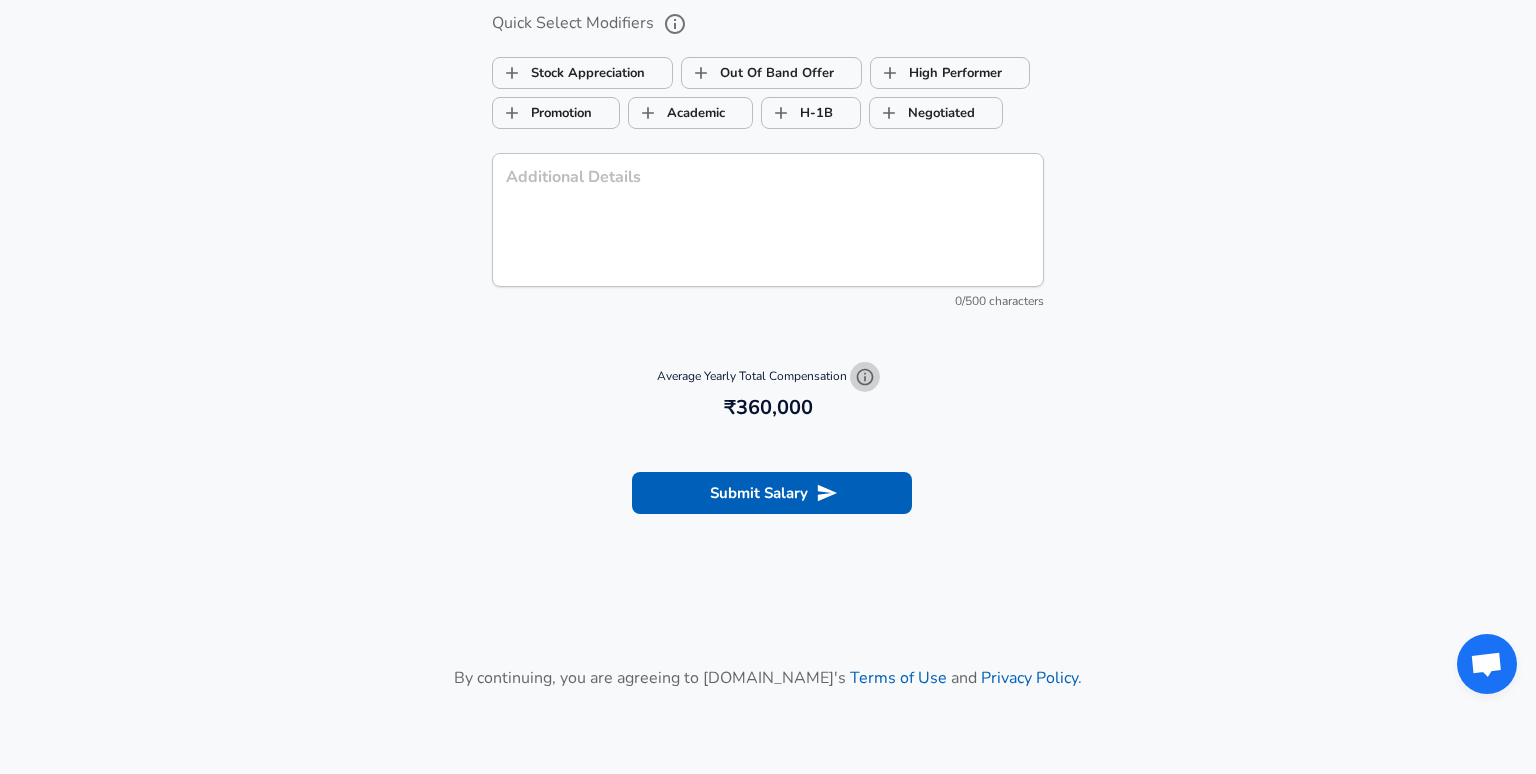 click 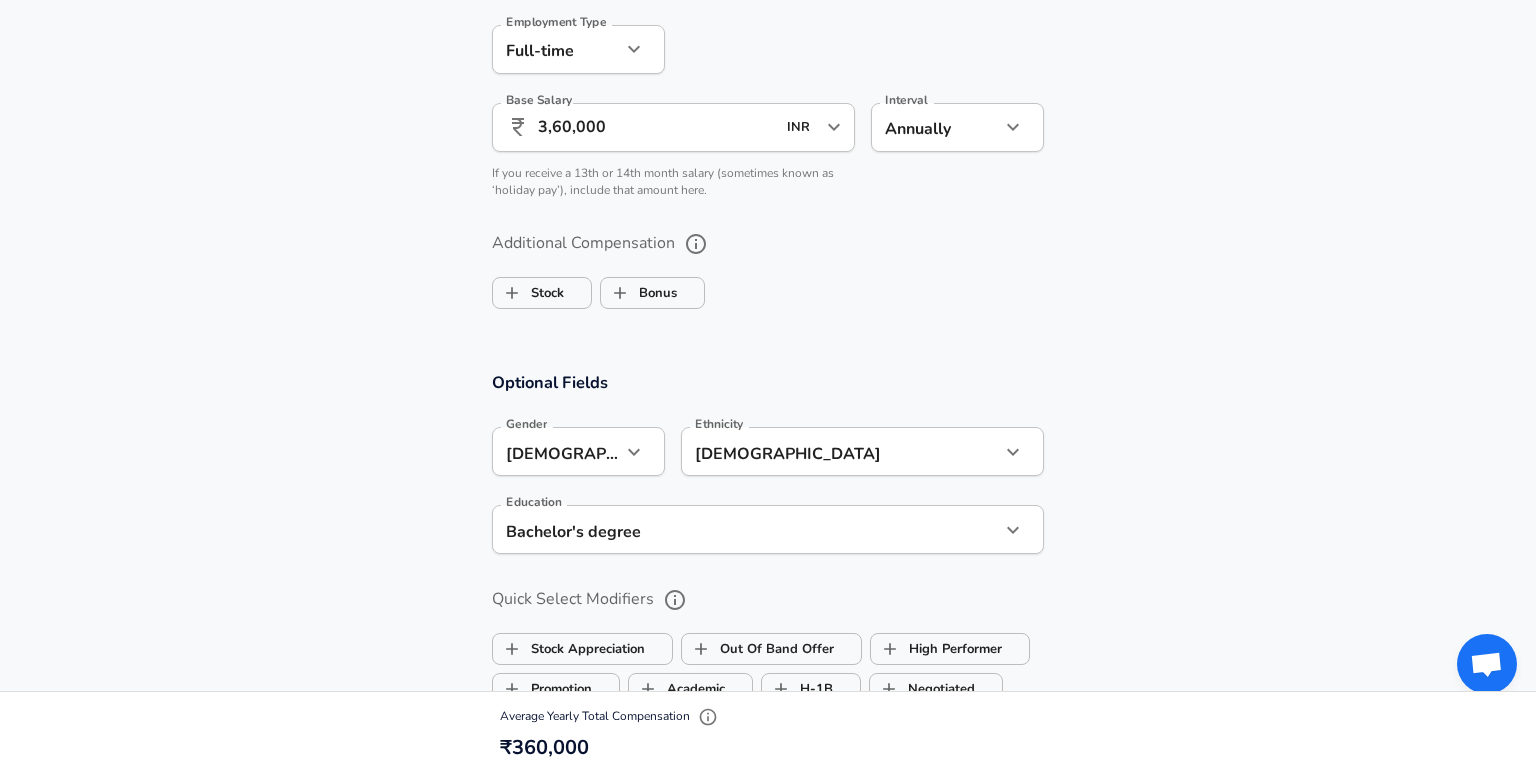 scroll, scrollTop: 1352, scrollLeft: 0, axis: vertical 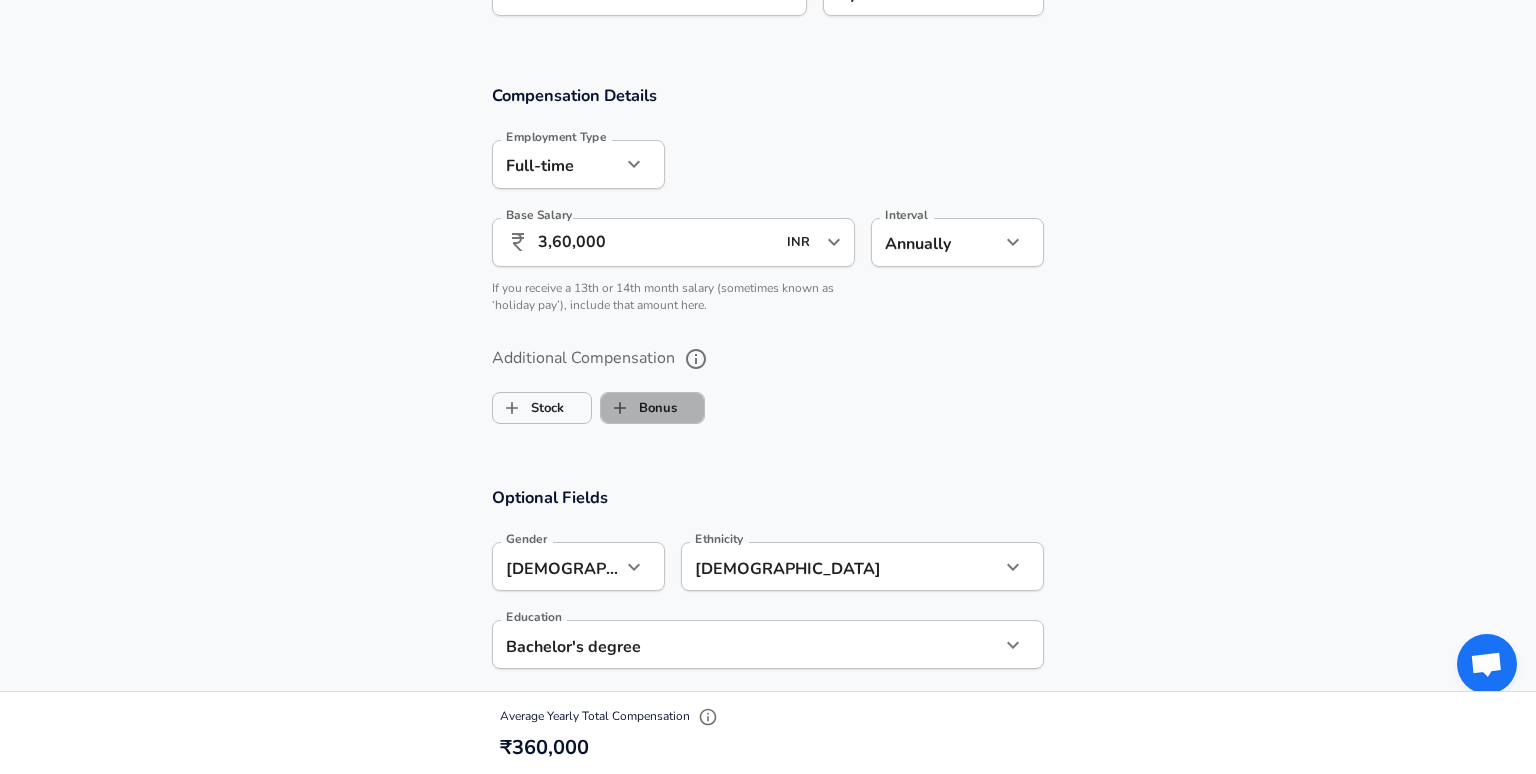 click on "Bonus" at bounding box center (639, 408) 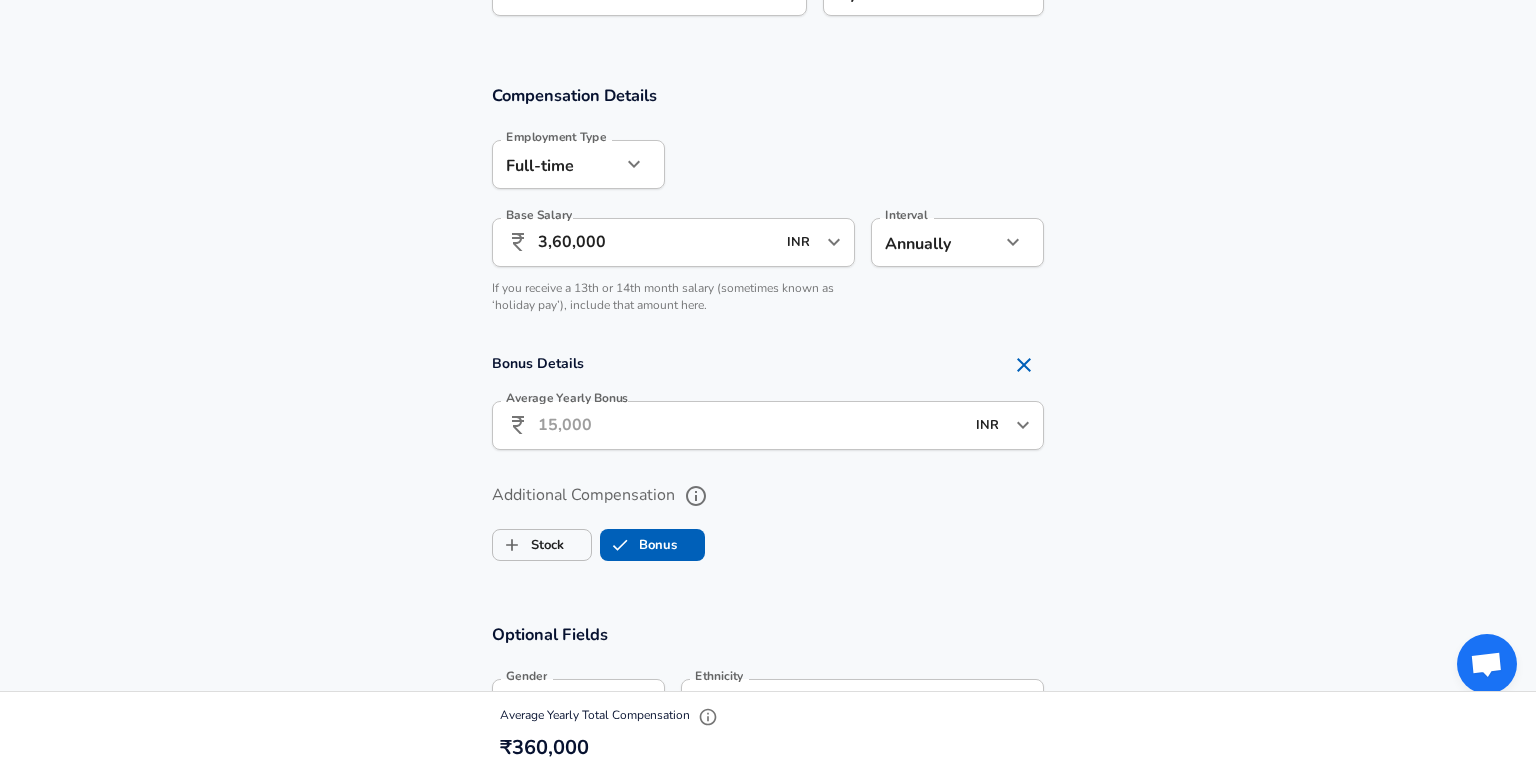click on "Average Yearly Bonus" at bounding box center [751, 425] 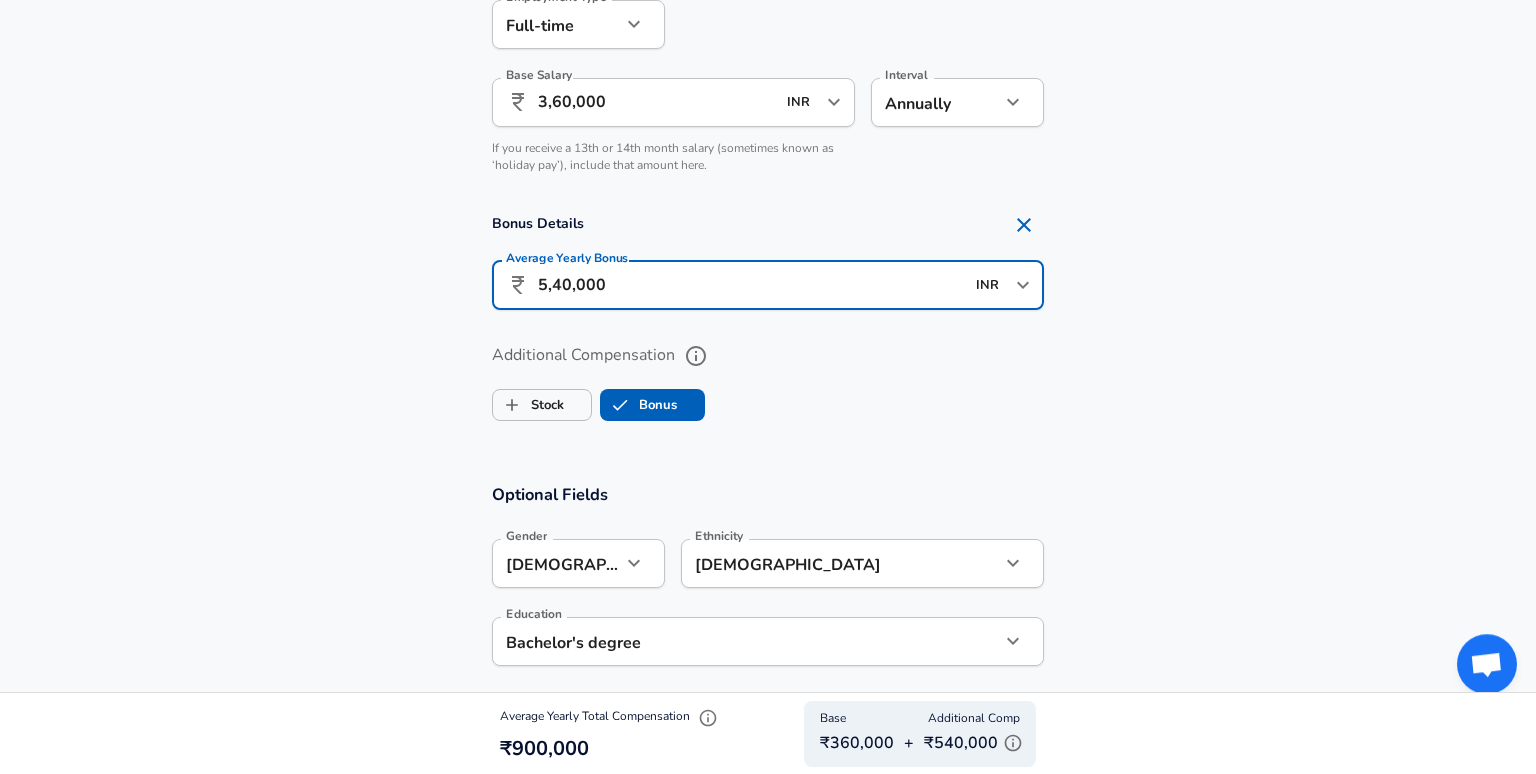 scroll, scrollTop: 1467, scrollLeft: 0, axis: vertical 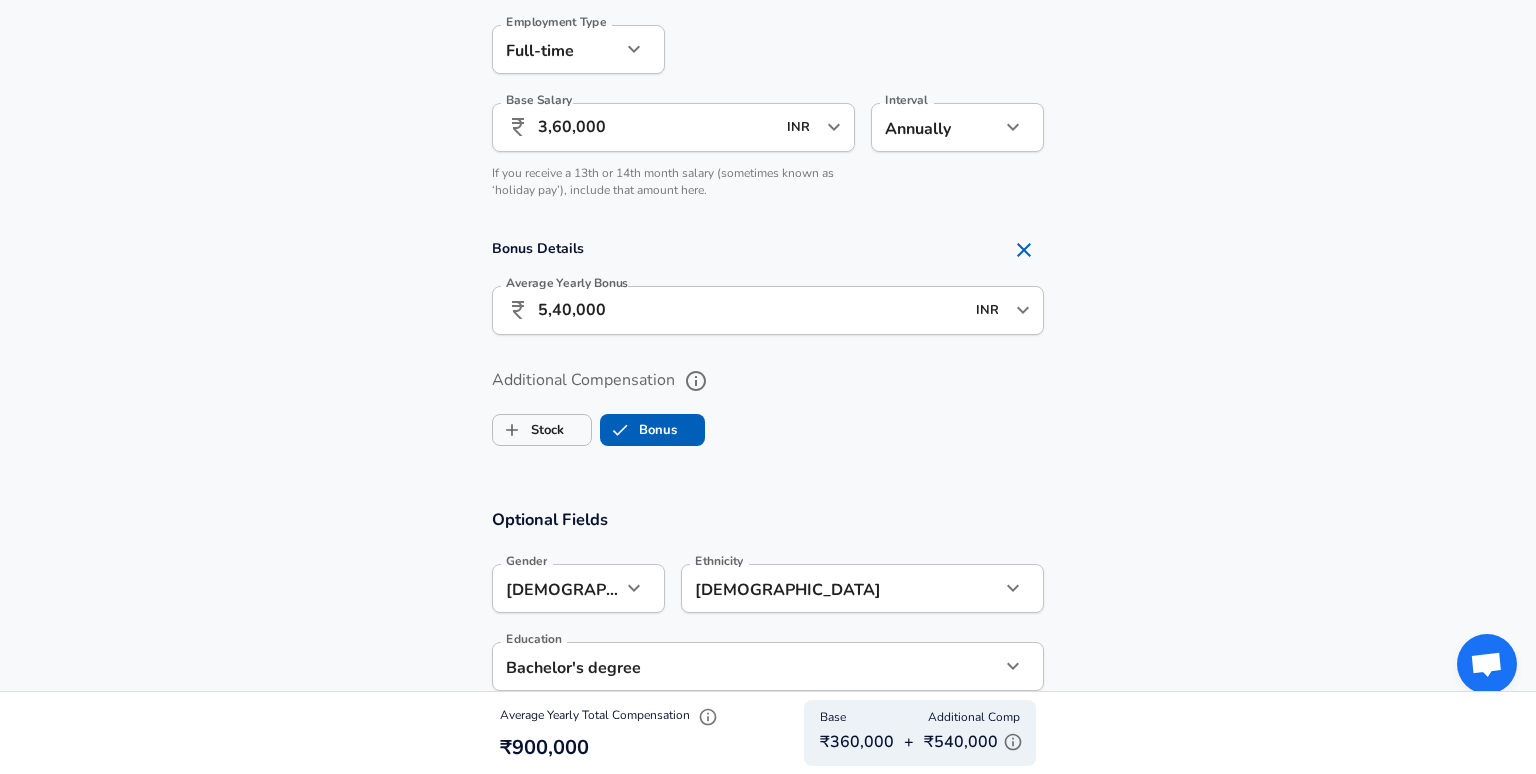 click on "Compensation Details Employment Type [DEMOGRAPHIC_DATA] full_time Employment Type Base Salary ​ 3,60,000 INR ​ Base Salary Interval Annually yearly Interval If you receive a 13th or 14th month salary (sometimes known as ‘holiday pay’), include that amount here.  Bonus Details  Average Yearly Bonus ​ 5,40,000 INR ​ Average Yearly Bonus Additional Compensation   Stock Bonus" at bounding box center [768, 215] 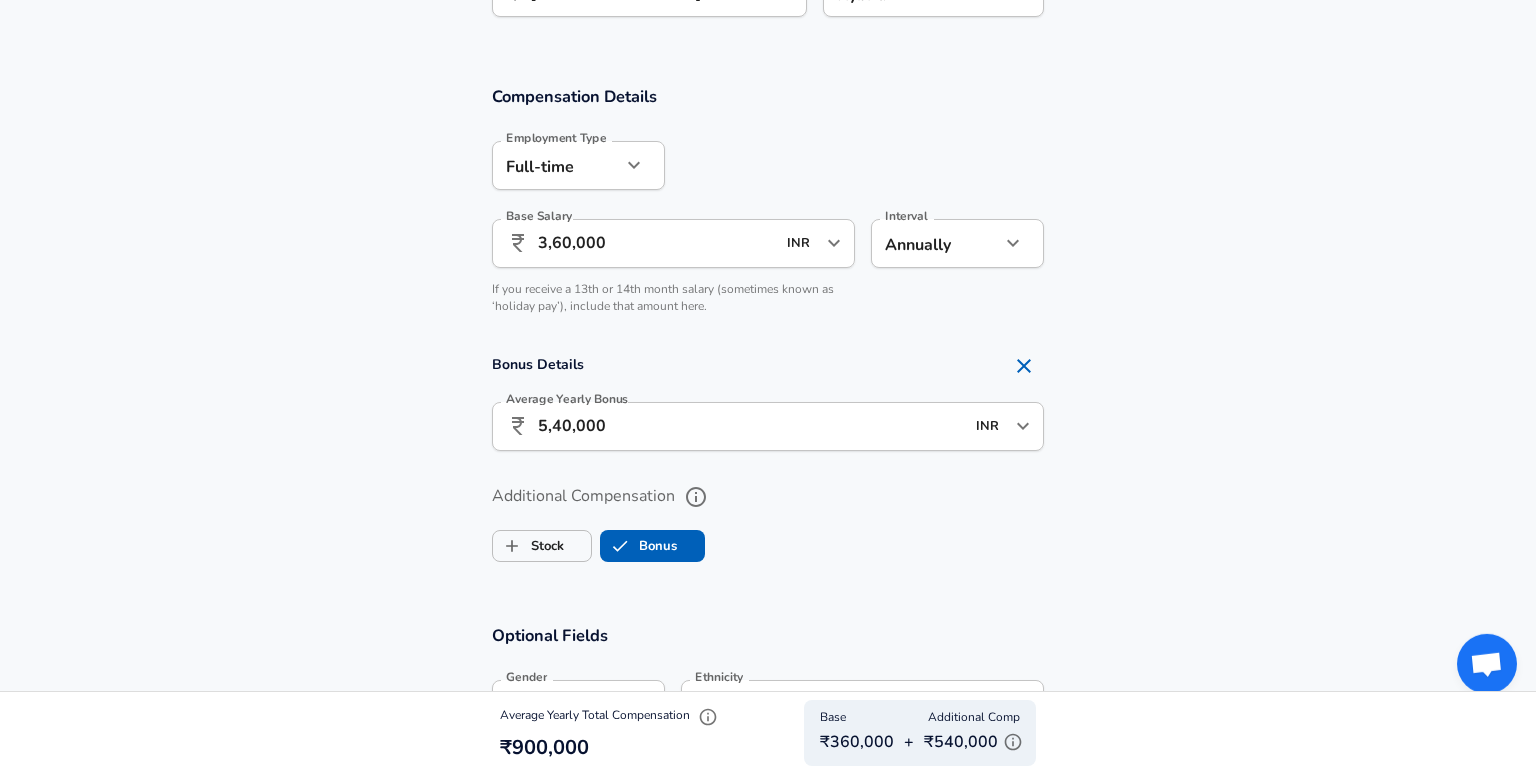 scroll, scrollTop: 1352, scrollLeft: 0, axis: vertical 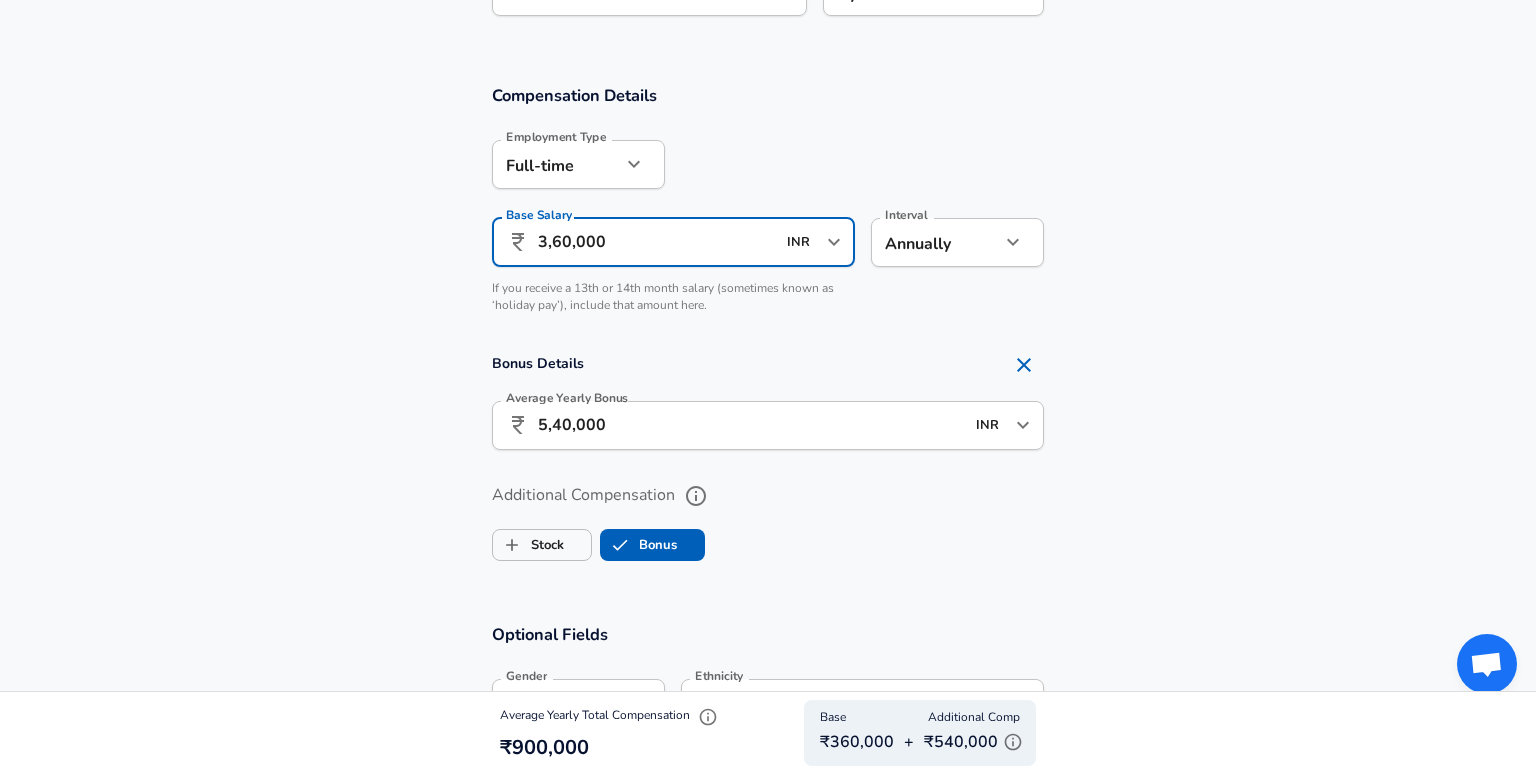 click on "3,60,000" at bounding box center (656, 242) 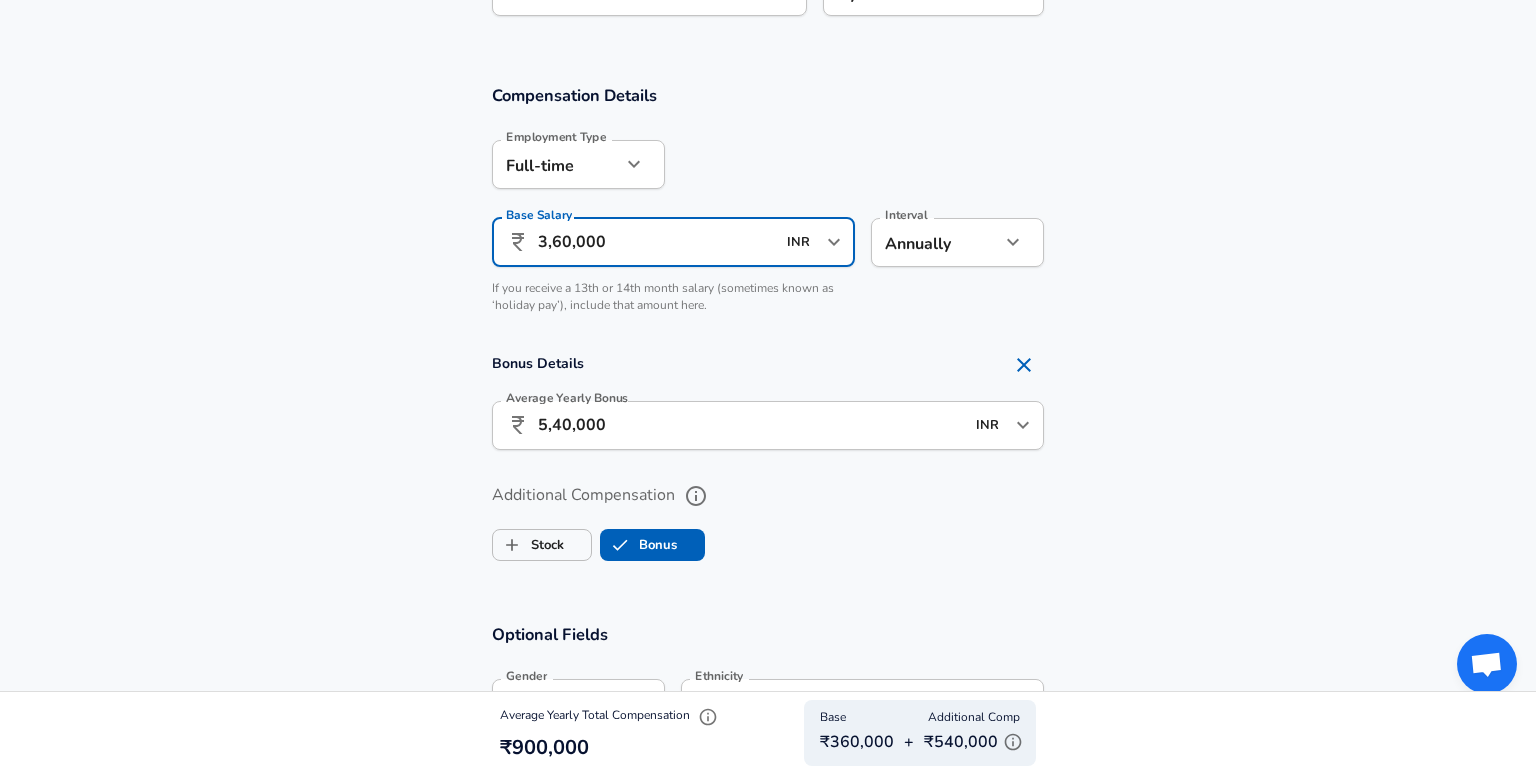 click 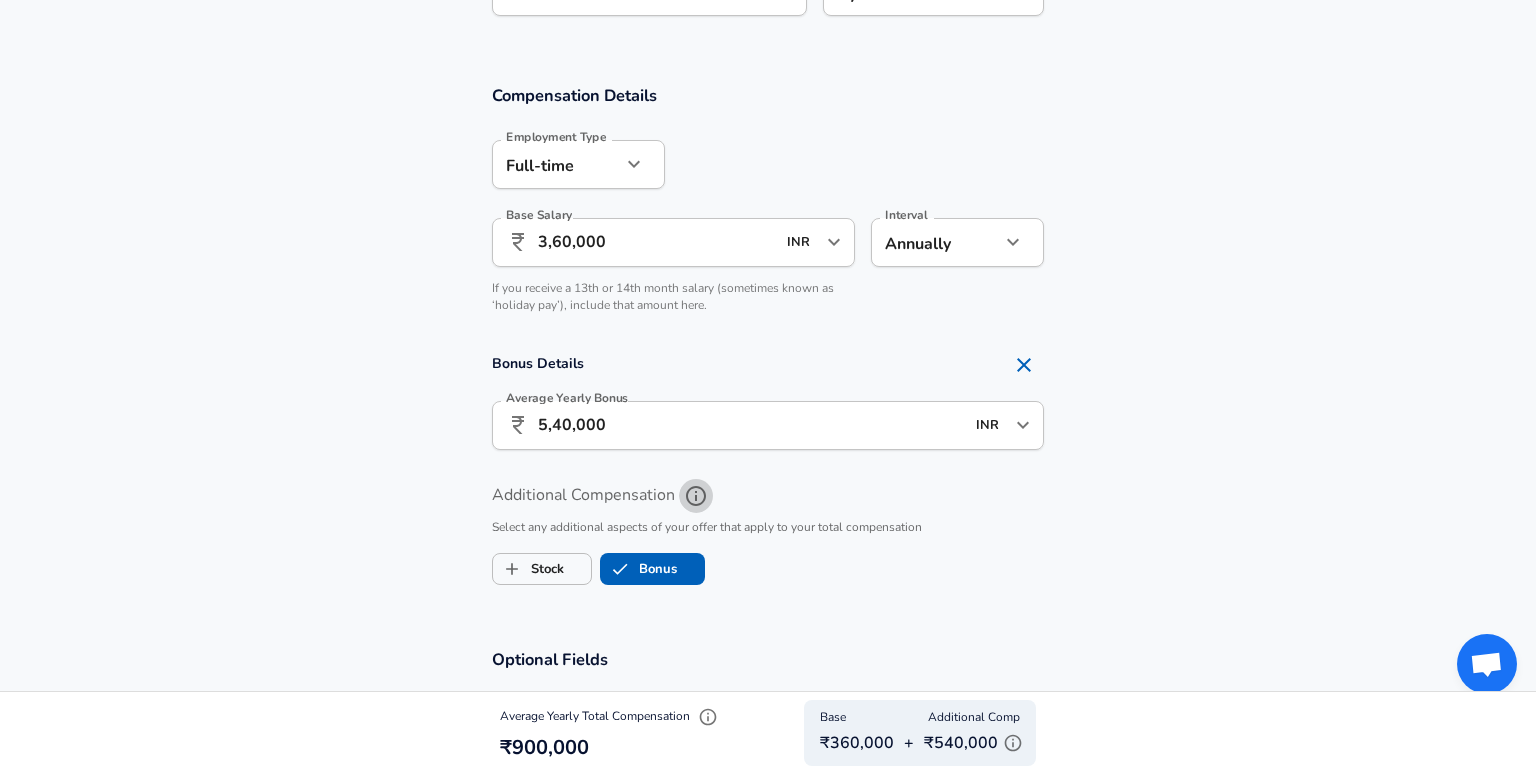 click 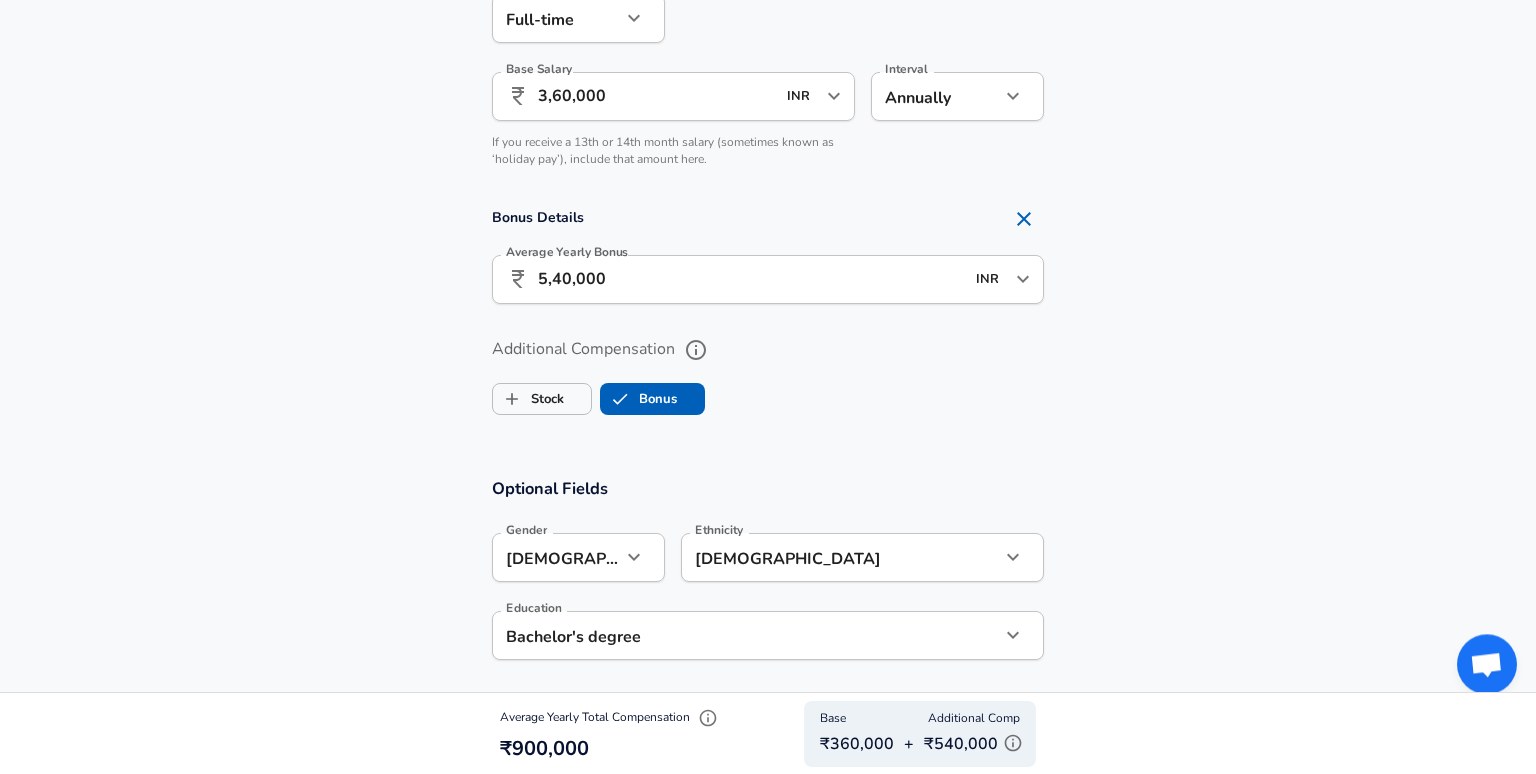 scroll, scrollTop: 1582, scrollLeft: 0, axis: vertical 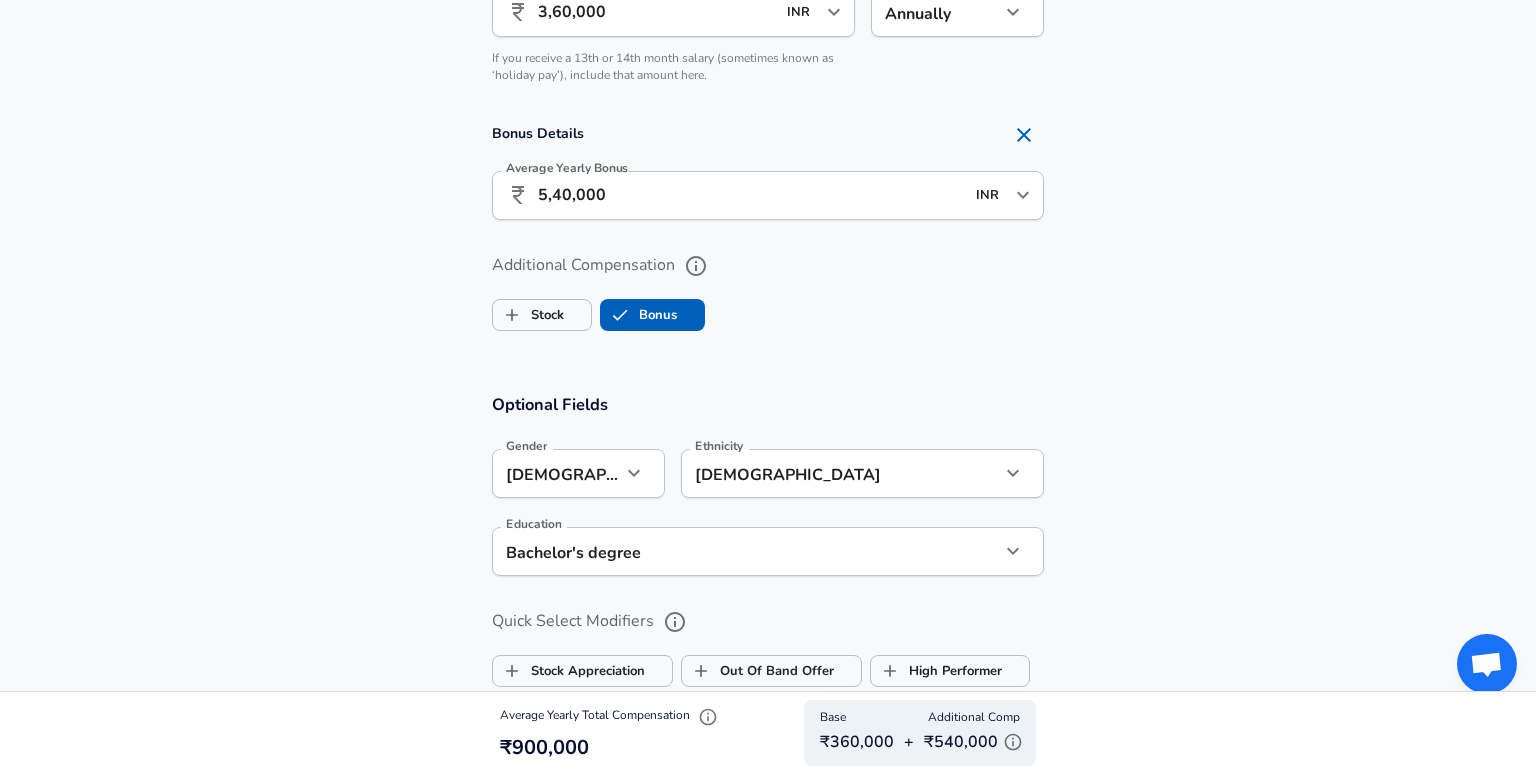 click on "Optional Fields Gender [DEMOGRAPHIC_DATA] [DEMOGRAPHIC_DATA] Gender Ethnicity [DEMOGRAPHIC_DATA] Ethnicity Education Bachelor's degree Bachelors degree Education Quick Select Modifiers   Stock Appreciation Out Of Band Offer High Performer Promotion Academic H-1B Negotiated Additional Details x Additional Details 0 /500 characters Email Address [EMAIL_ADDRESS][DOMAIN_NAME] Email Address   Providing an email allows for editing or removal of your submission. We may also reach out if we have any questions. Your email will not be published." at bounding box center (768, 660) 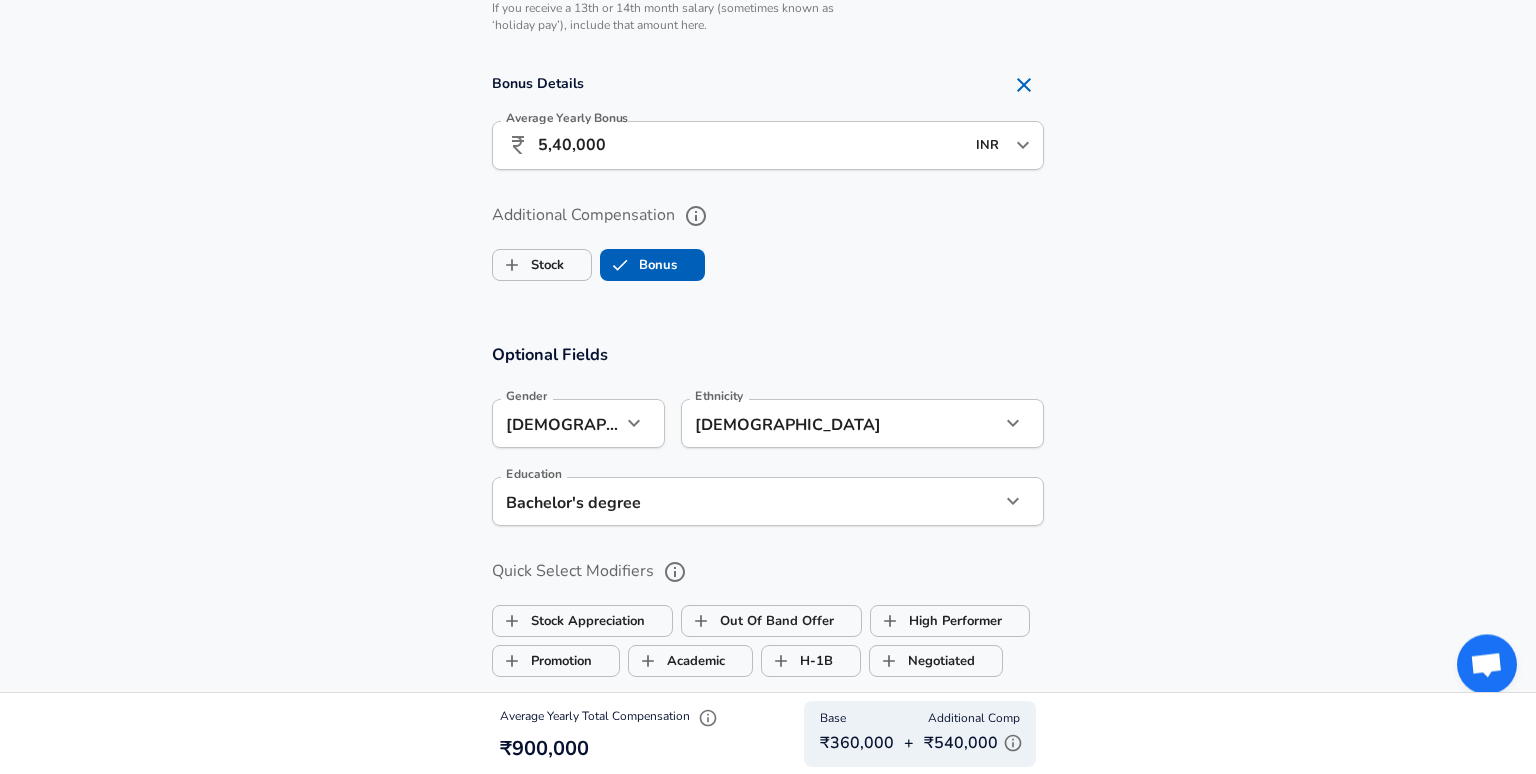 scroll, scrollTop: 1697, scrollLeft: 0, axis: vertical 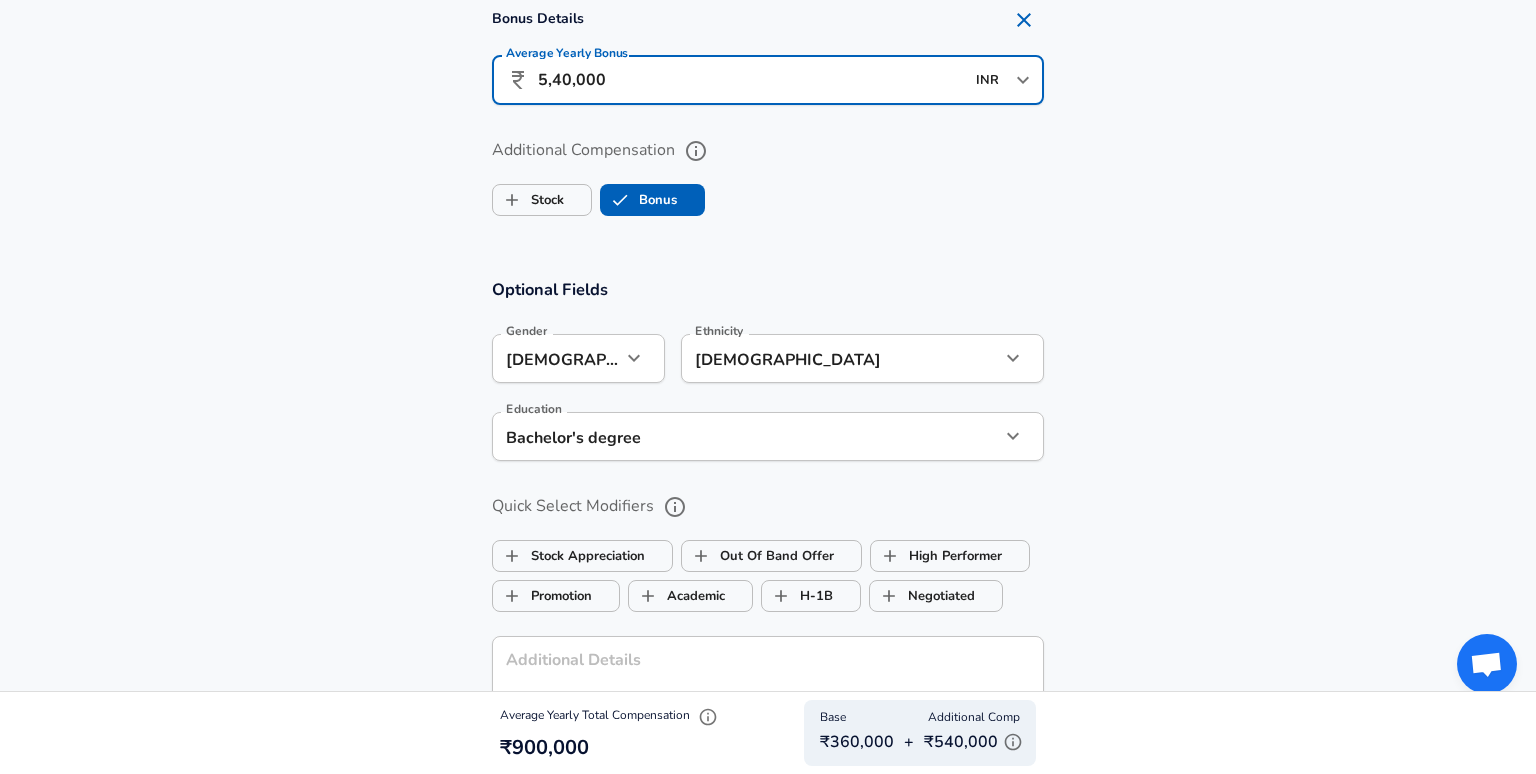 click on "5,40,000" at bounding box center [751, 80] 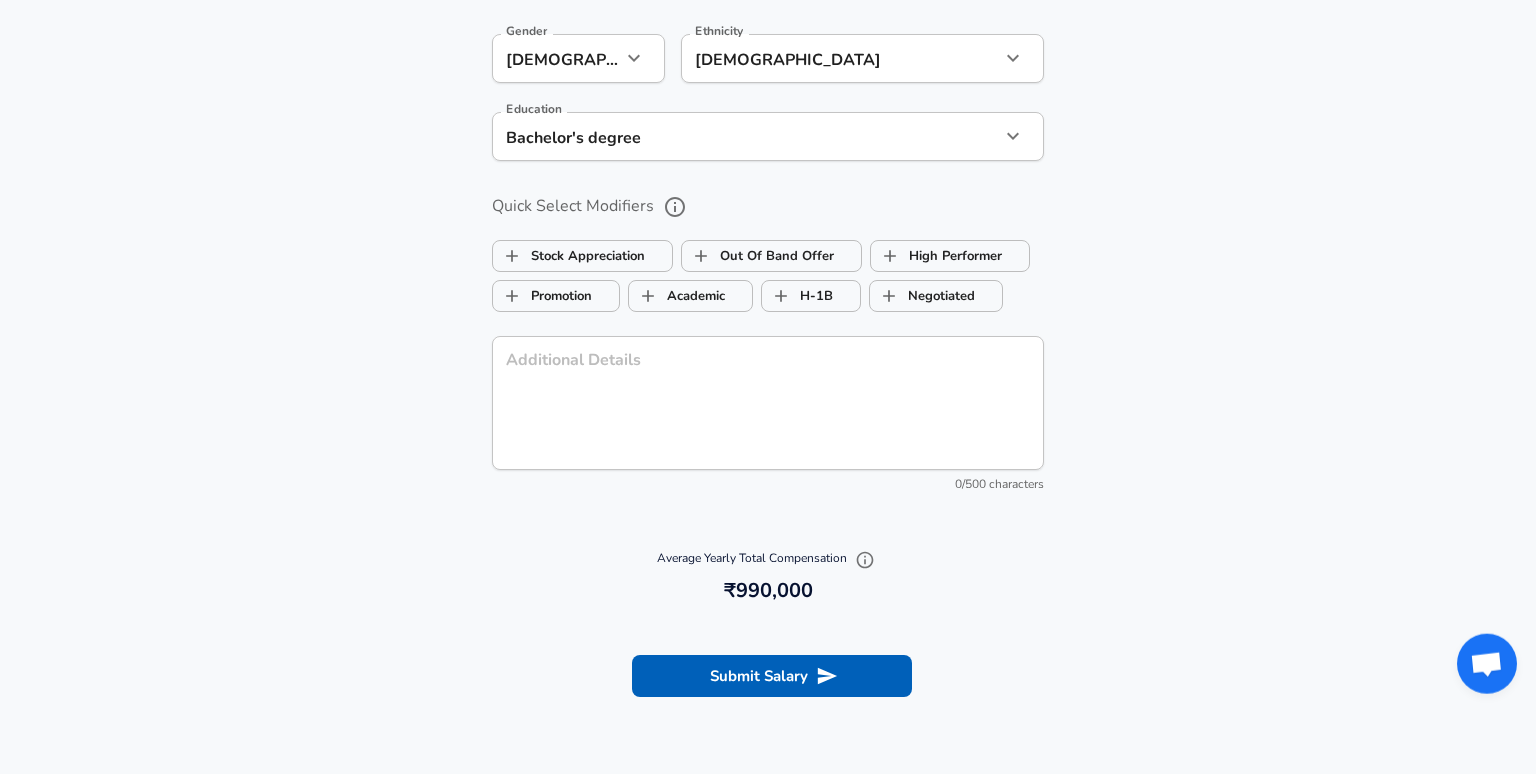 scroll, scrollTop: 2043, scrollLeft: 0, axis: vertical 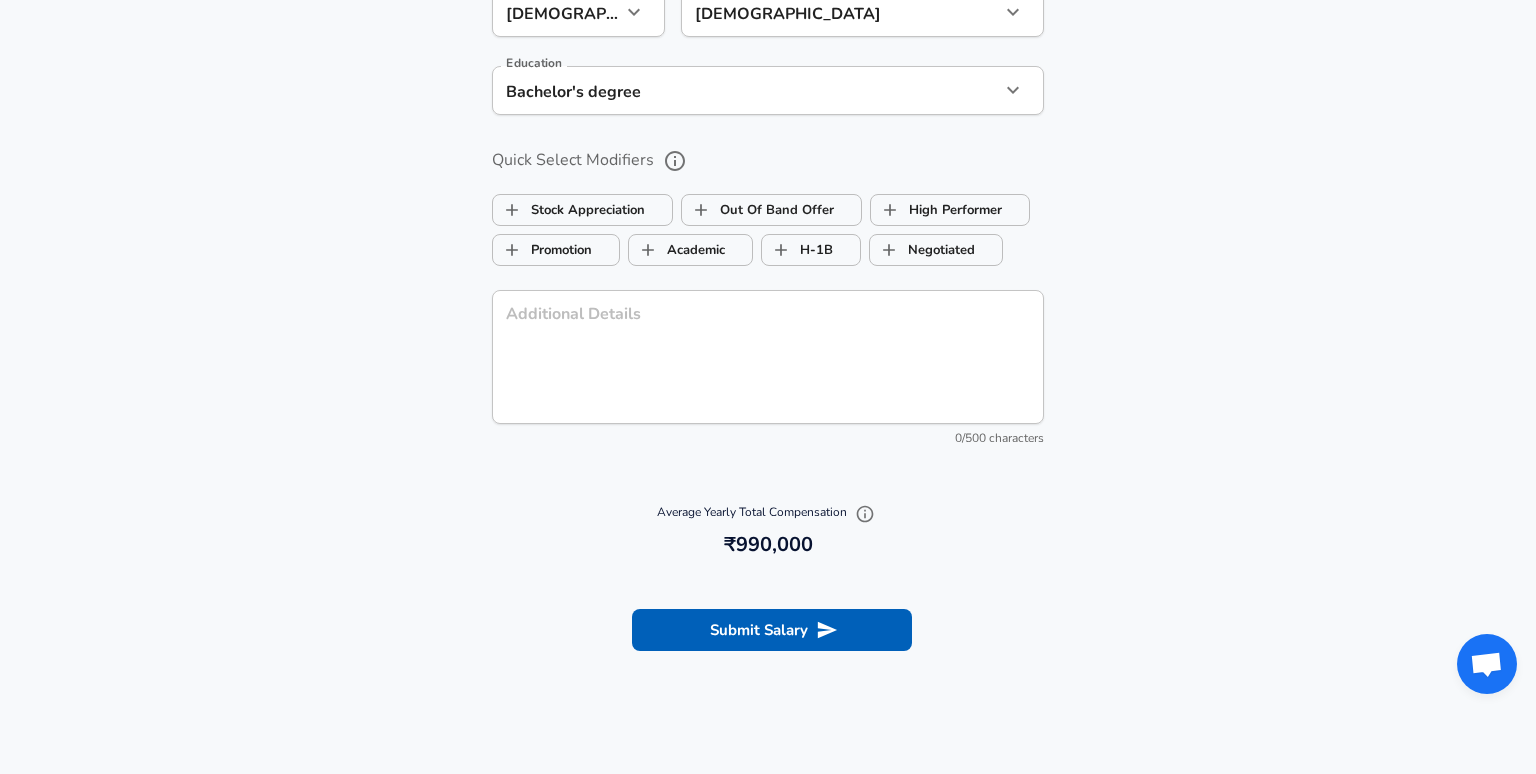 type on "6,30,000" 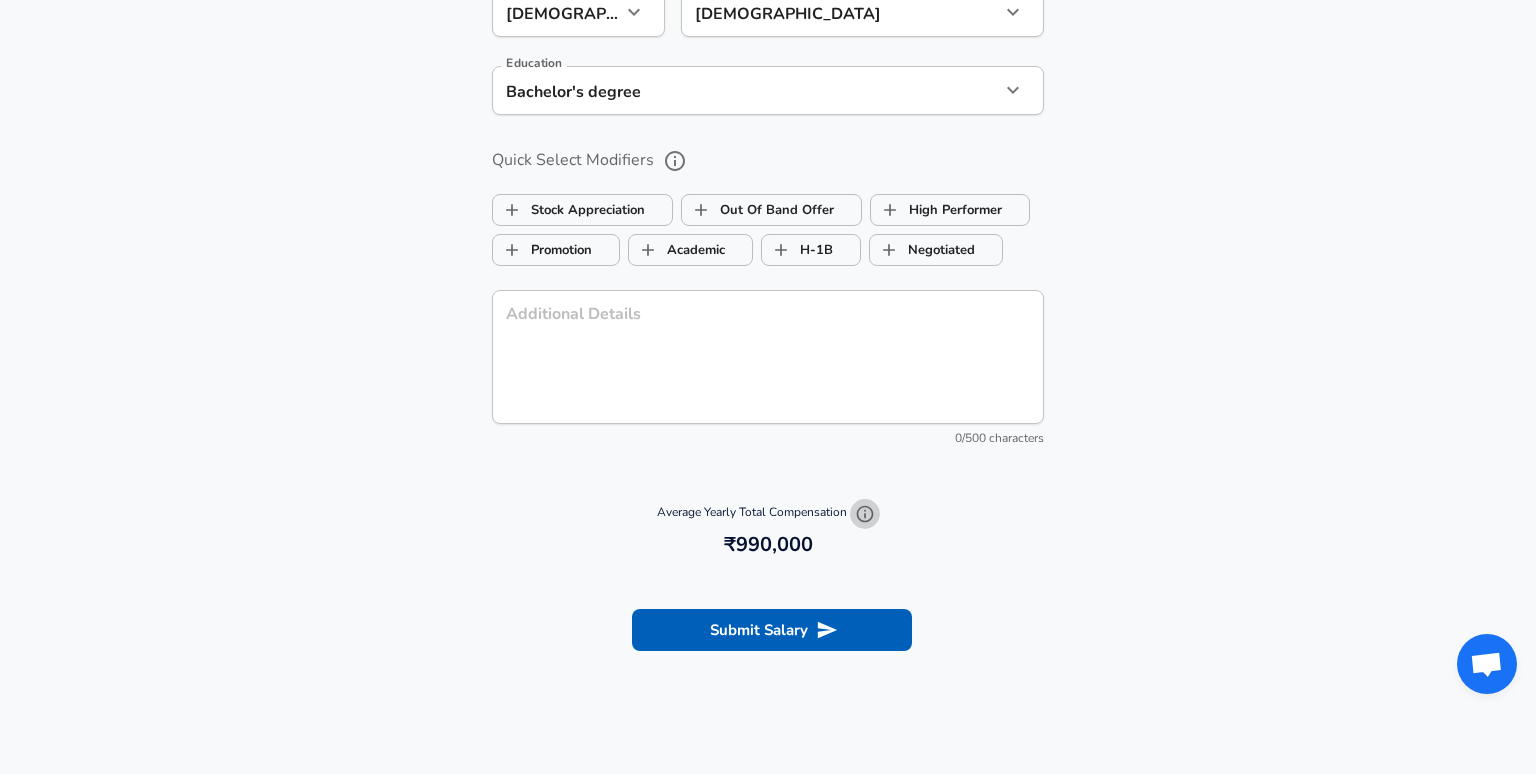 click 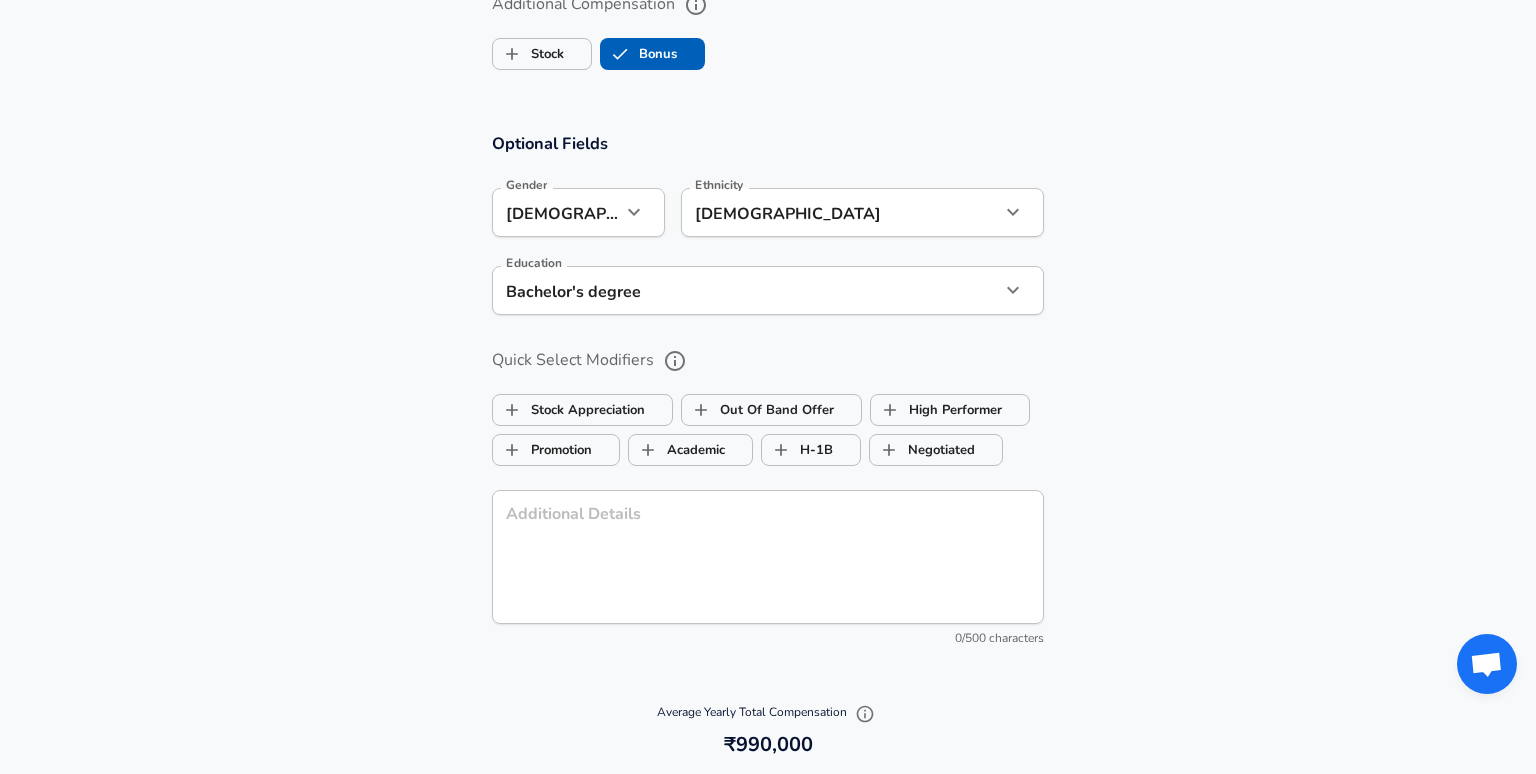 scroll, scrollTop: 1958, scrollLeft: 0, axis: vertical 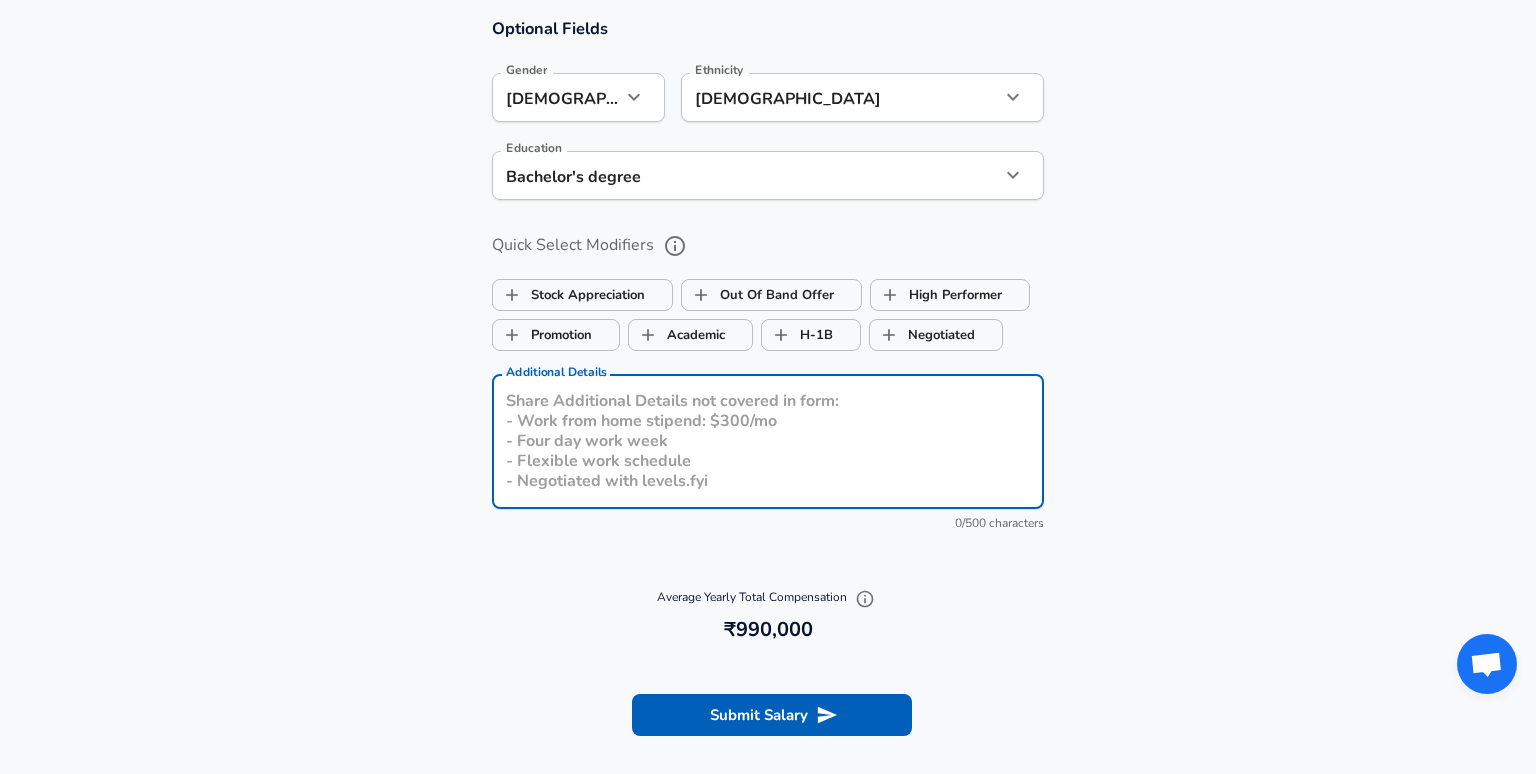 click on "Additional Details" at bounding box center [768, 441] 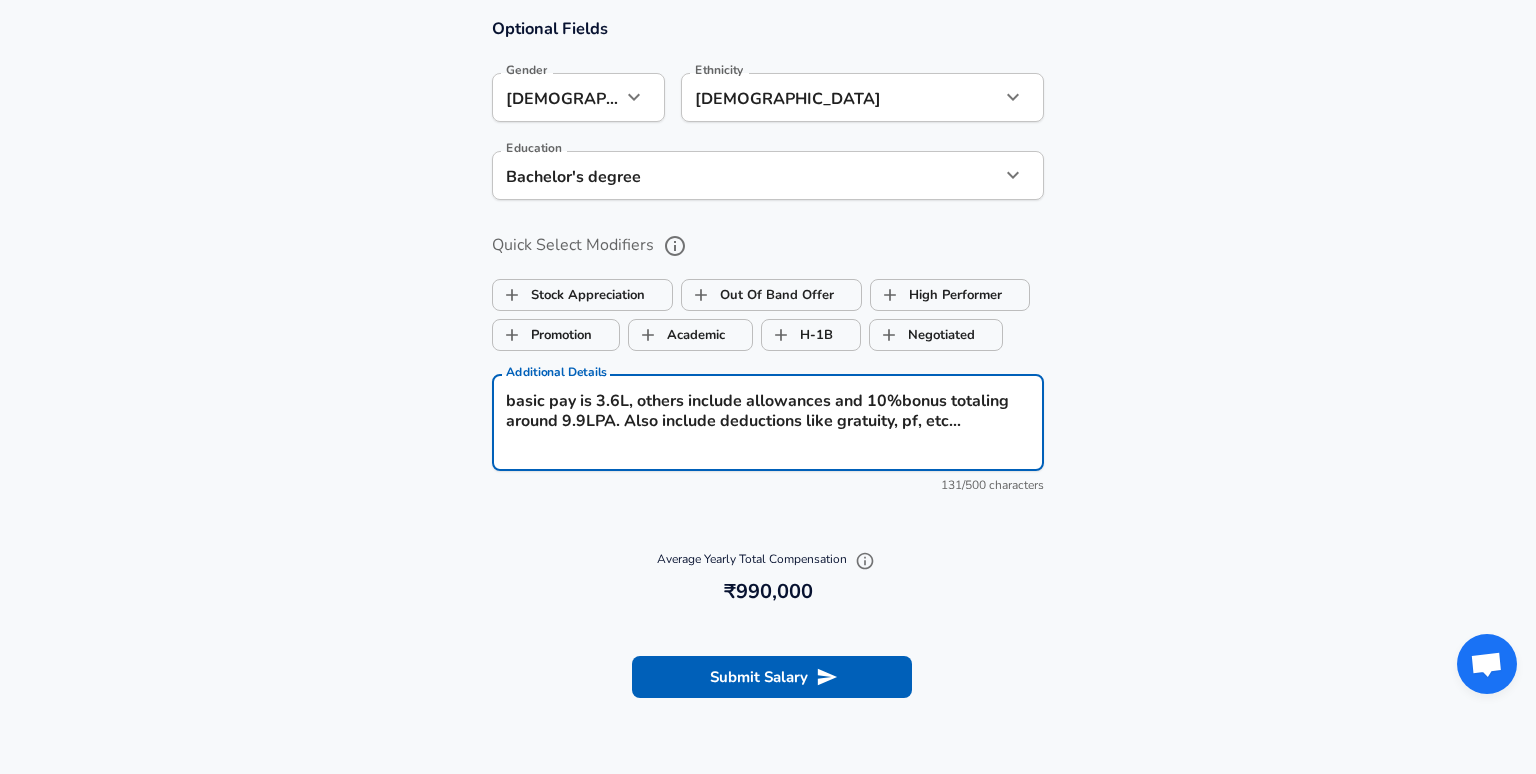click on "basic pay is 3.6L, others include allowances and 10%bonus totaling around 9.9LPA. Also include deductions like gratuity, pf, etc..." at bounding box center [768, 422] 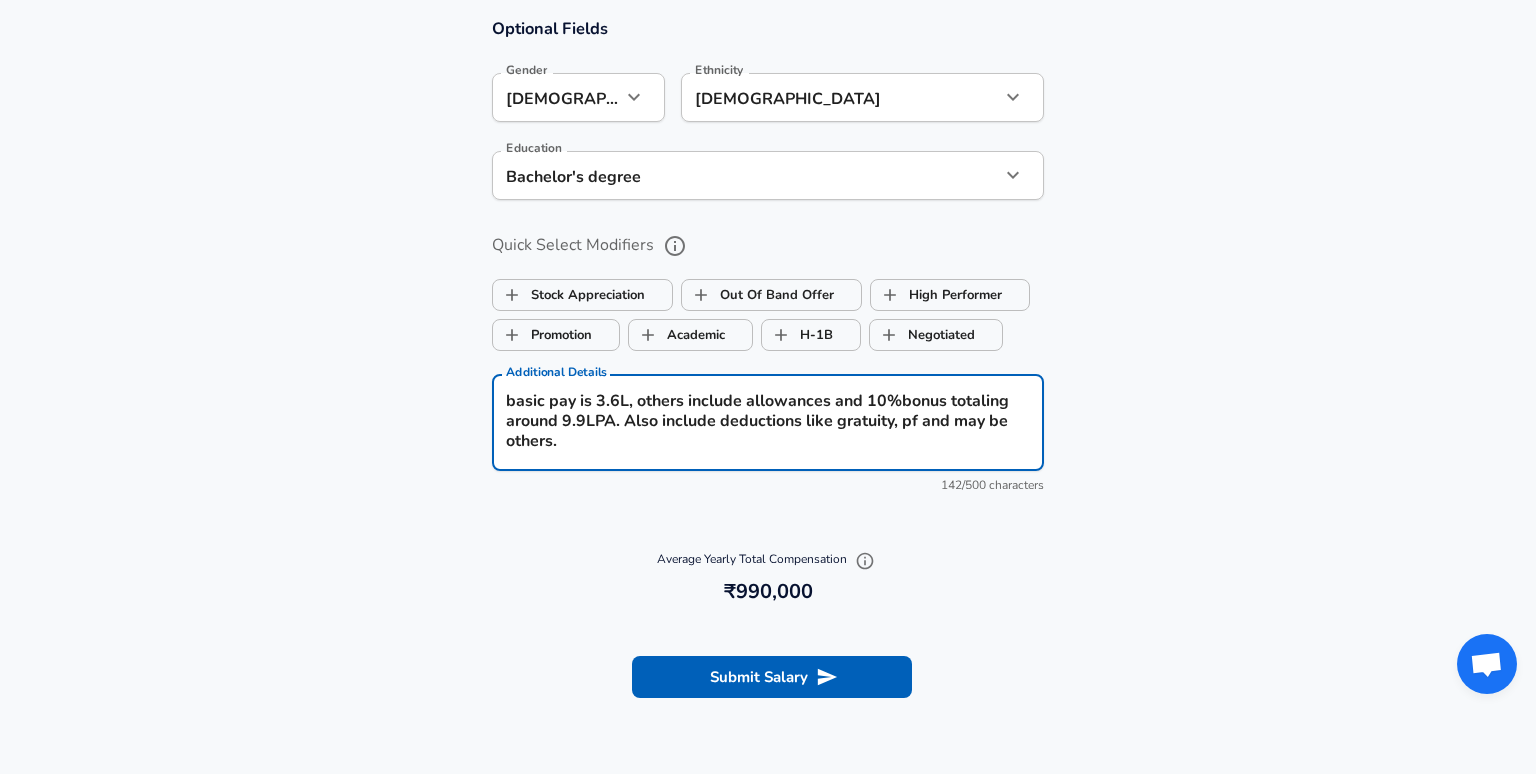 click on "basic pay is 3.6L, others include allowances and 10%bonus totaling around 9.9LPA. Also include deductions like gratuity, pf and may be others." at bounding box center (768, 422) 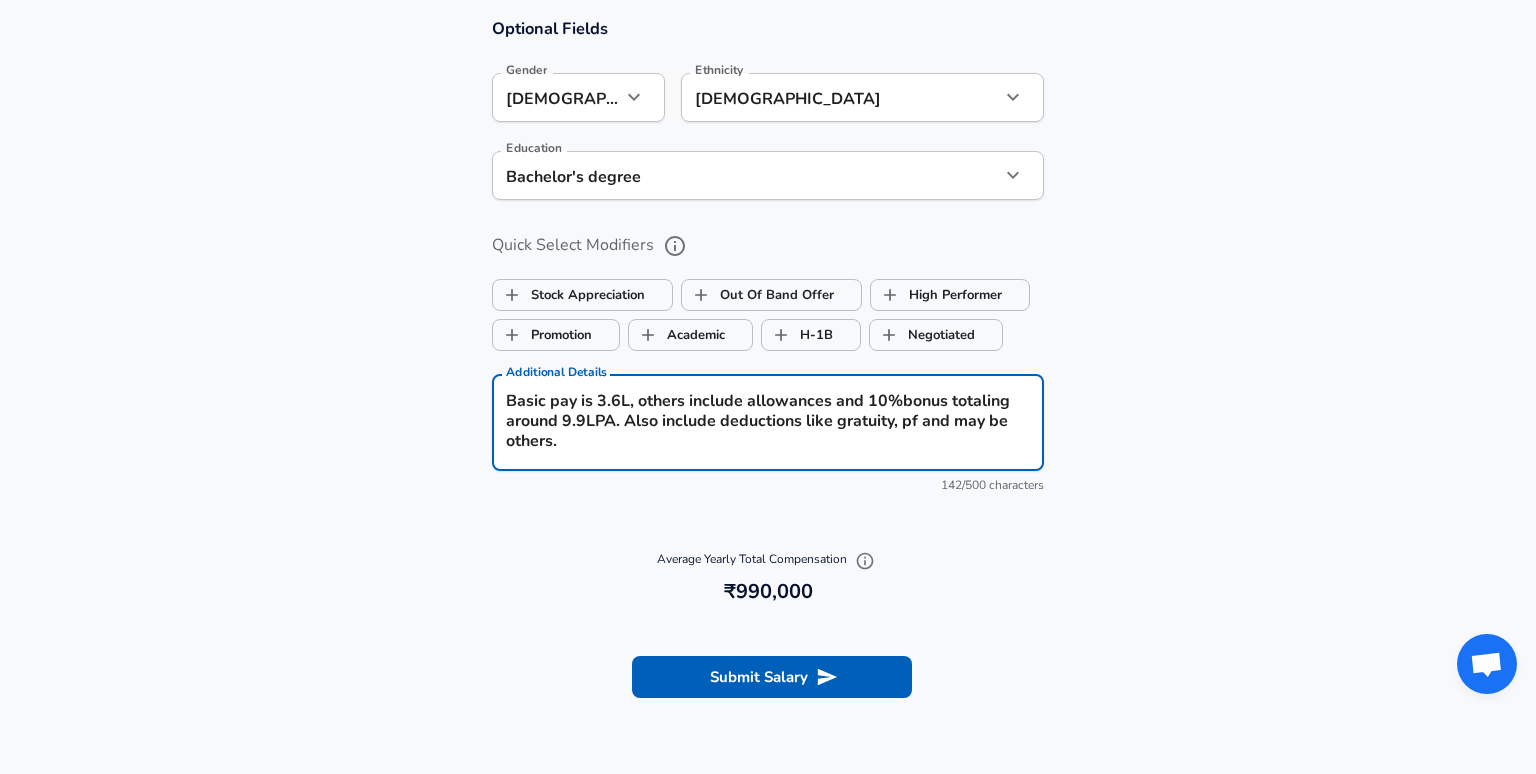click on "Basic pay is 3.6L, others include allowances and 10%bonus totaling around 9.9LPA. Also include deductions like gratuity, pf and may be others. x Additional Details" at bounding box center (768, 423) 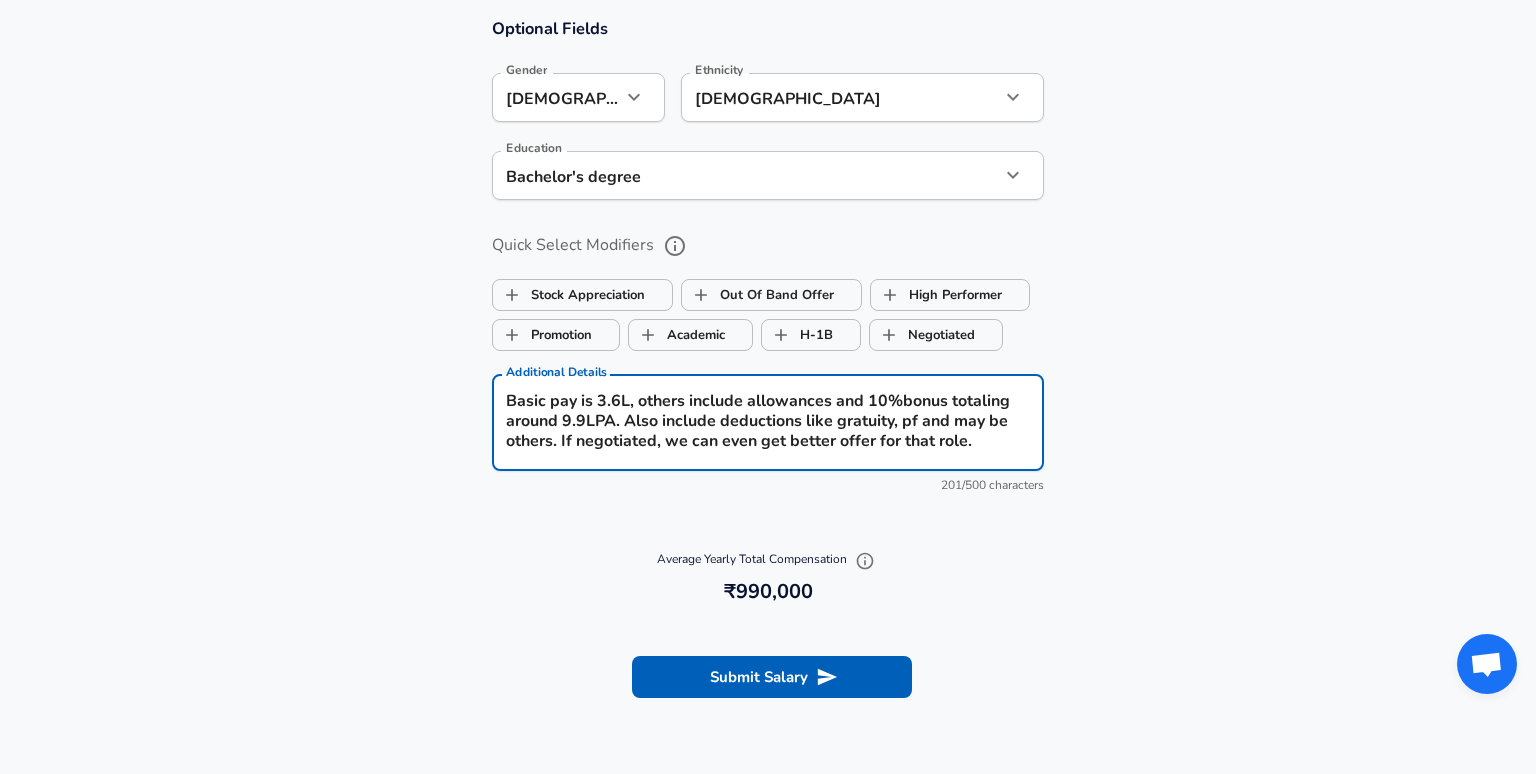type on "Basic pay is 3.6L, others include allowances and 10%bonus totaling around 9.9LPA. Also include deductions like gratuity, pf and may be others. If negotiated, we can even get better offer for that role." 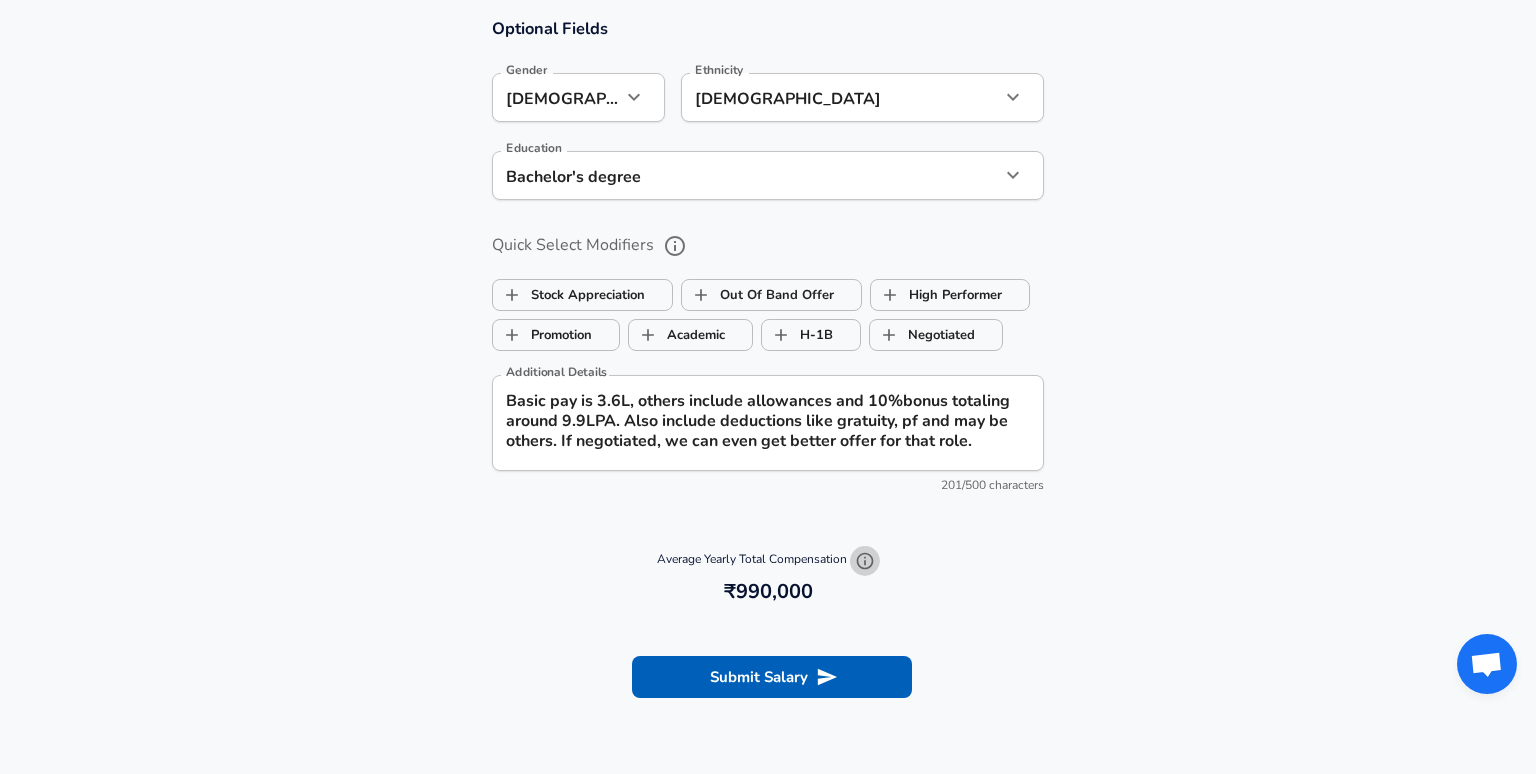 click 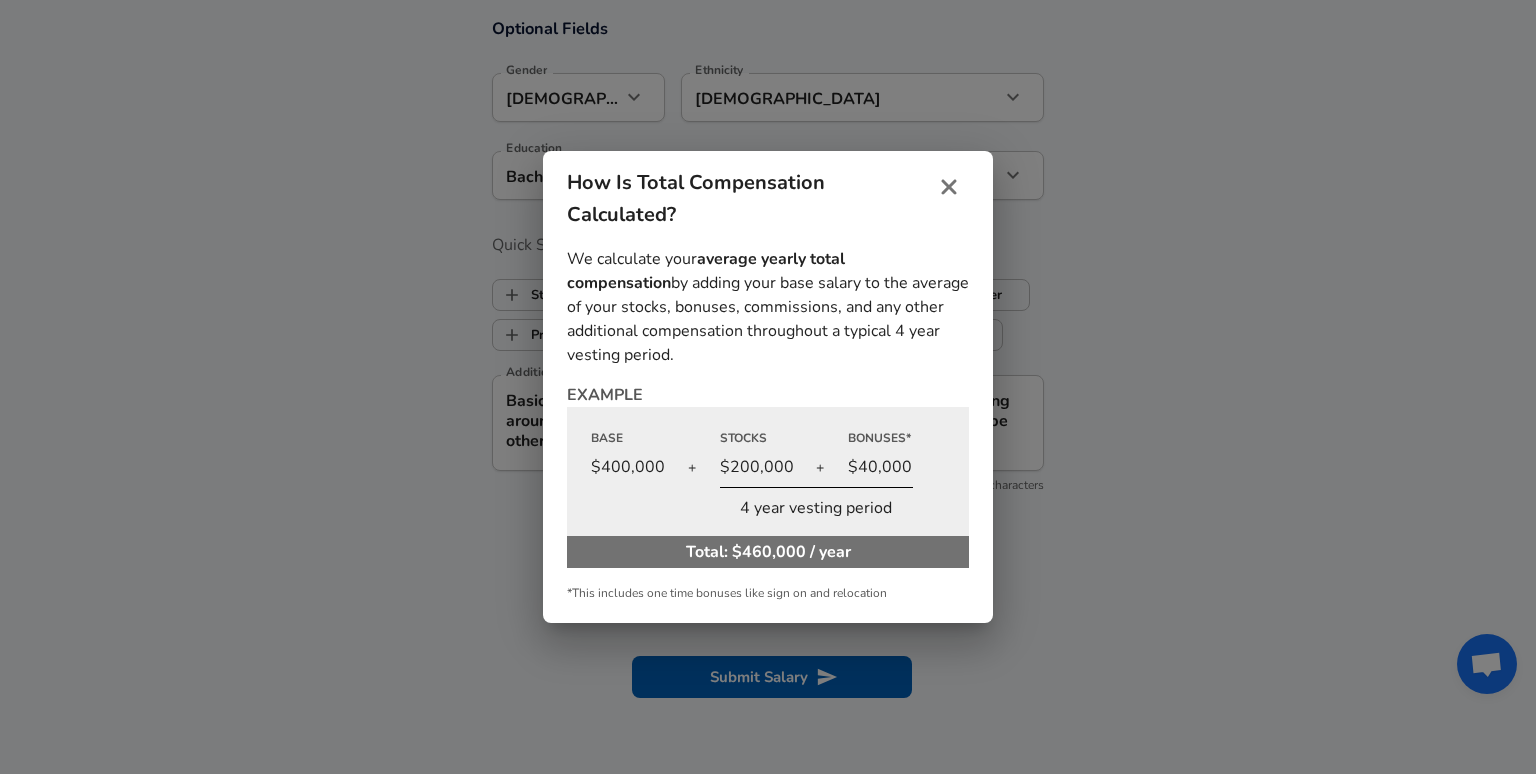 click on "How Is Total Compensation Calculated? We calculate your  average yearly total compensation  by adding your base salary to the average of your stocks, bonuses, commissions, and any other additional compensation throughout a typical 4 year vesting period. EXAMPLE Base $400,000 + Stocks $200,000 + Bonuses* $40,000 4 year vesting period Total: $460,000 / year *This includes one time bonuses like sign on and relocation" at bounding box center (768, 387) 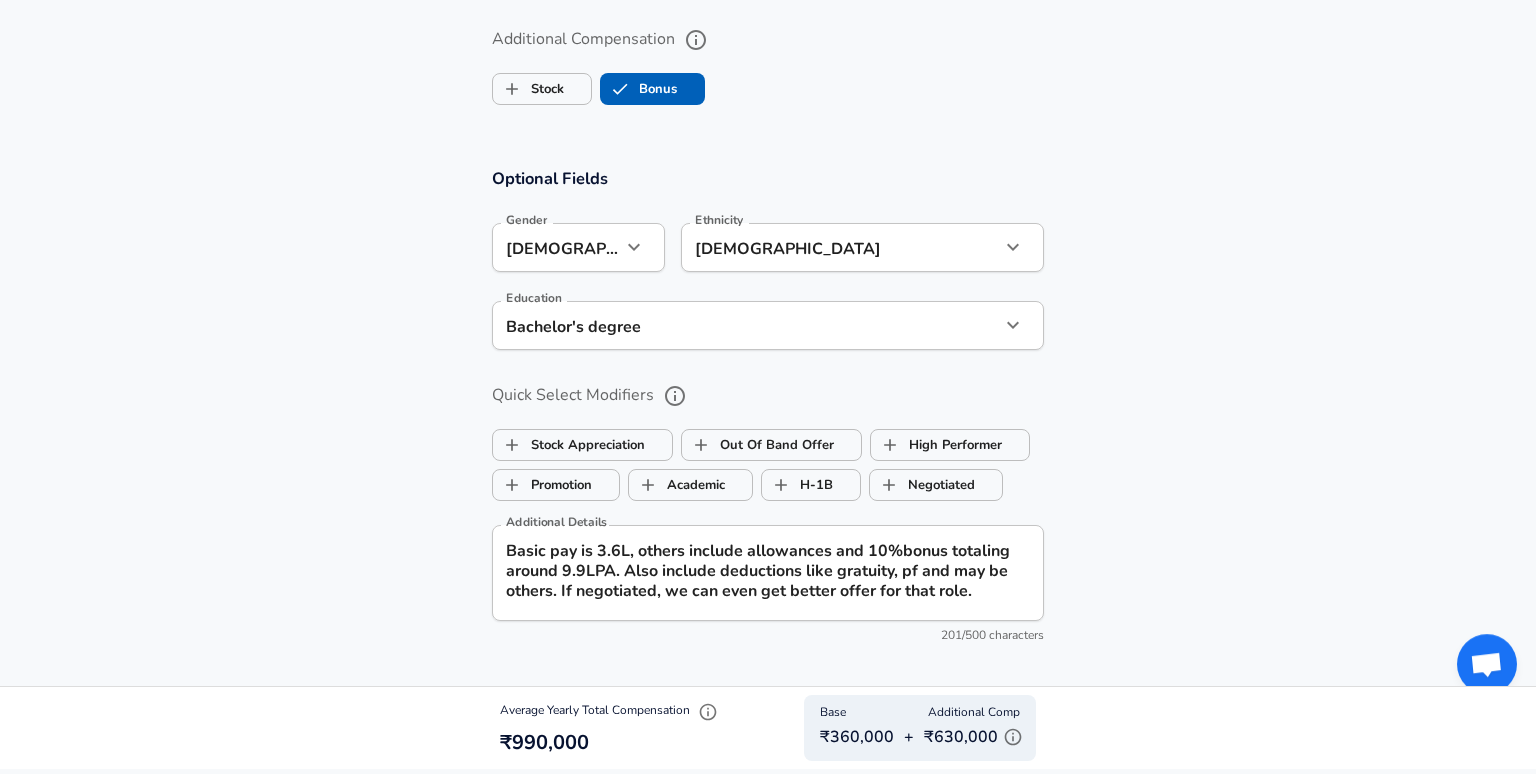 scroll, scrollTop: 1612, scrollLeft: 0, axis: vertical 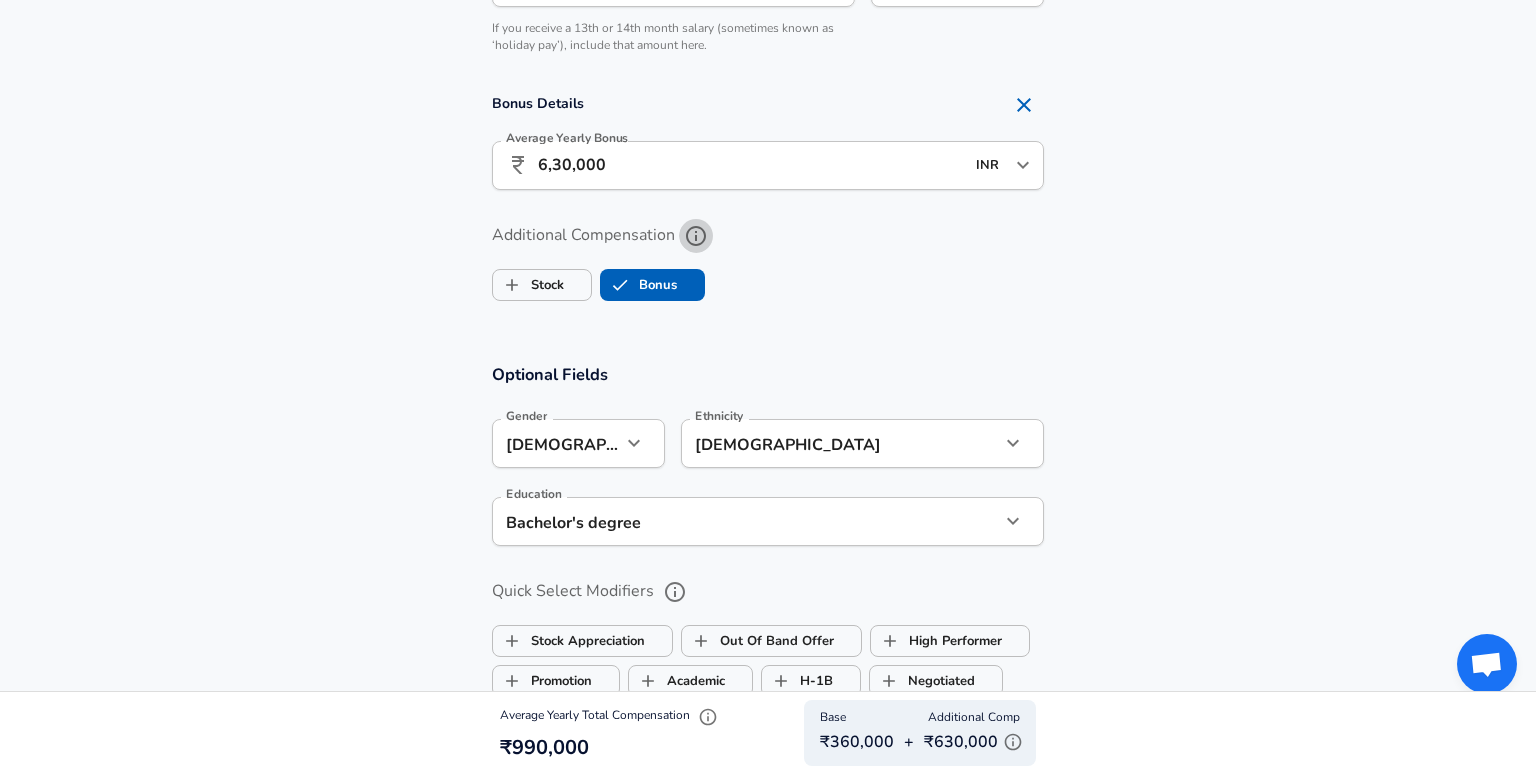 click 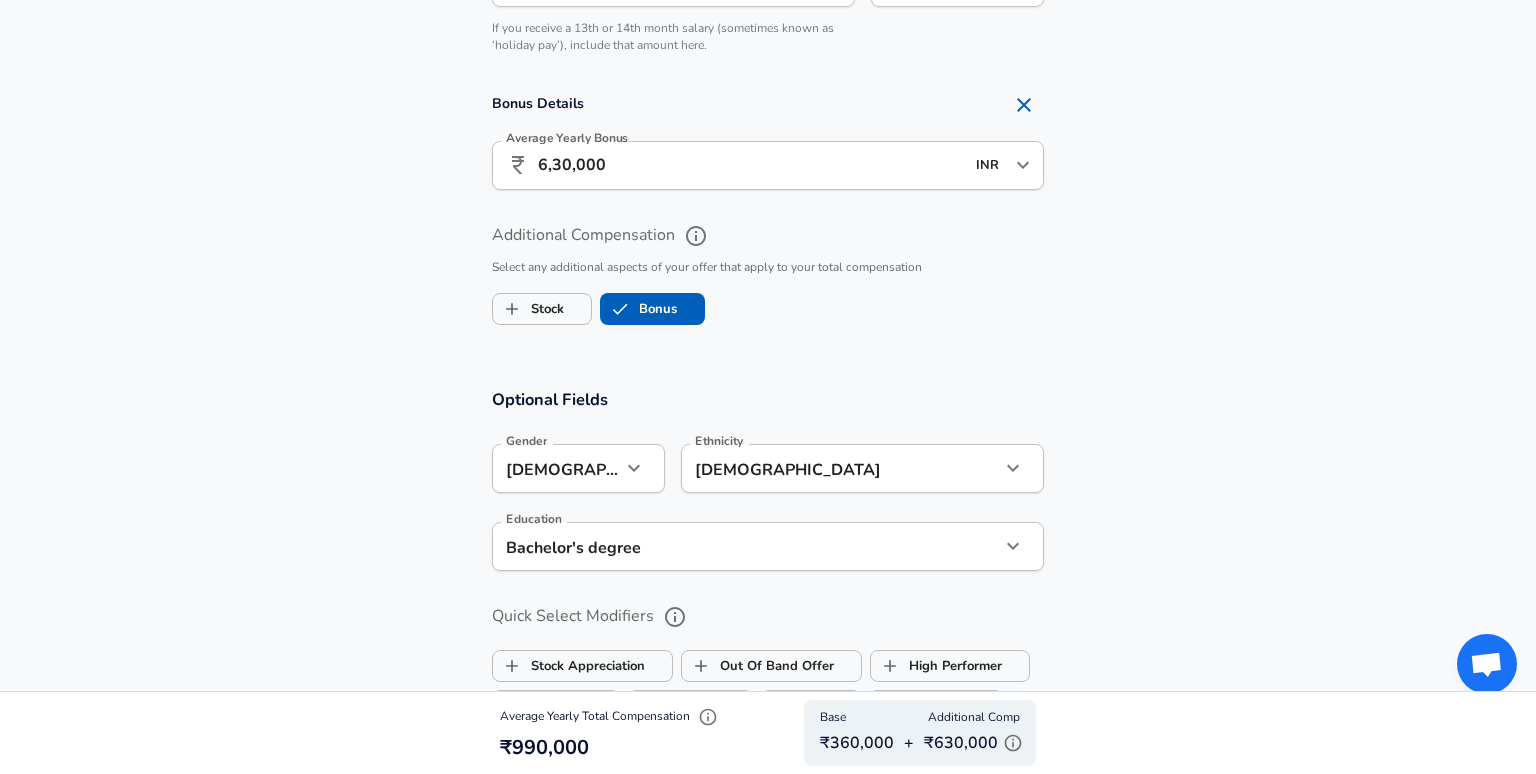click on "Select any additional aspects of your offer that apply to your total compensation" at bounding box center [768, 268] 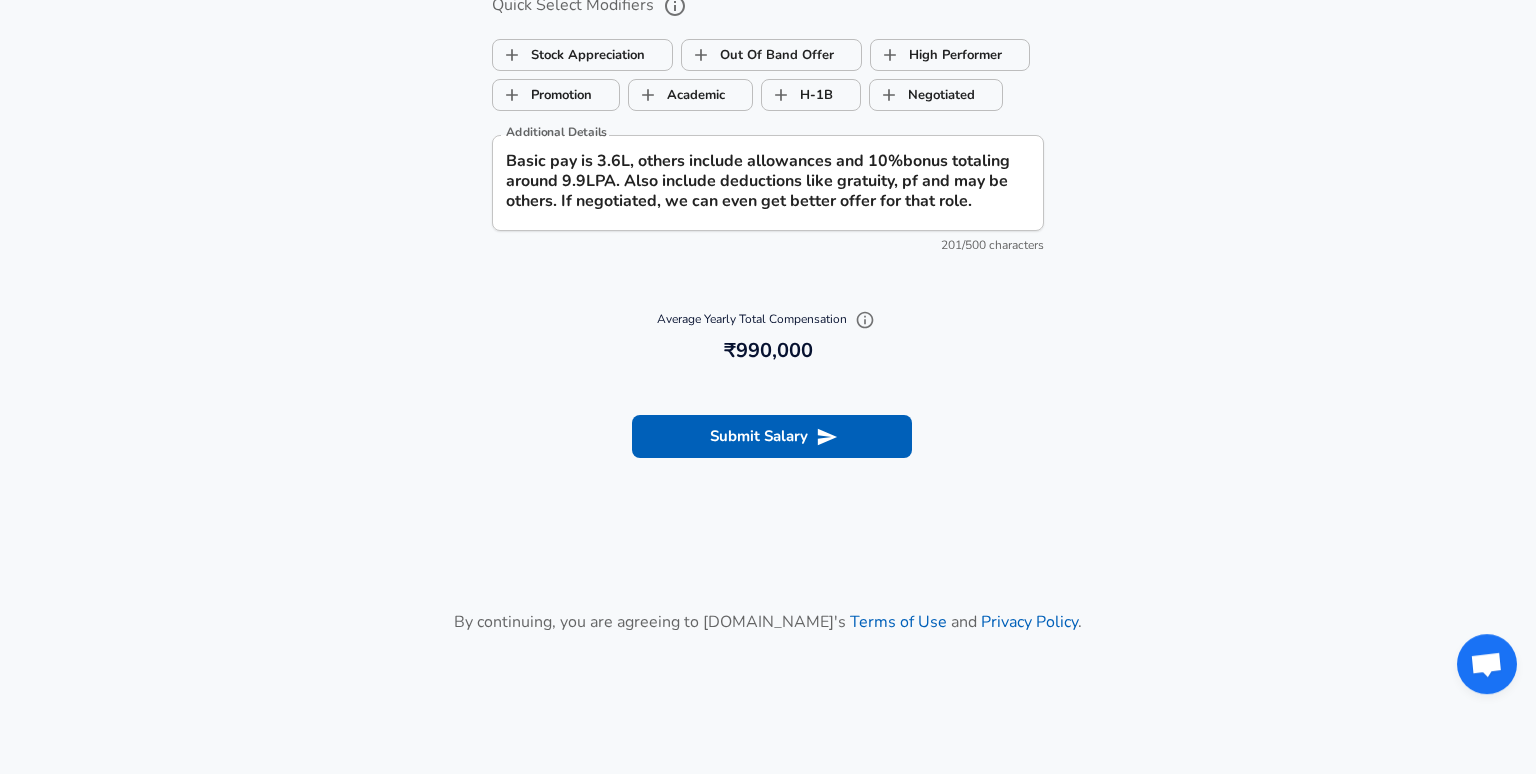 scroll, scrollTop: 2304, scrollLeft: 0, axis: vertical 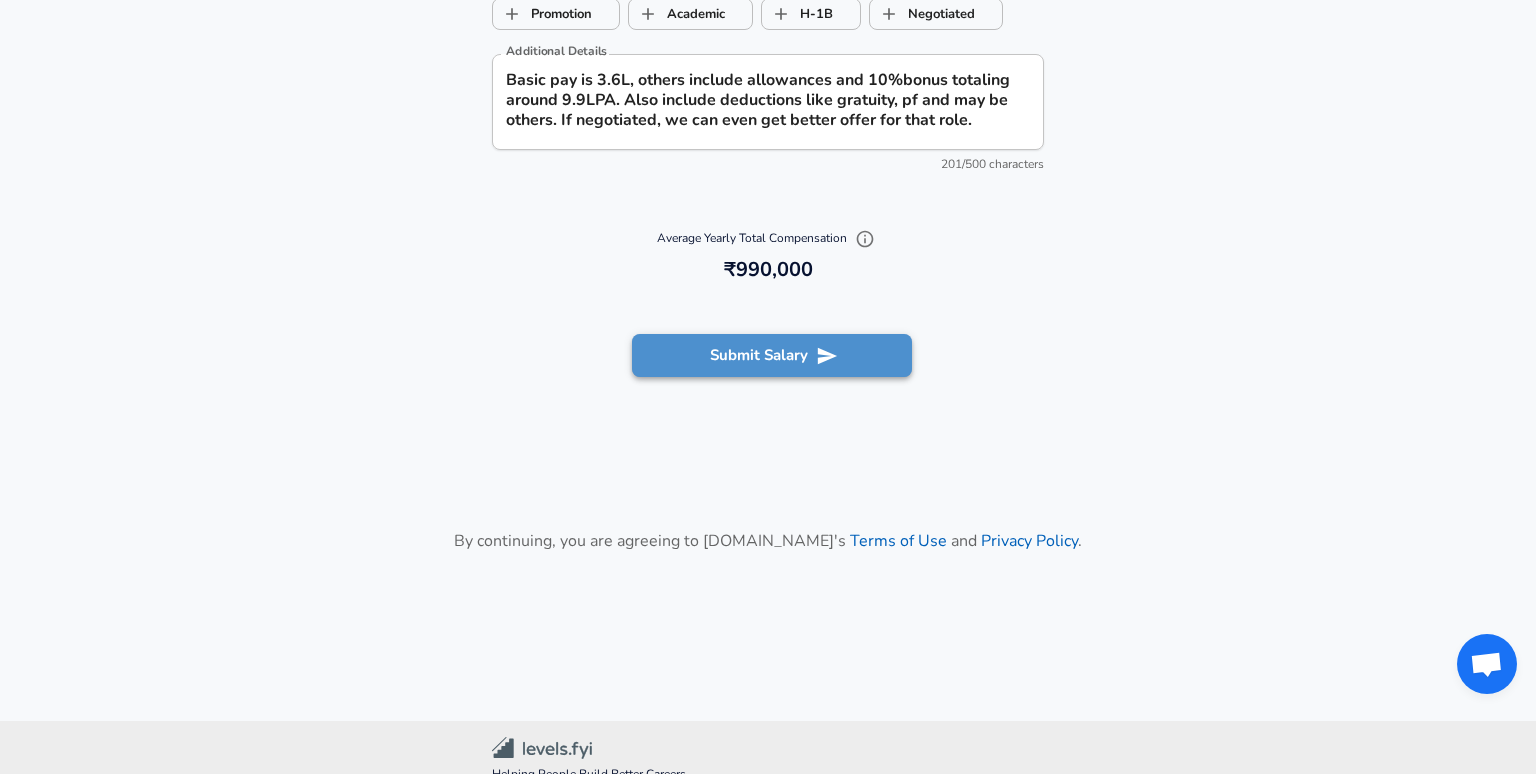 click on "Submit Salary" at bounding box center [772, 355] 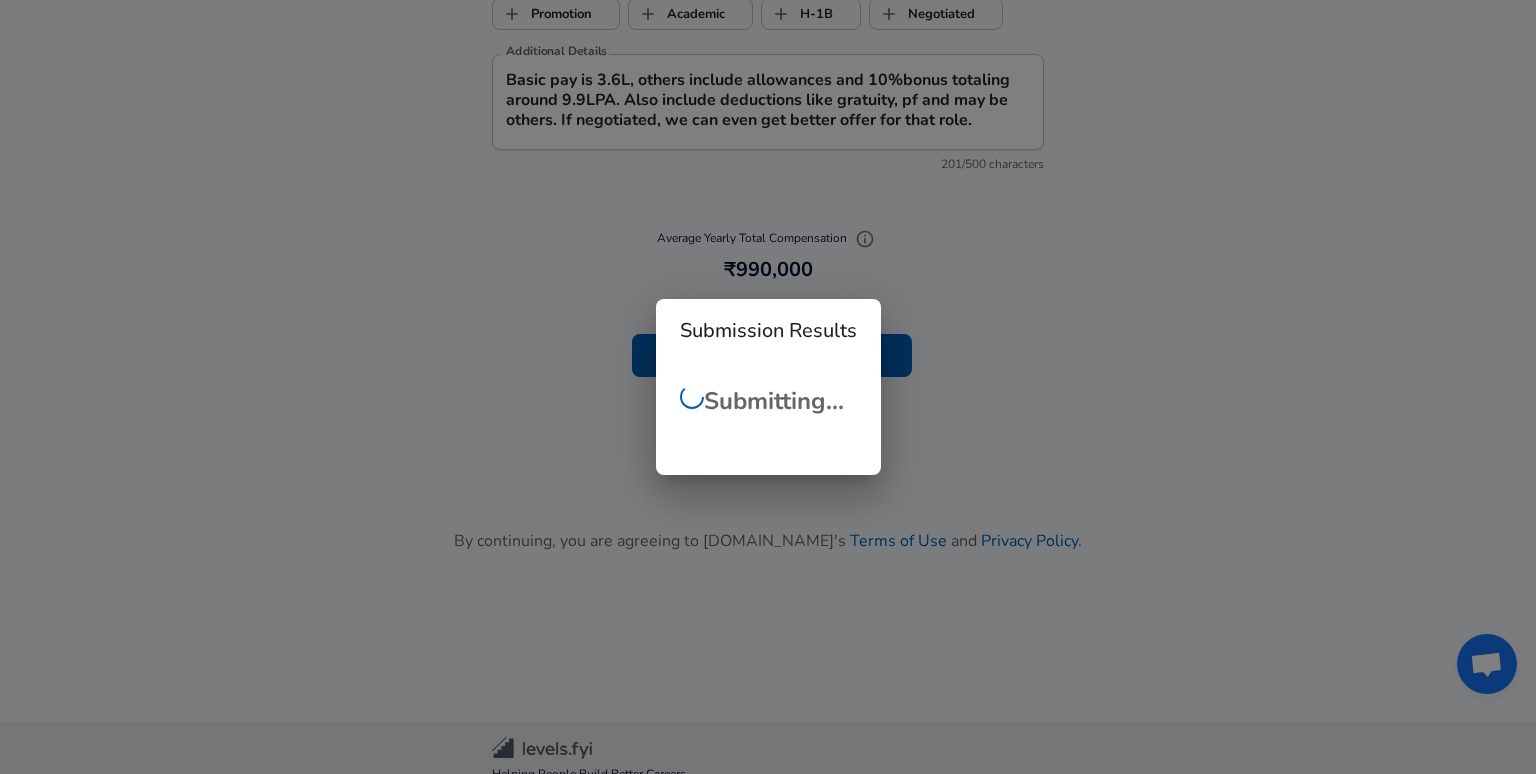 click on "Submission Results  Submitting..." at bounding box center (768, 387) 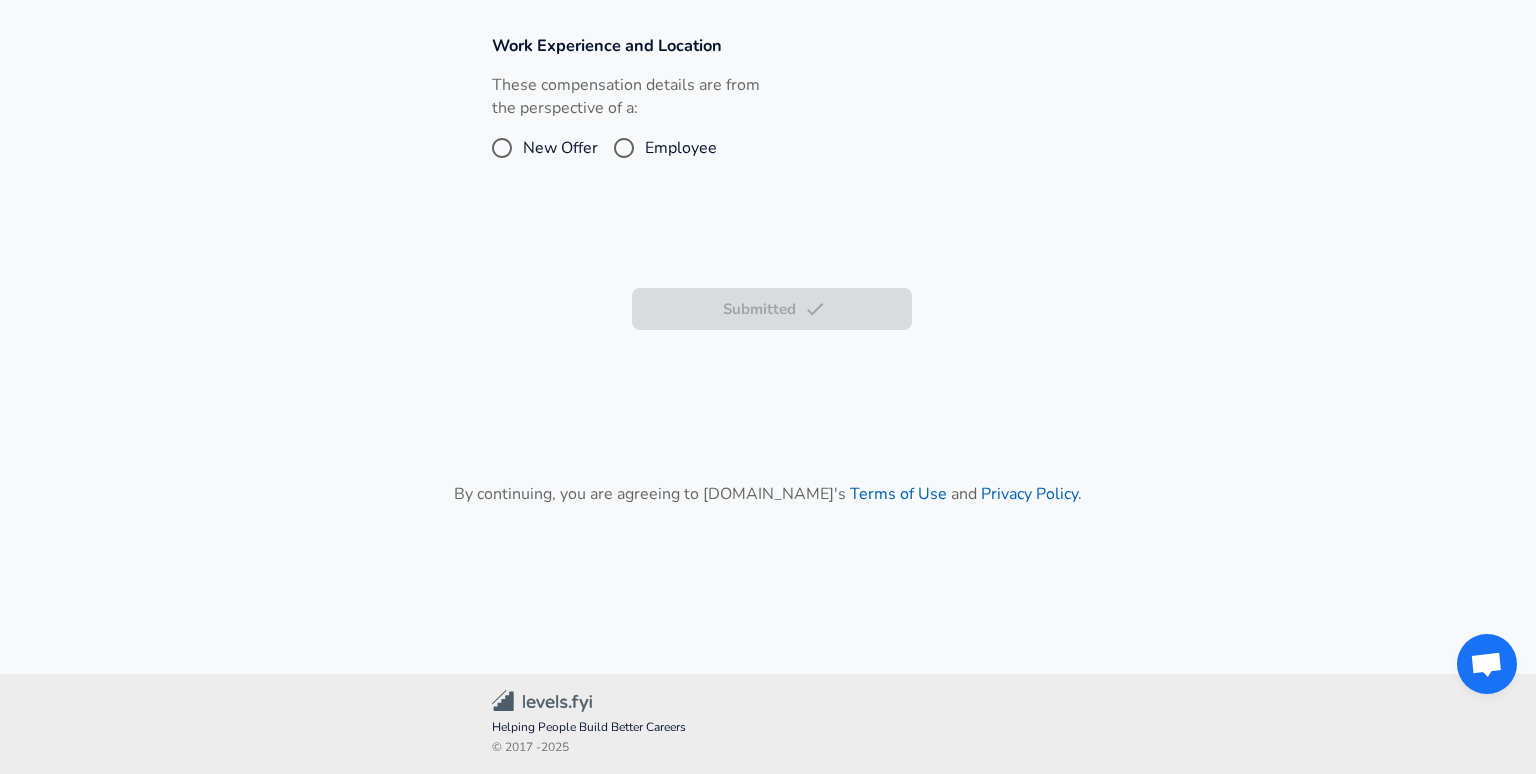 scroll, scrollTop: 755, scrollLeft: 0, axis: vertical 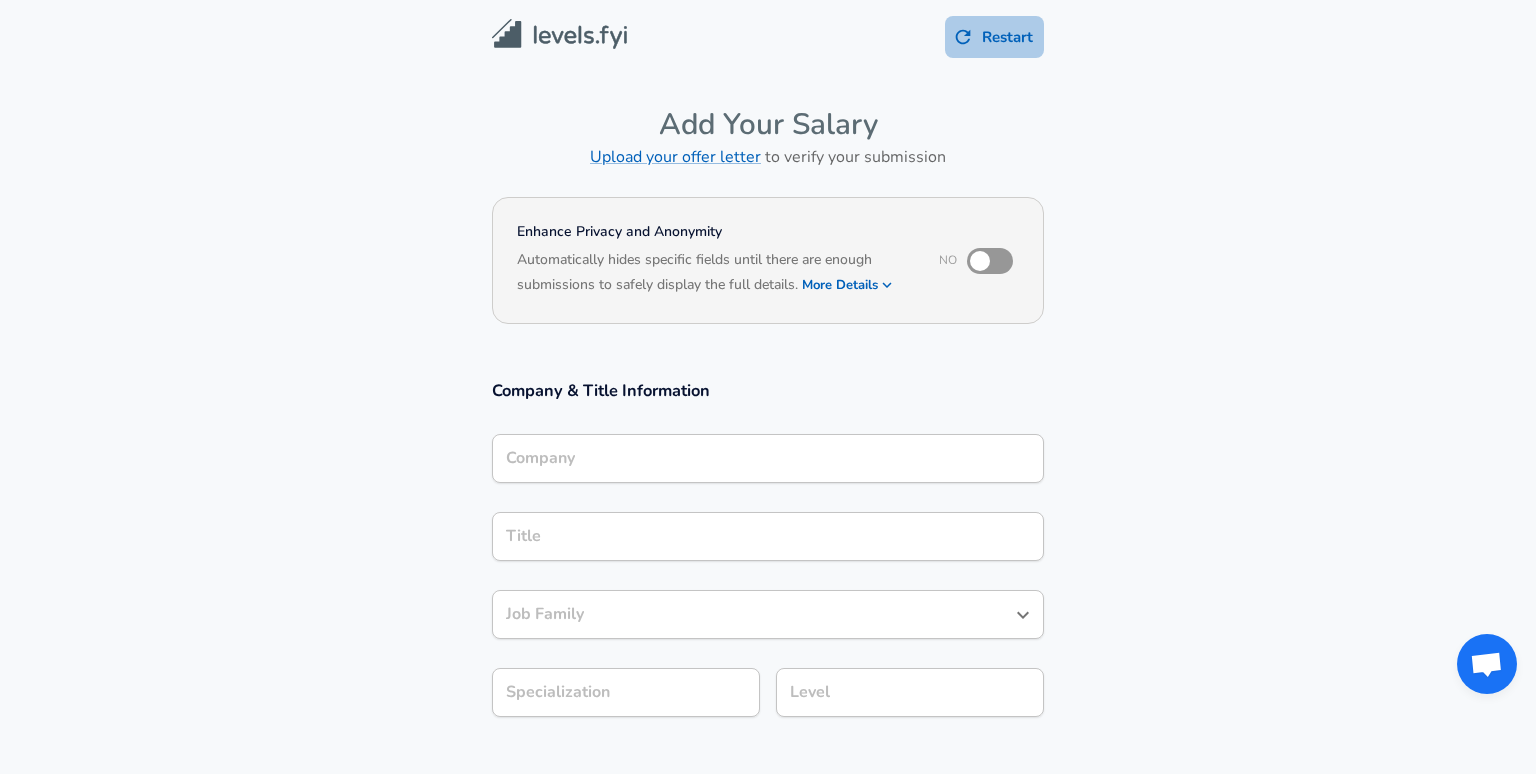 click on "Restart" at bounding box center (994, 37) 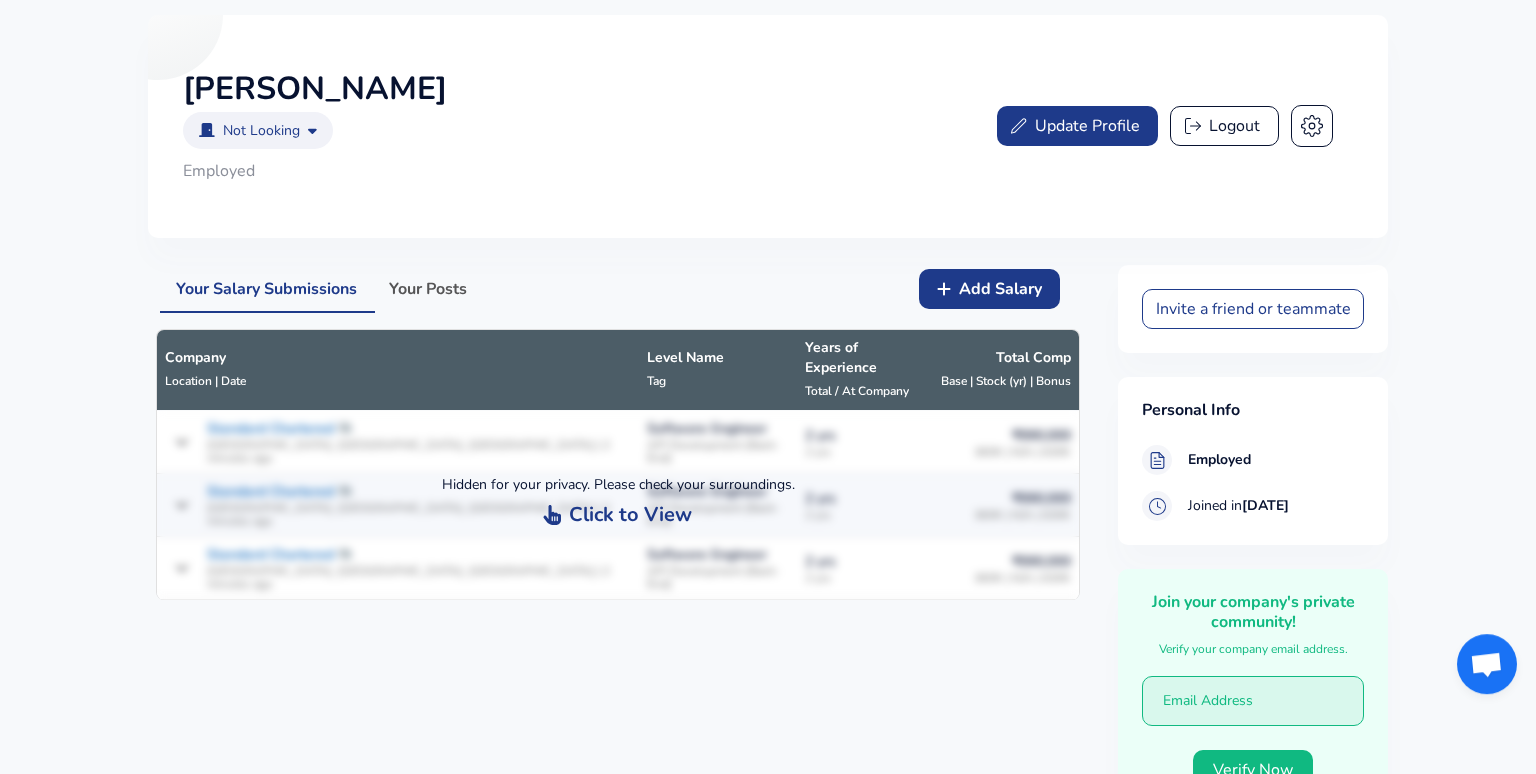 scroll, scrollTop: 0, scrollLeft: 0, axis: both 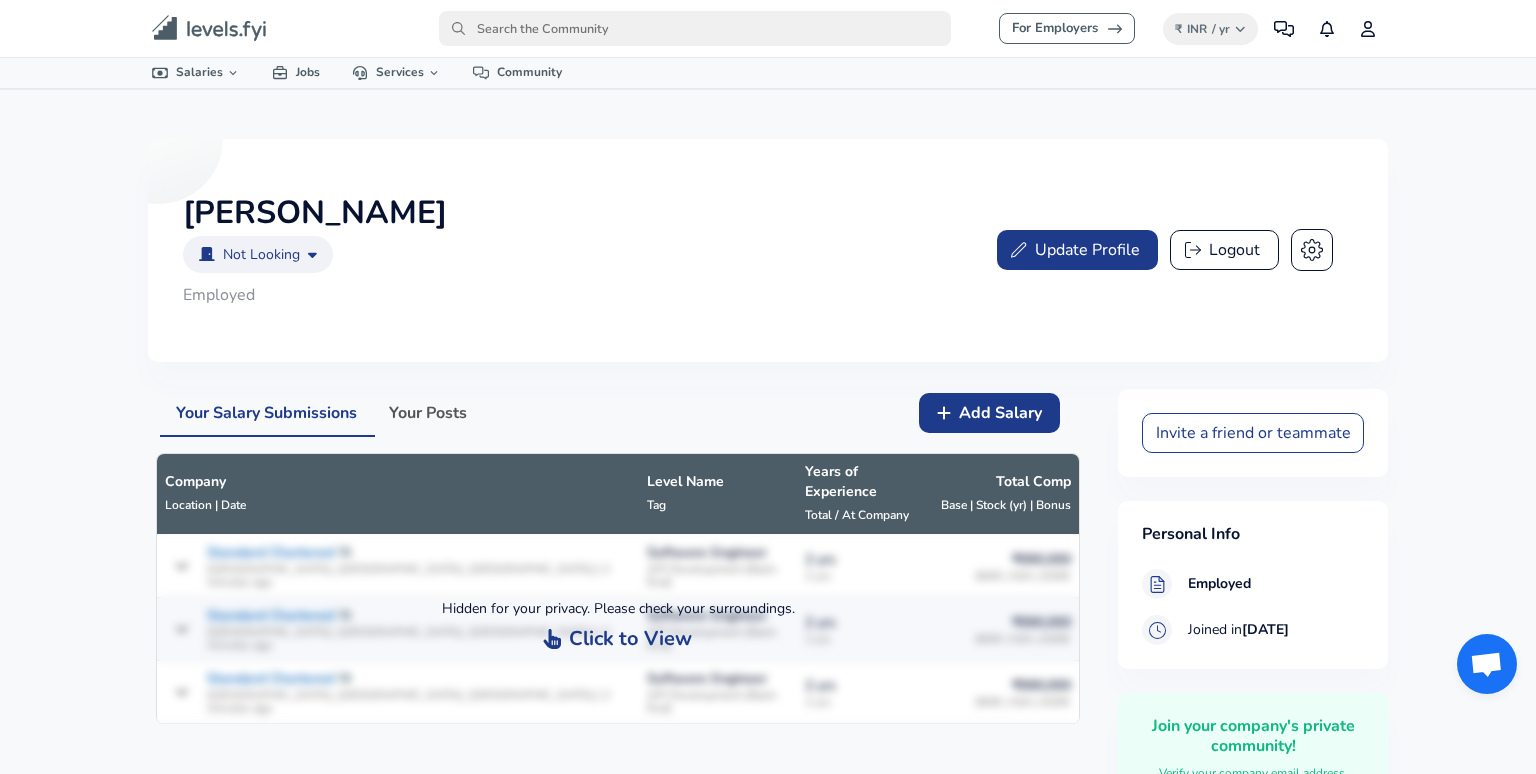 click on "Click to View" at bounding box center [630, 639] 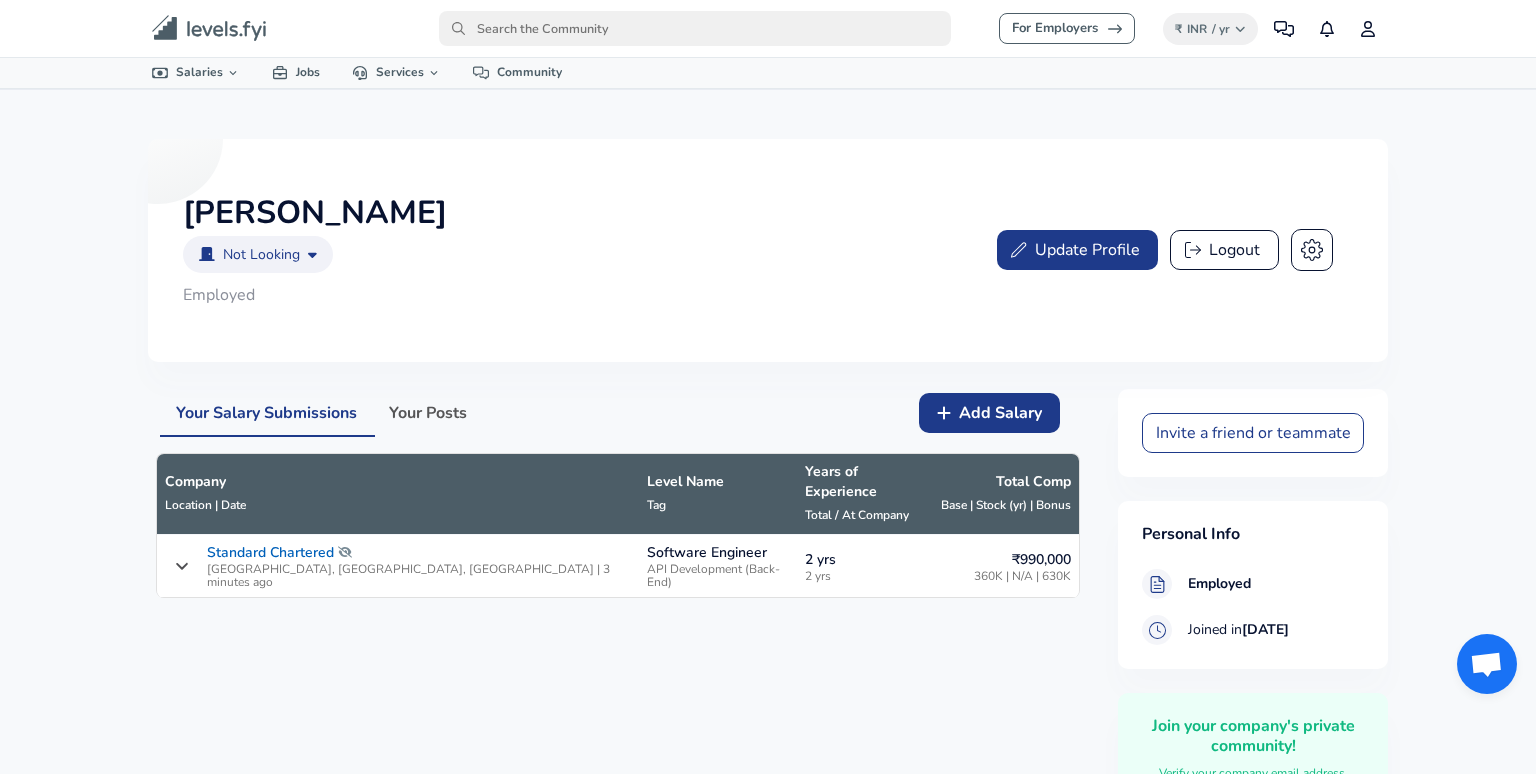 click on "Standard Chartered   Chennai, TN, India   |   3 minutes ago" at bounding box center (398, 566) 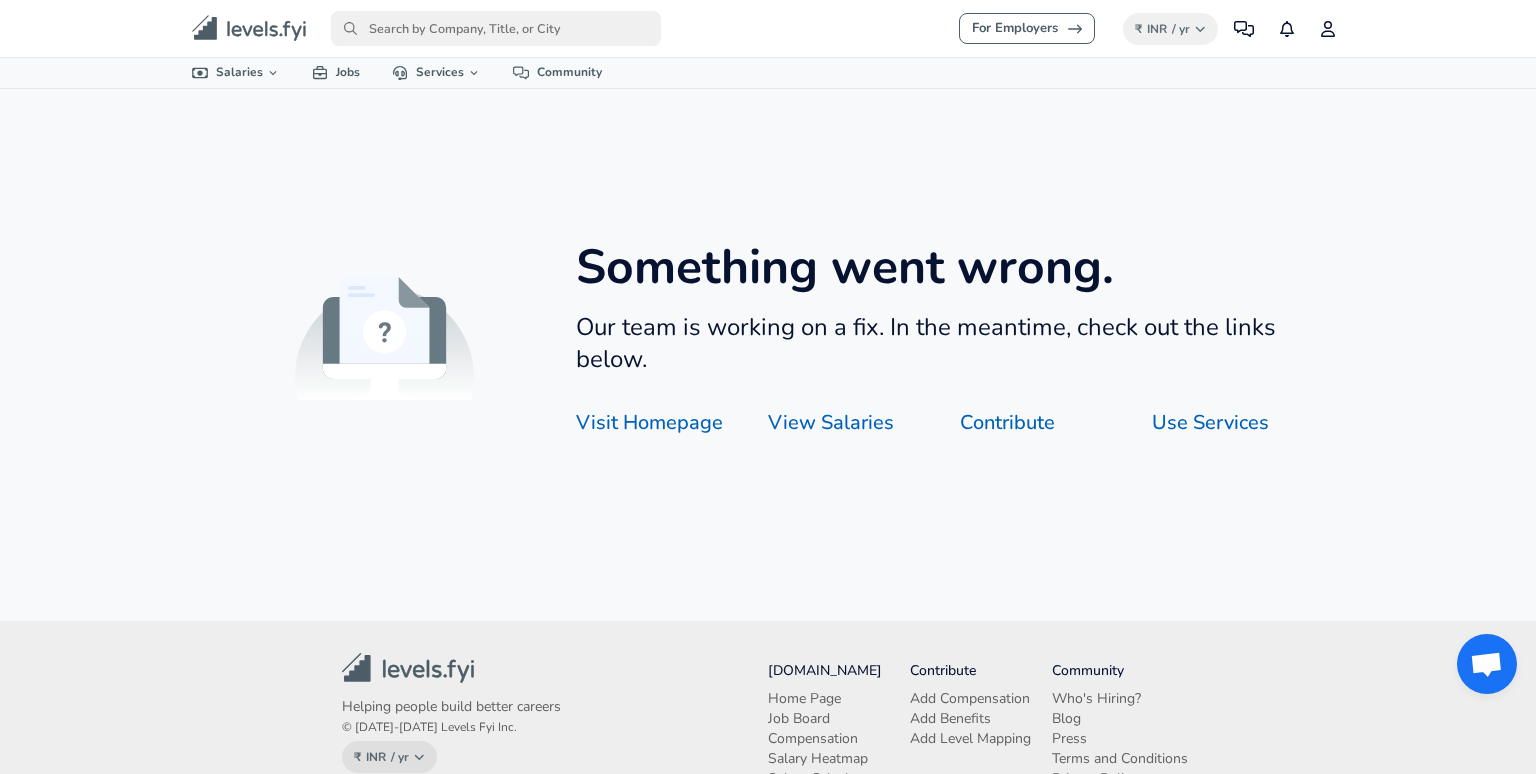 click on "Visit Homepage" at bounding box center (672, 423) 